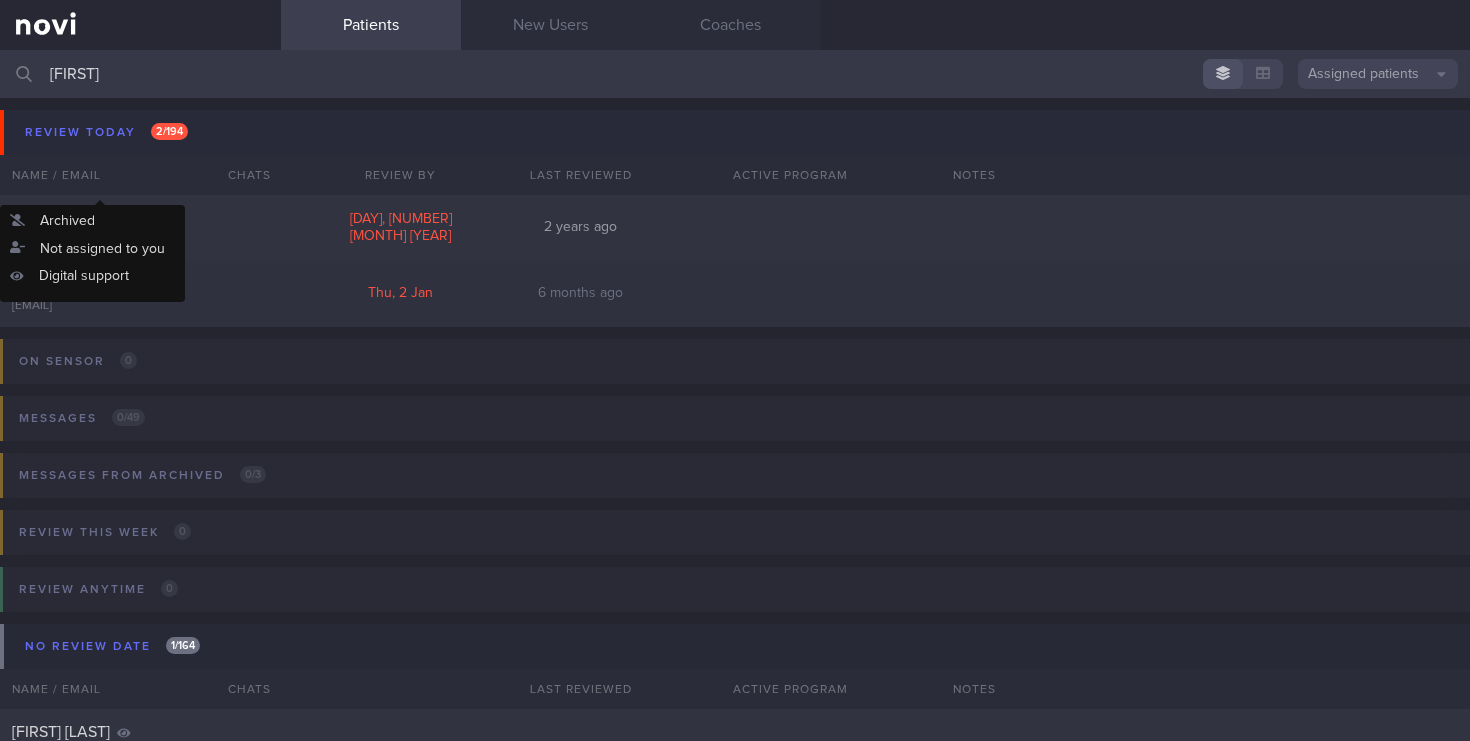 scroll, scrollTop: 0, scrollLeft: 0, axis: both 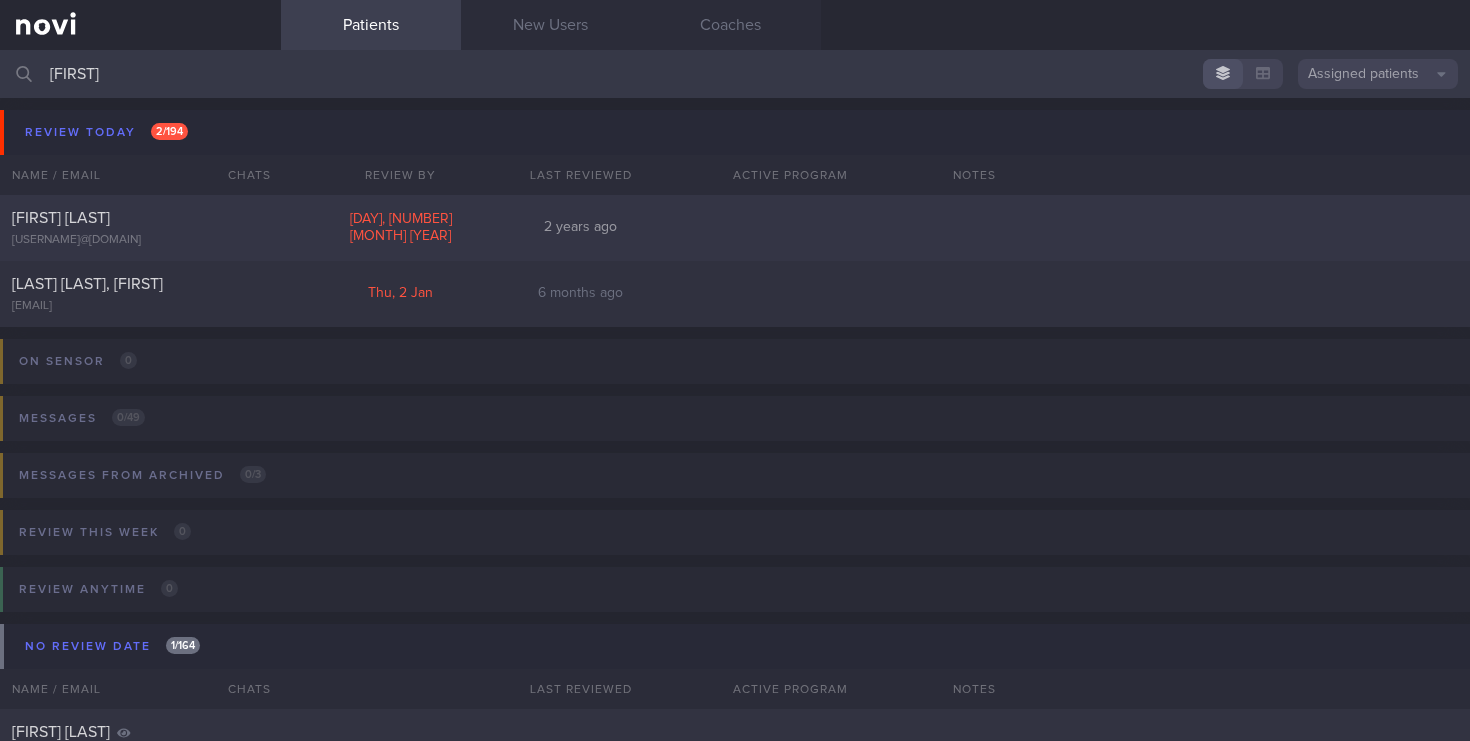 click on "[USERNAME]@[DOMAIN]" at bounding box center (140, 240) 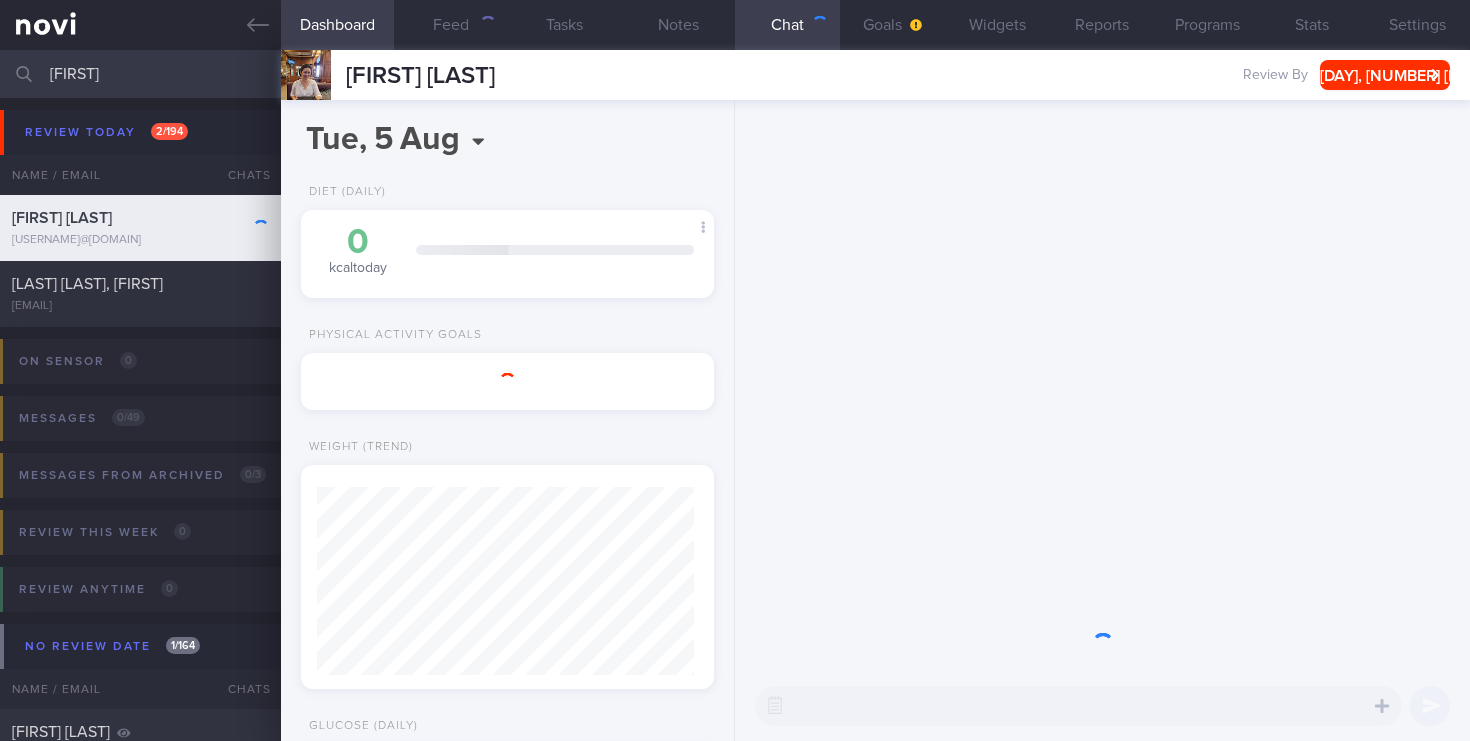 scroll, scrollTop: 999783, scrollLeft: 999622, axis: both 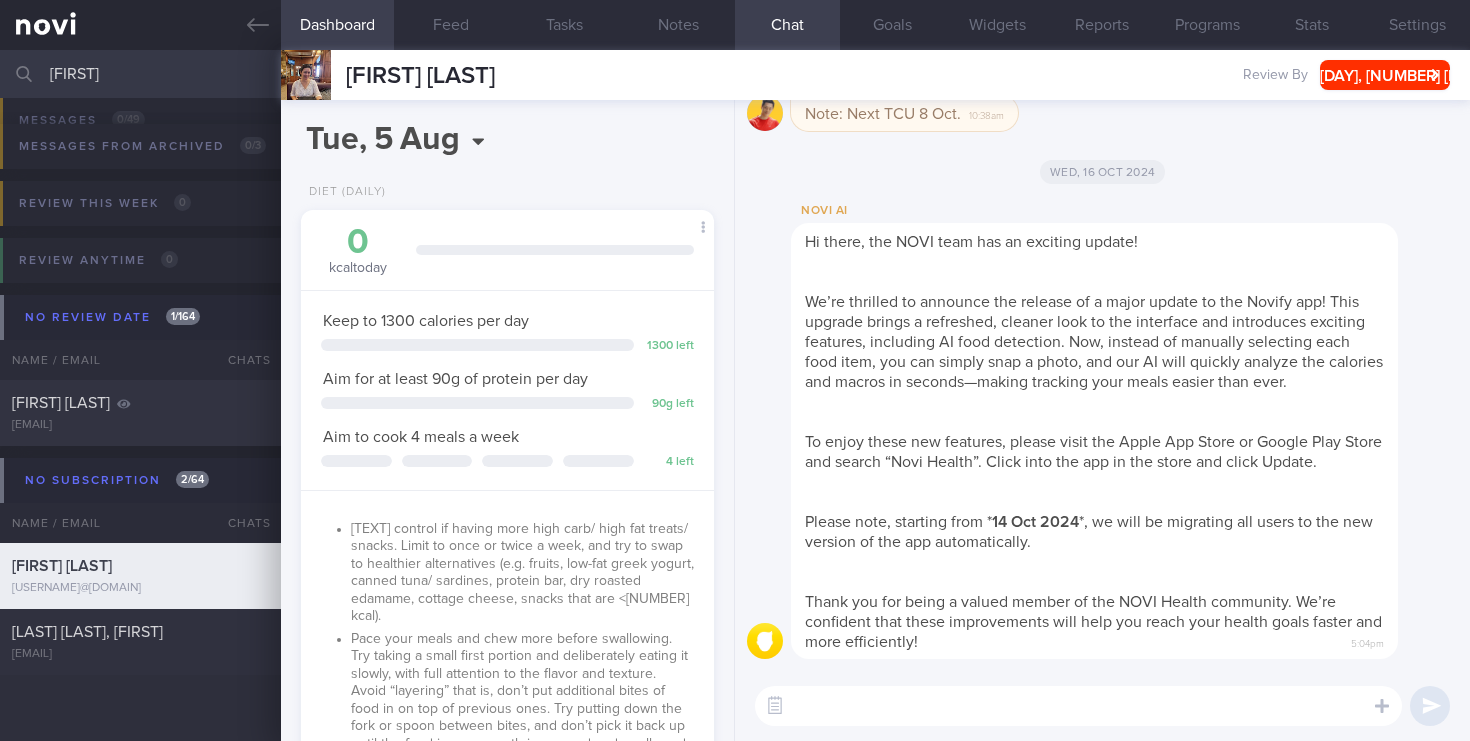 drag, startPoint x: 116, startPoint y: 84, endPoint x: 0, endPoint y: 79, distance: 116.10771 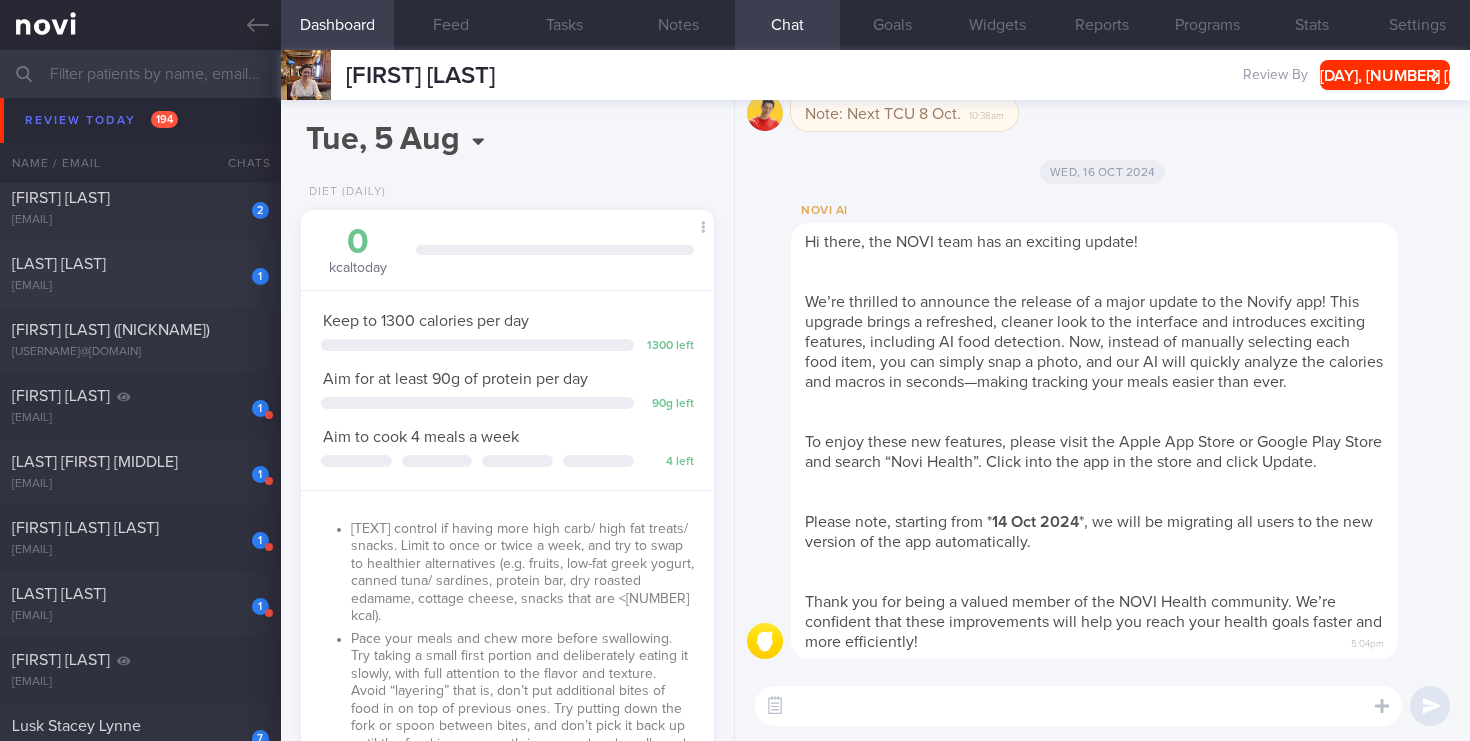 scroll, scrollTop: 11898, scrollLeft: 0, axis: vertical 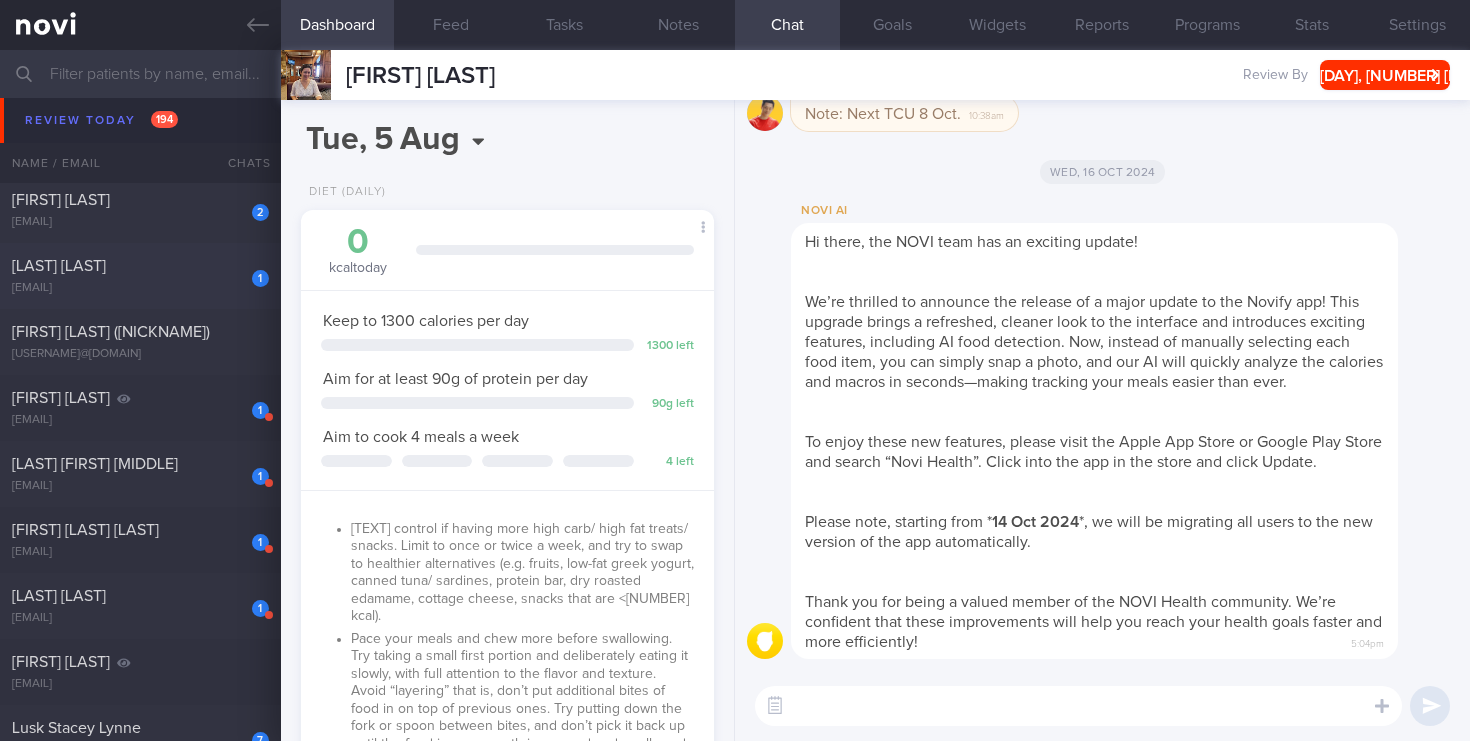 type 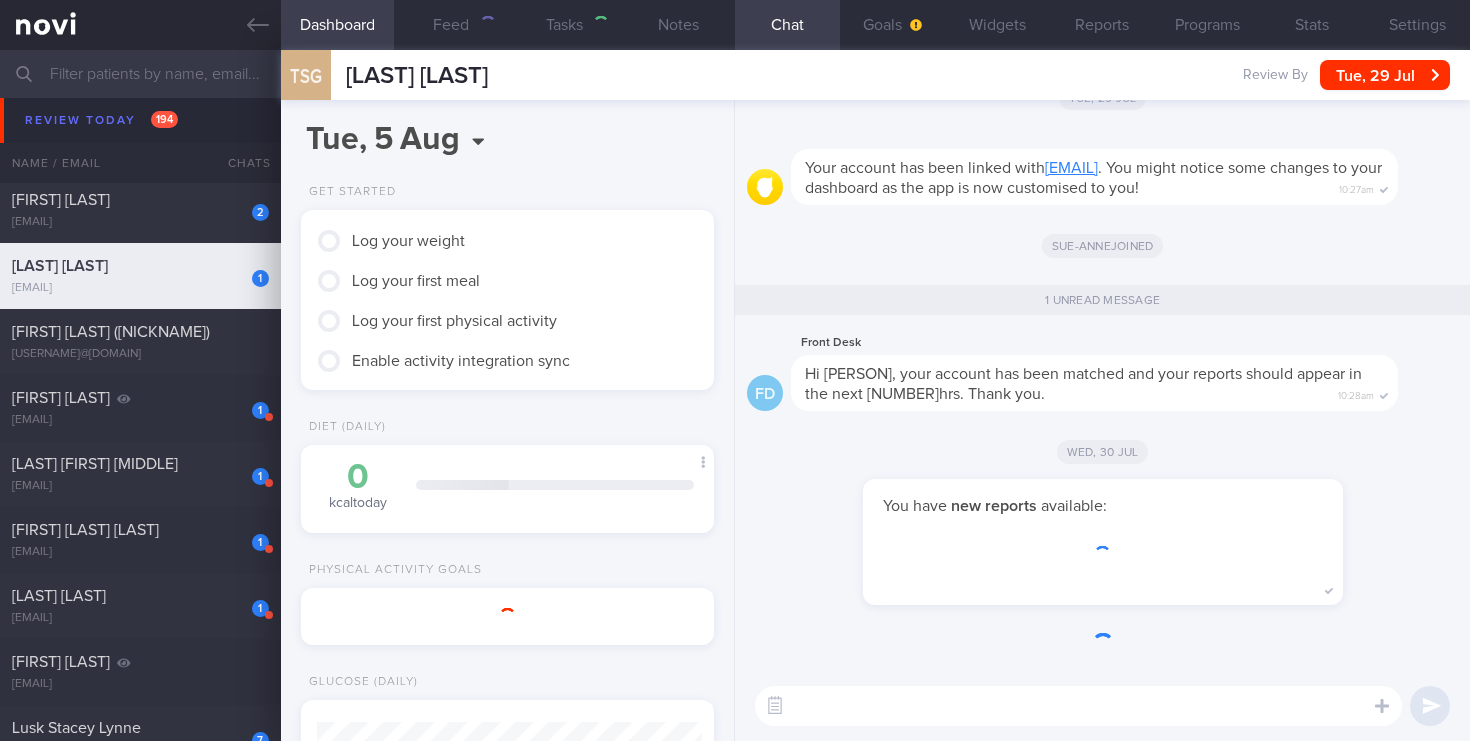 scroll, scrollTop: 999808, scrollLeft: 999614, axis: both 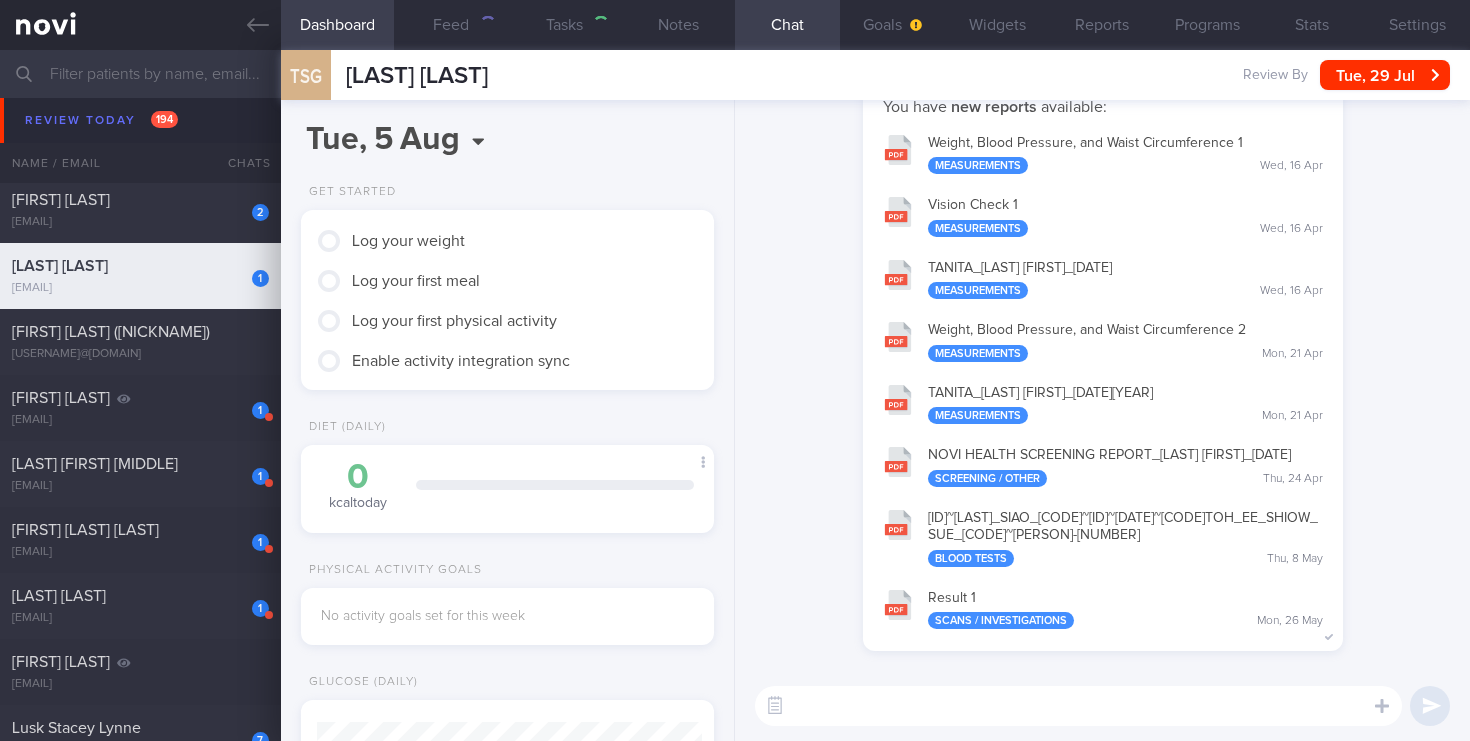 type on "2025" 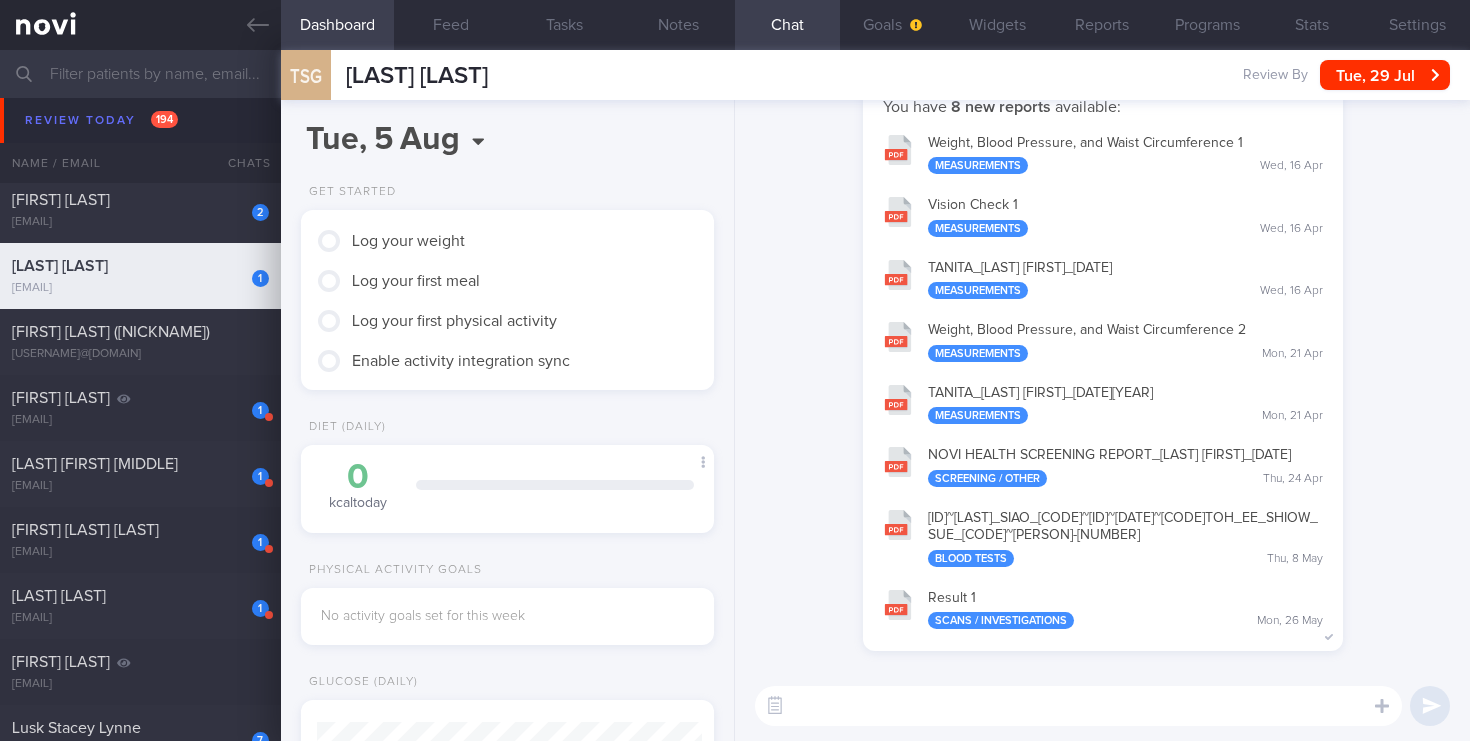 scroll, scrollTop: 999808, scrollLeft: 999614, axis: both 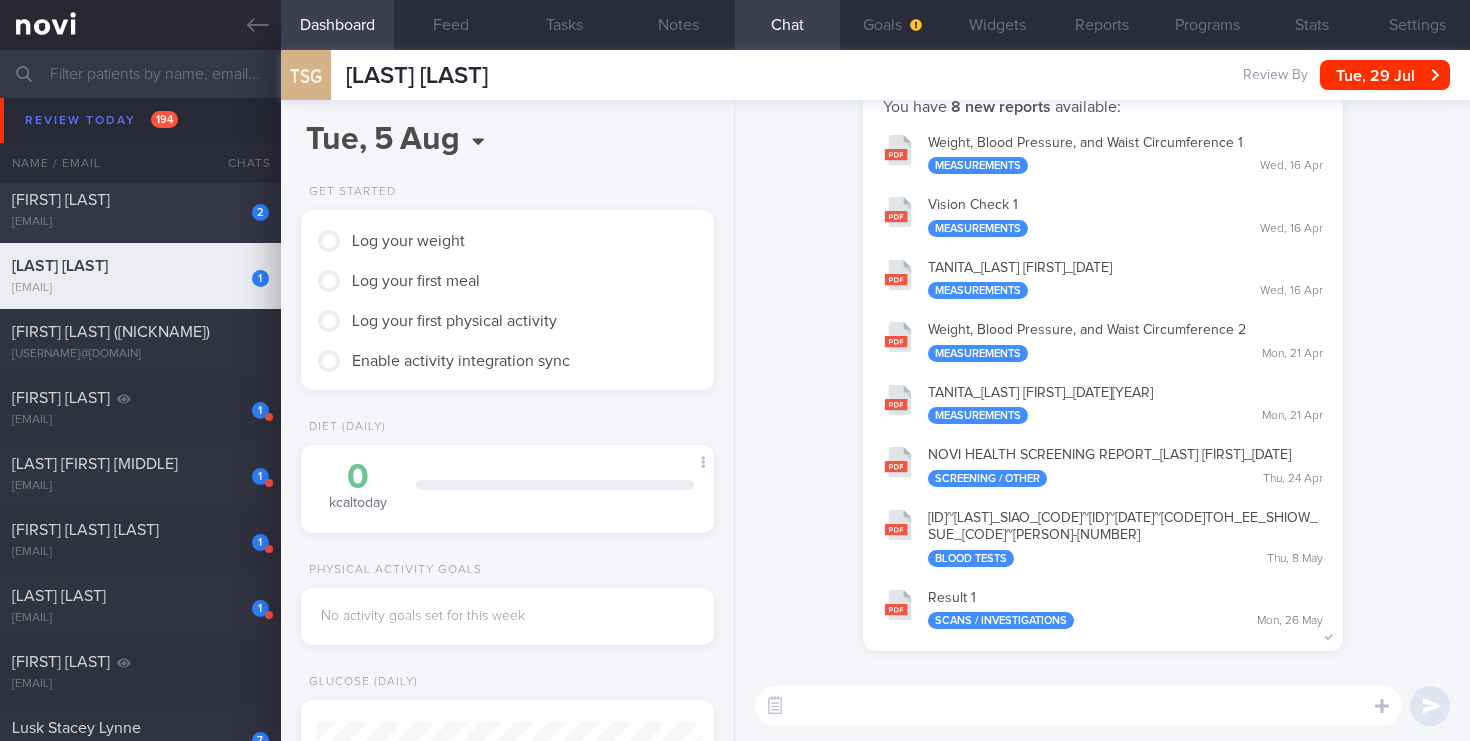 click on "[EMAIL]" at bounding box center (140, 222) 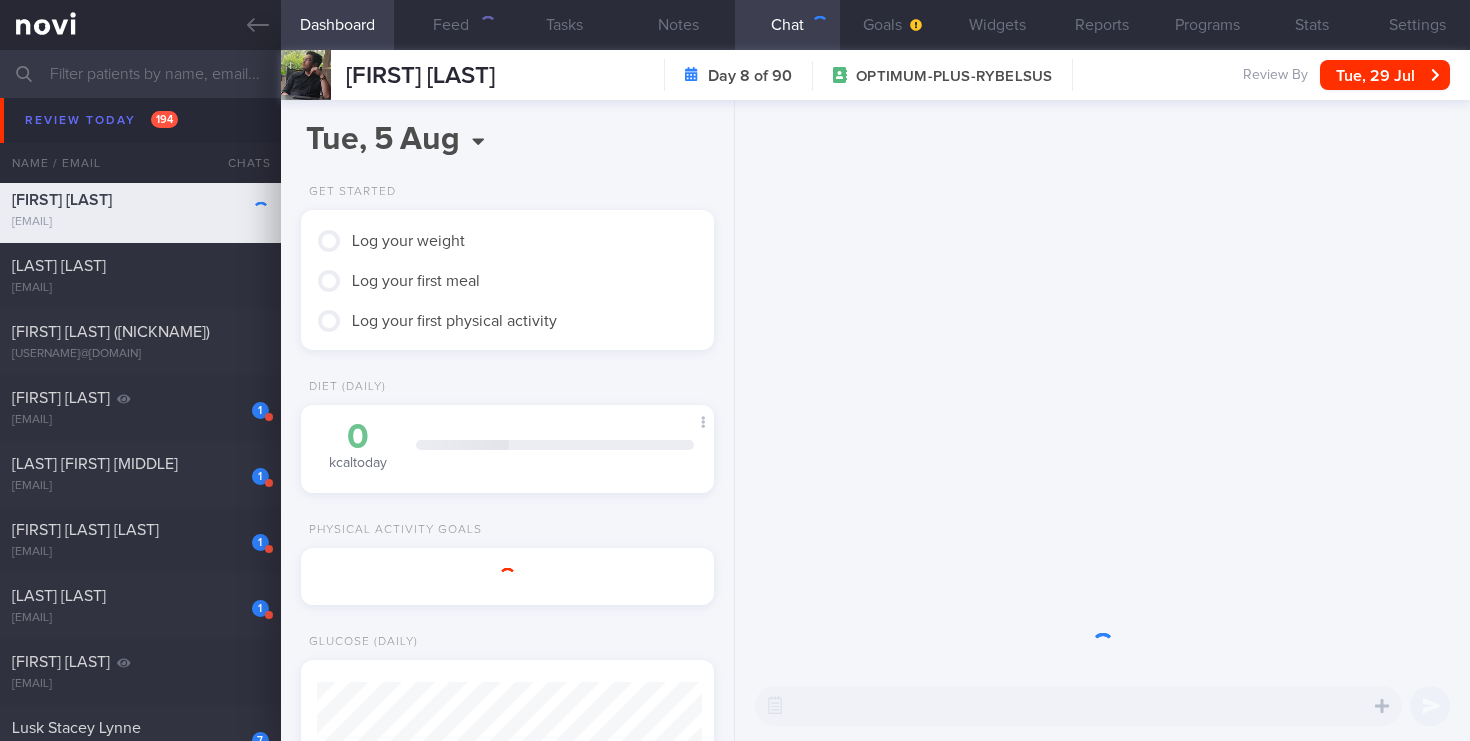 scroll, scrollTop: 999808, scrollLeft: 999614, axis: both 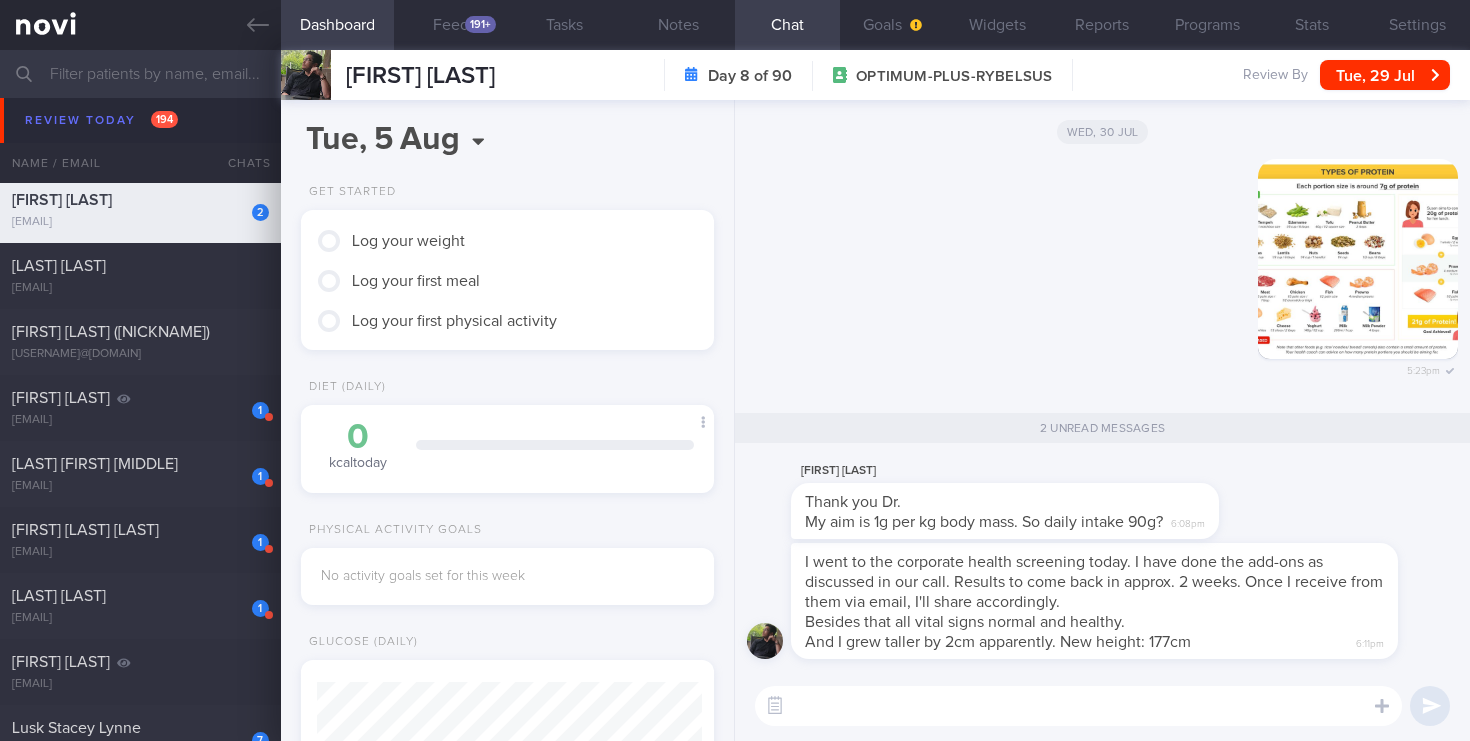 click at bounding box center [306, 75] 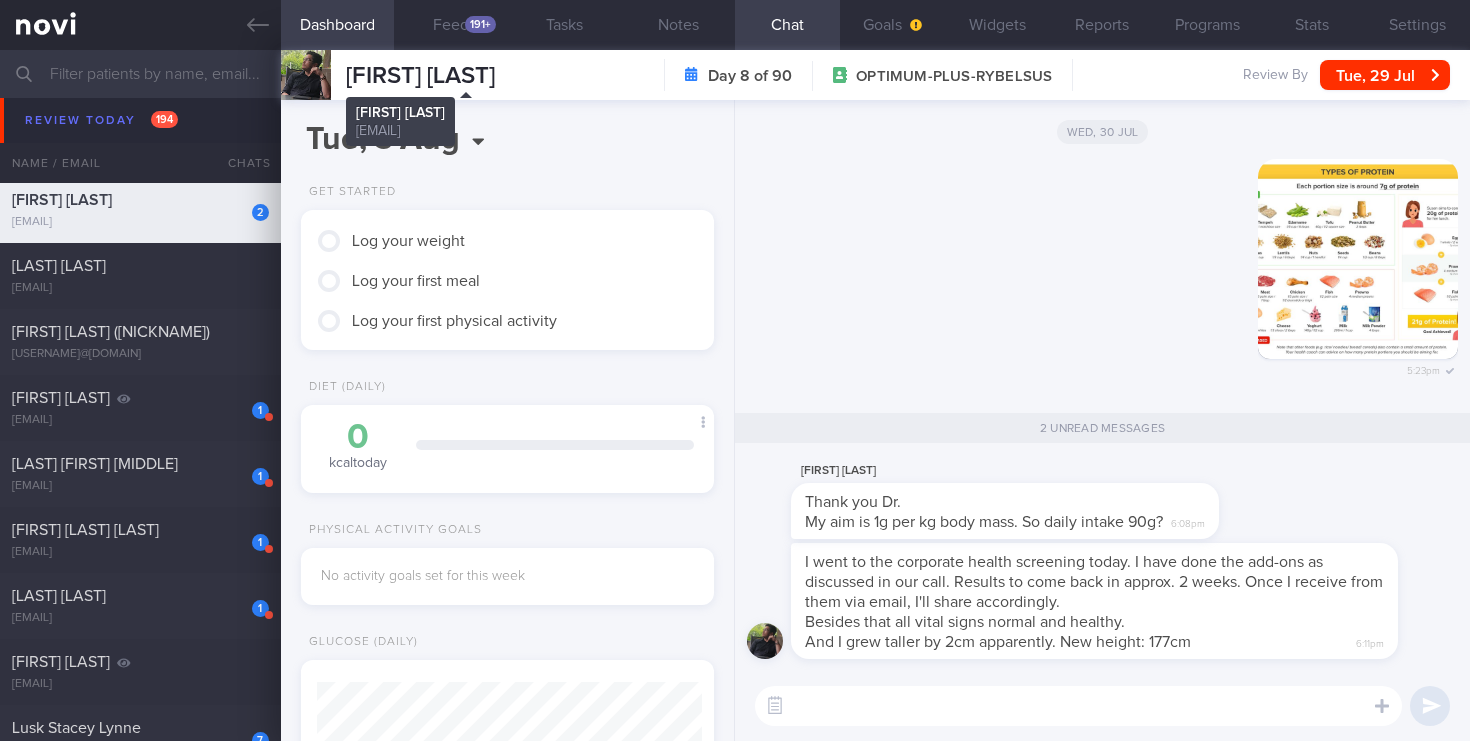 click on "[FIRST] [LAST]" at bounding box center [420, 76] 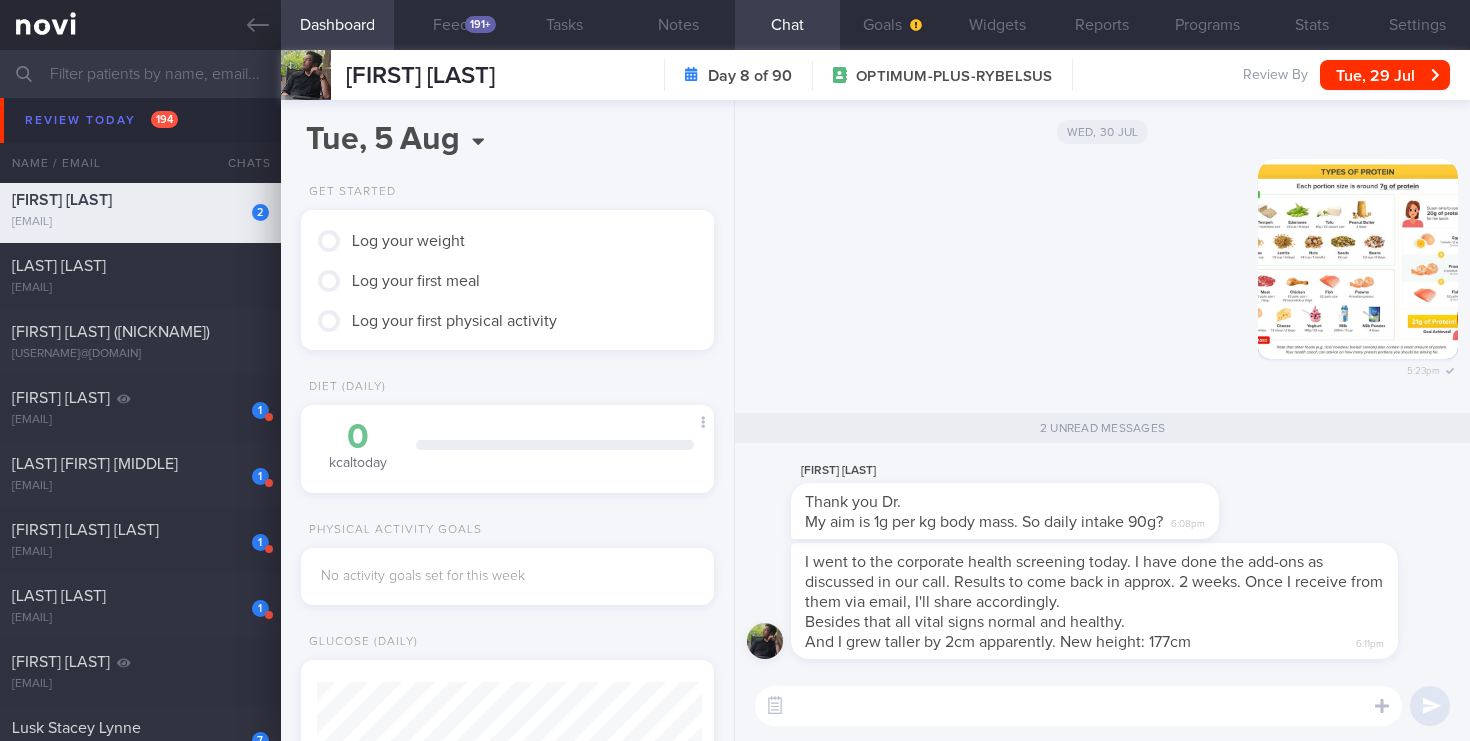 click at bounding box center (306, 75) 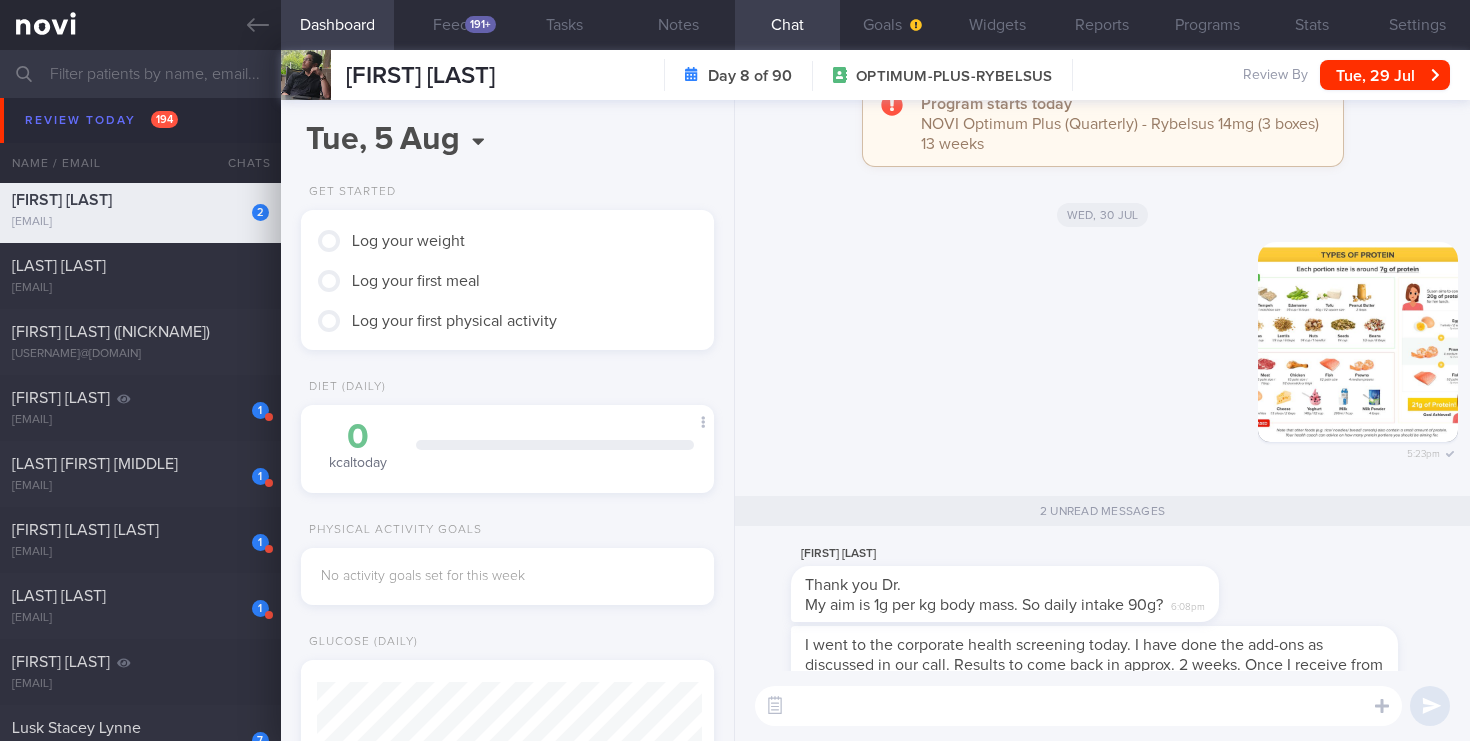 scroll, scrollTop: 0, scrollLeft: 0, axis: both 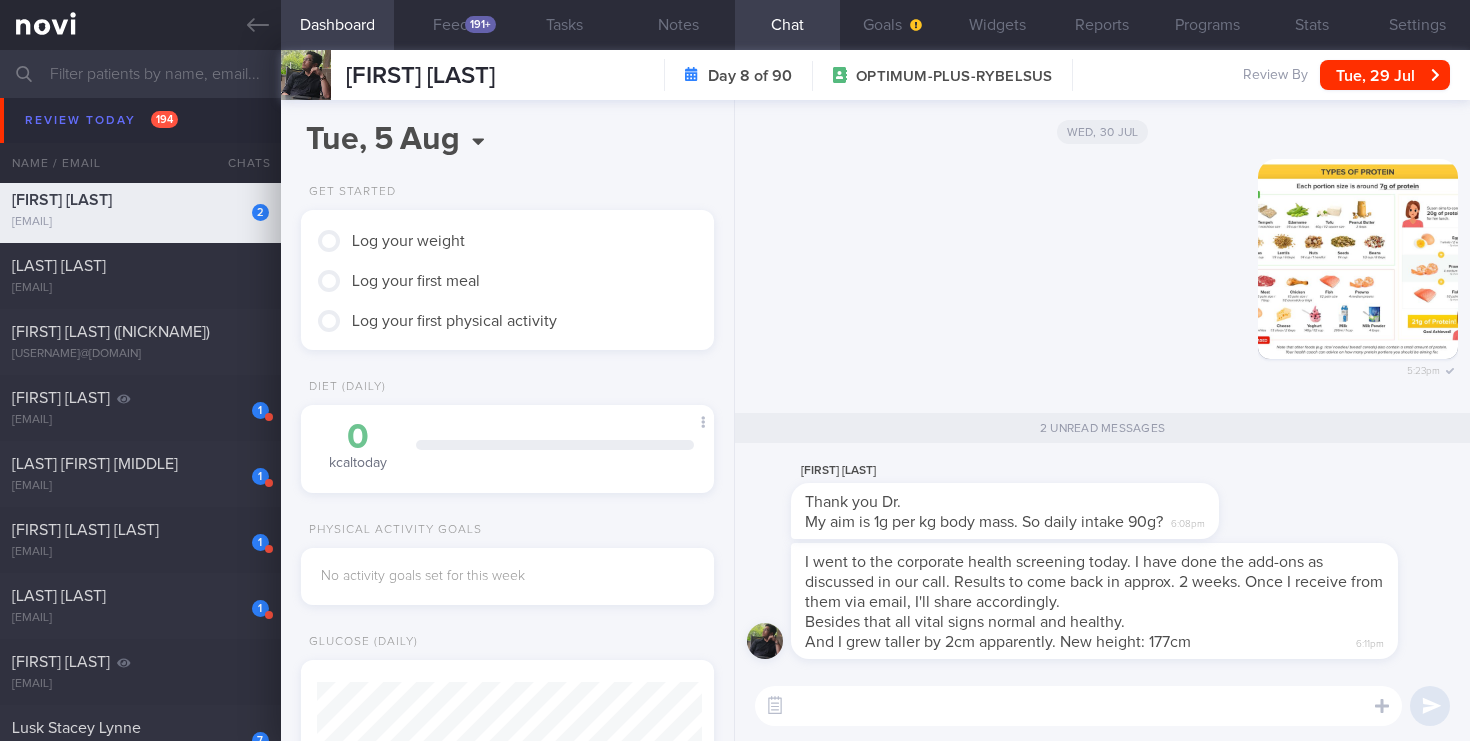 drag, startPoint x: 349, startPoint y: 71, endPoint x: 612, endPoint y: 90, distance: 263.68542 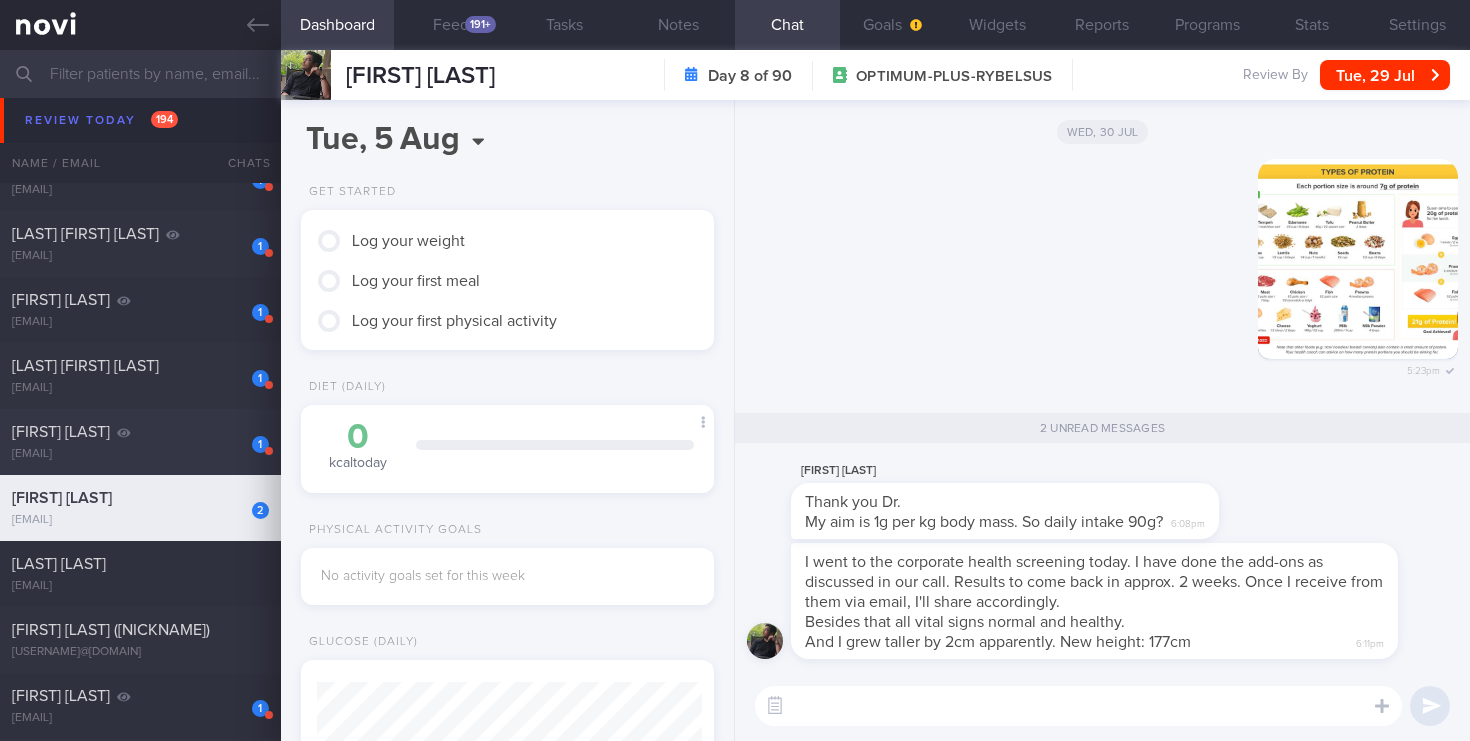 scroll, scrollTop: 11565, scrollLeft: 0, axis: vertical 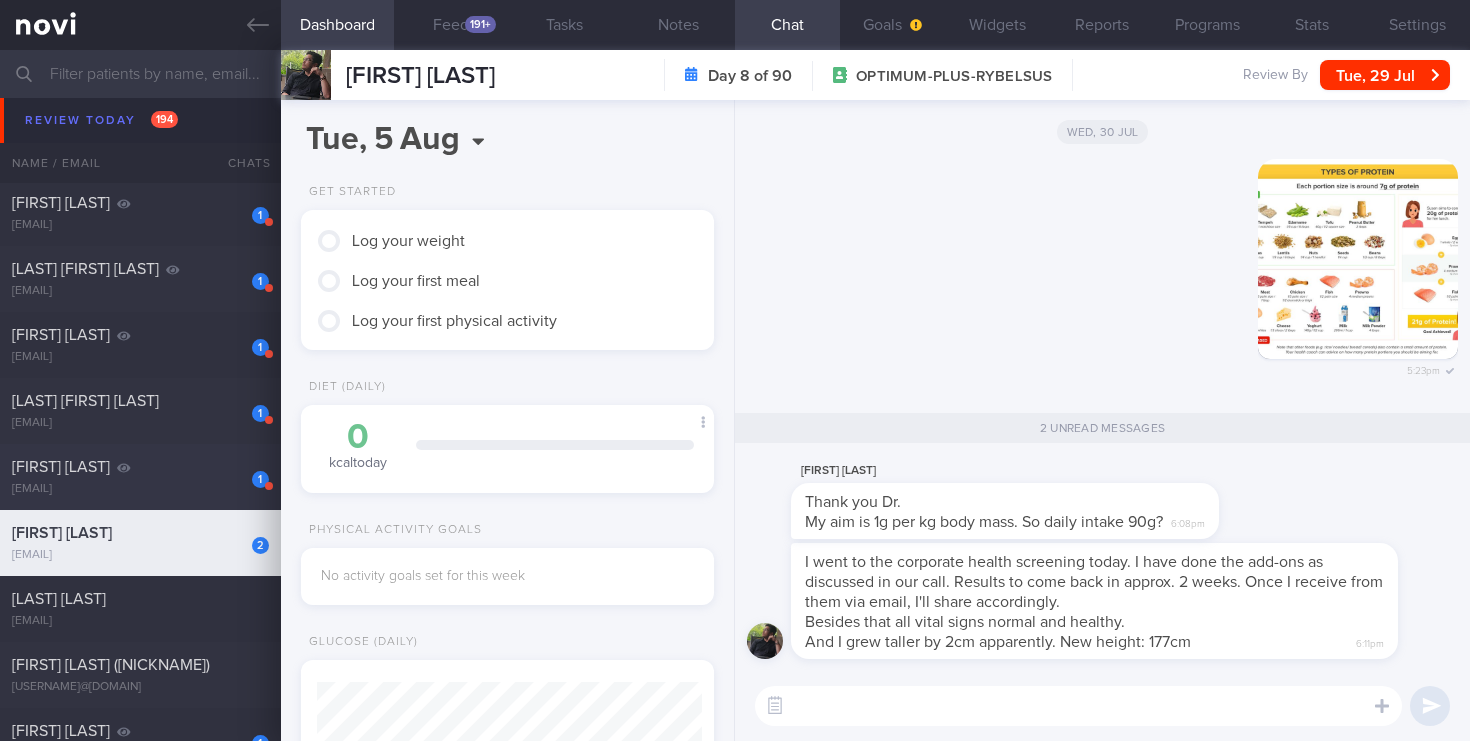 click on "[FIRST] [LAST]" at bounding box center [138, 467] 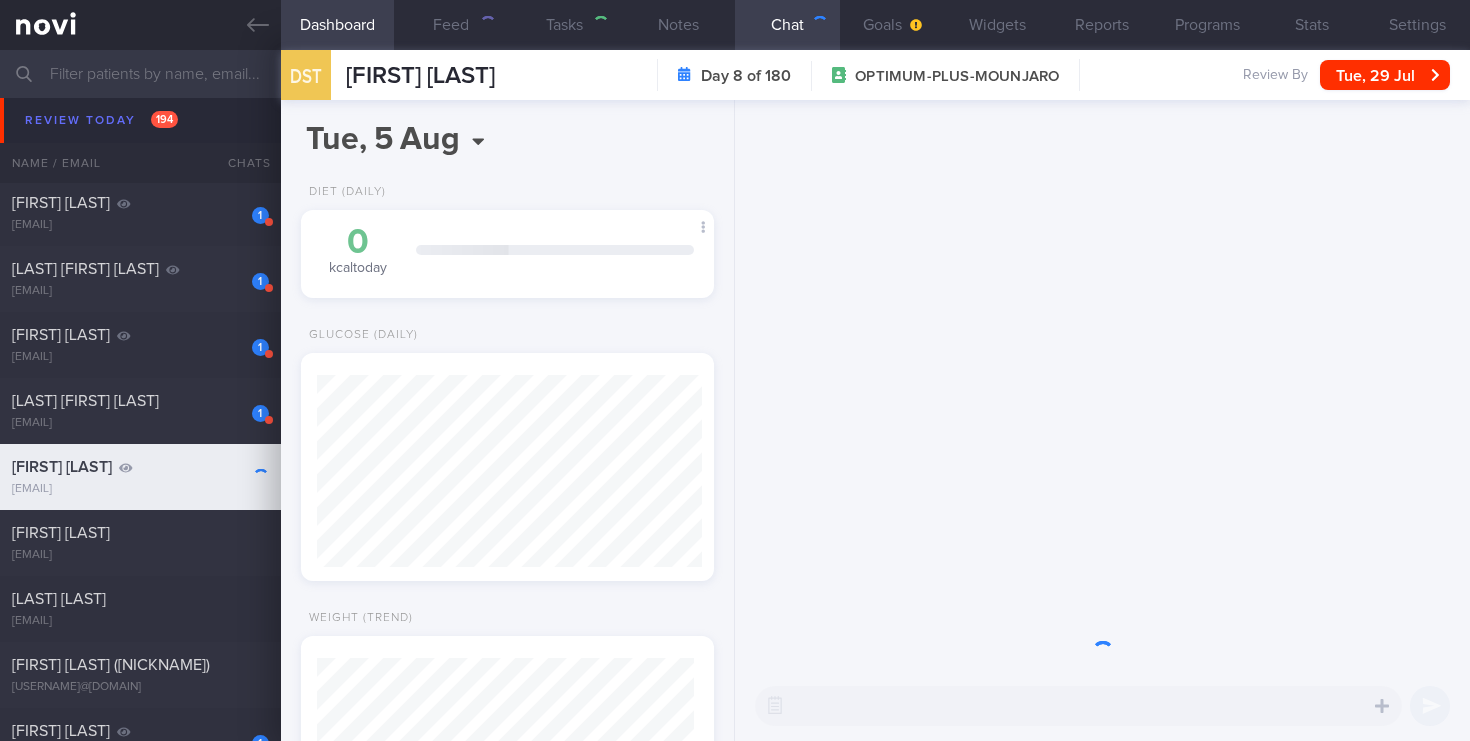 scroll, scrollTop: 999808, scrollLeft: 999614, axis: both 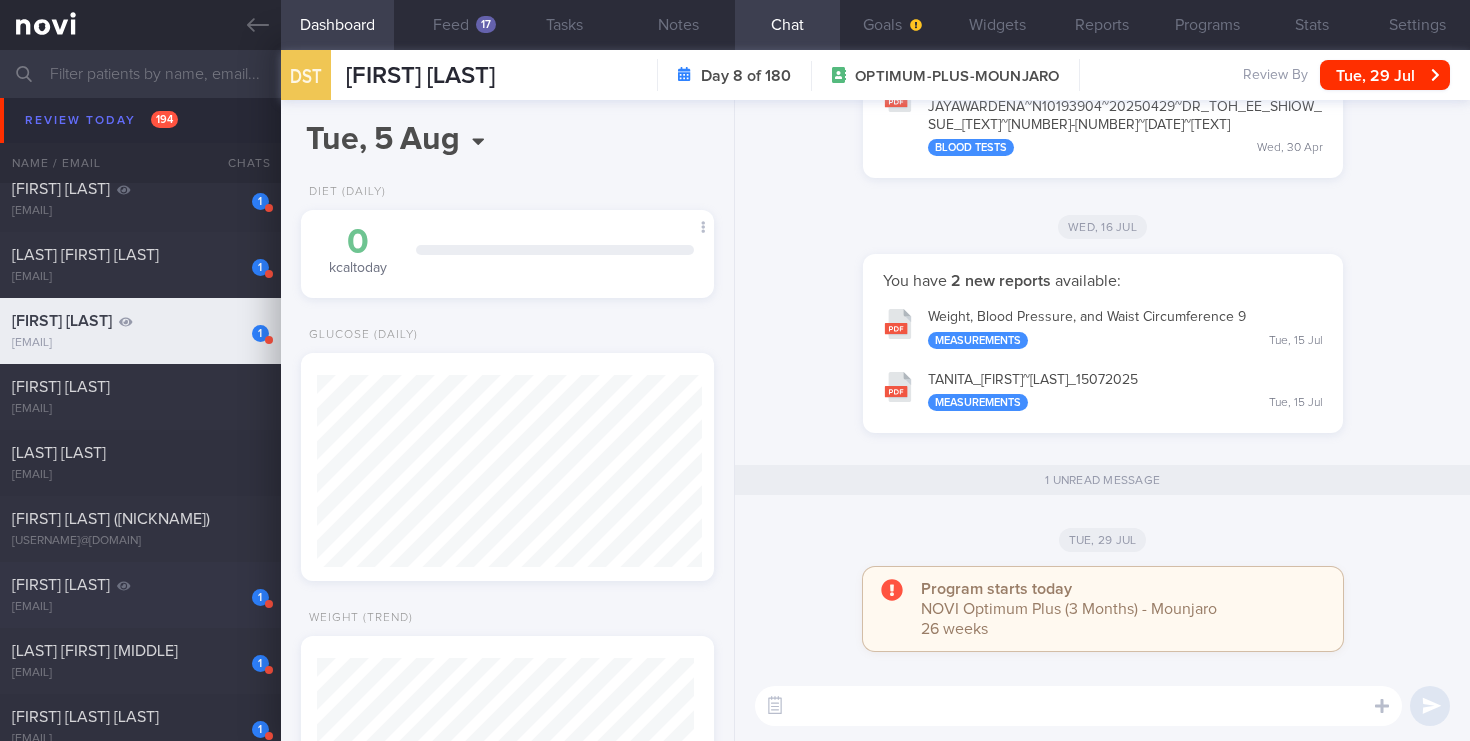 click on "[FIRST] [LAST]" at bounding box center [138, 585] 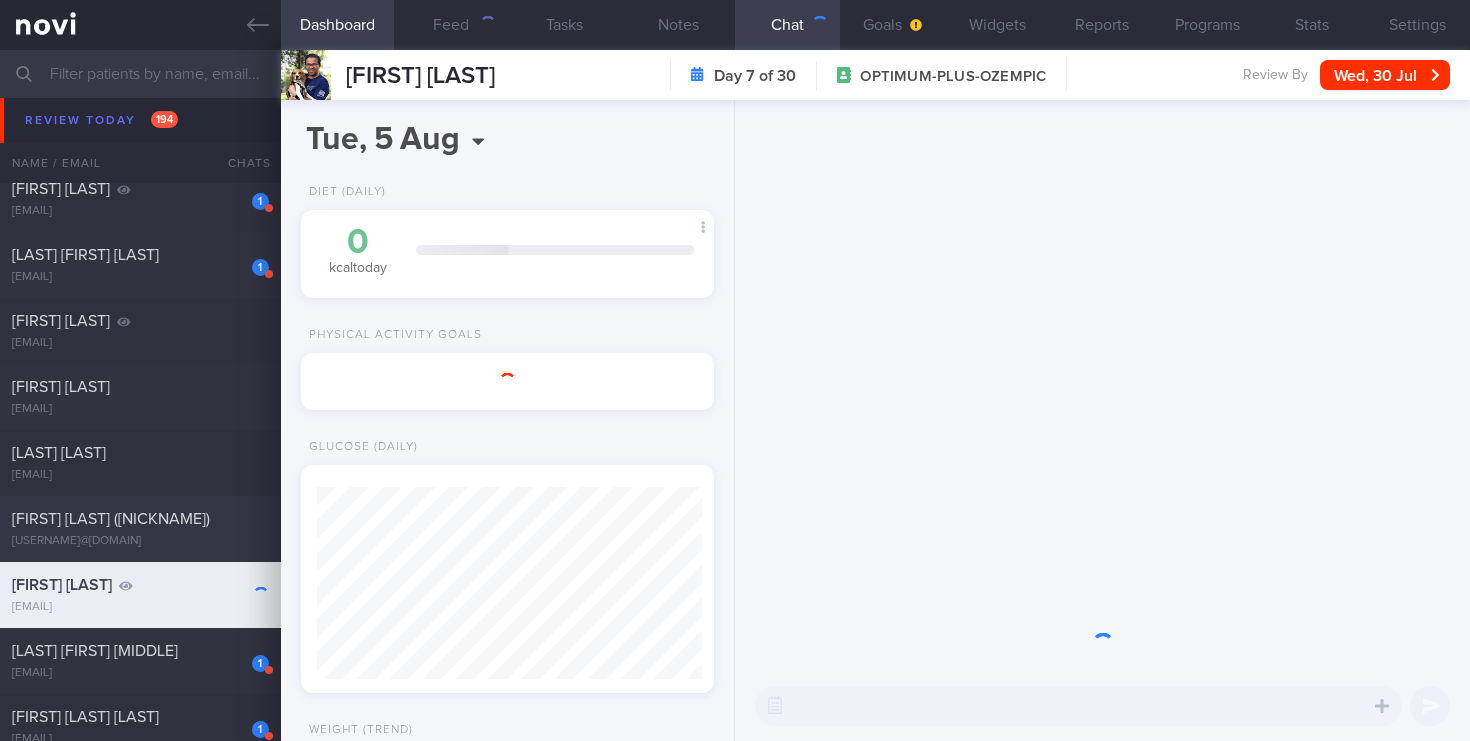 scroll, scrollTop: 999808, scrollLeft: 999614, axis: both 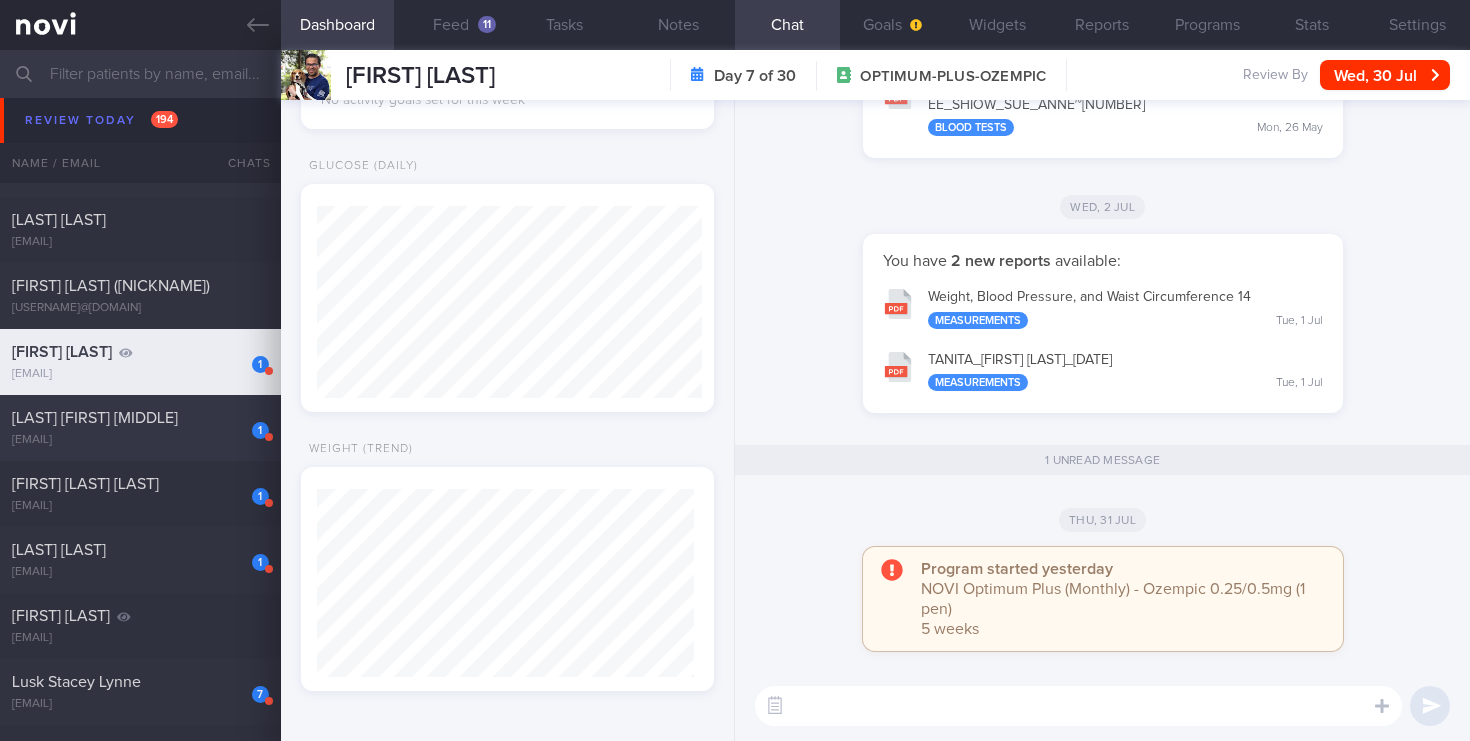 click on "[NUMBER]
[FIRST] [LAST]
[EMAIL]
Yesterday
[ID]" at bounding box center (140, 428) 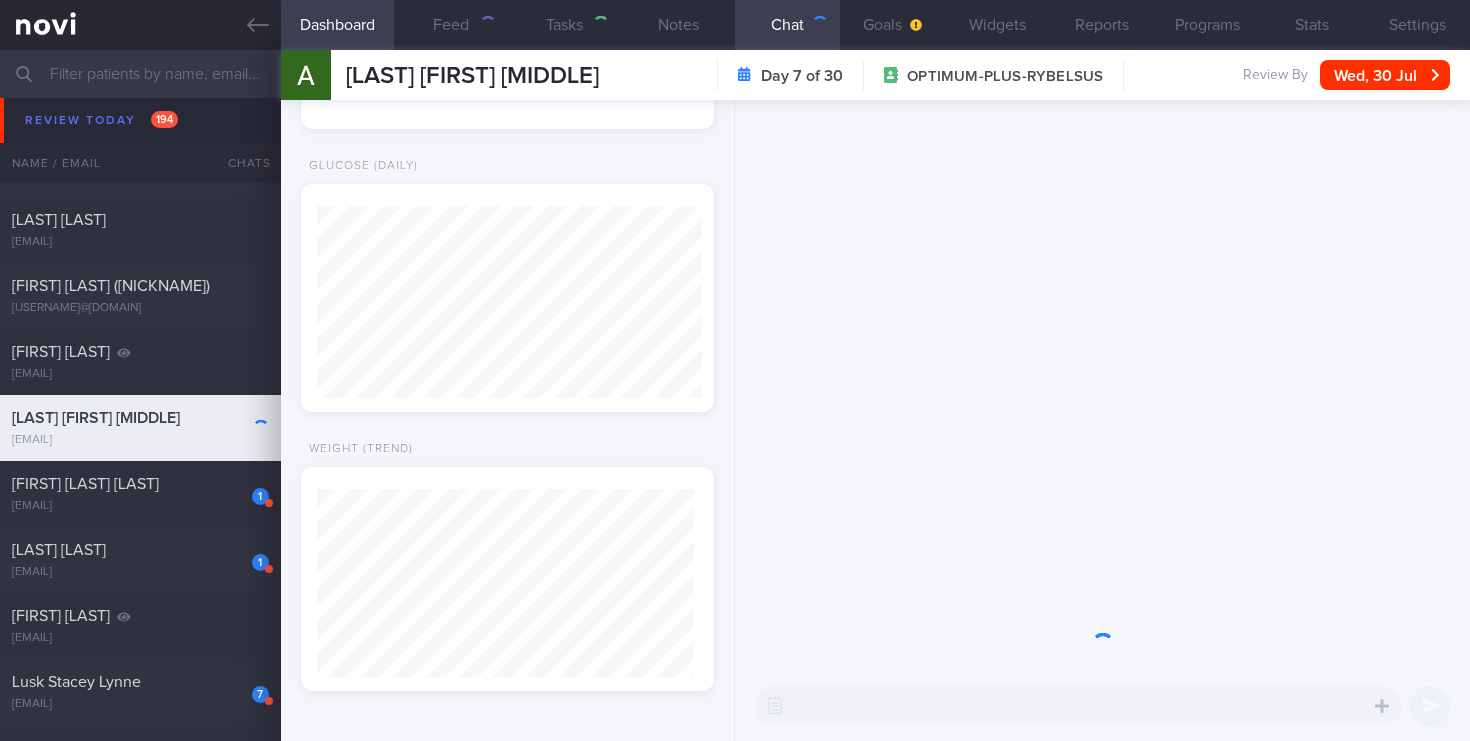 scroll, scrollTop: 280, scrollLeft: 0, axis: vertical 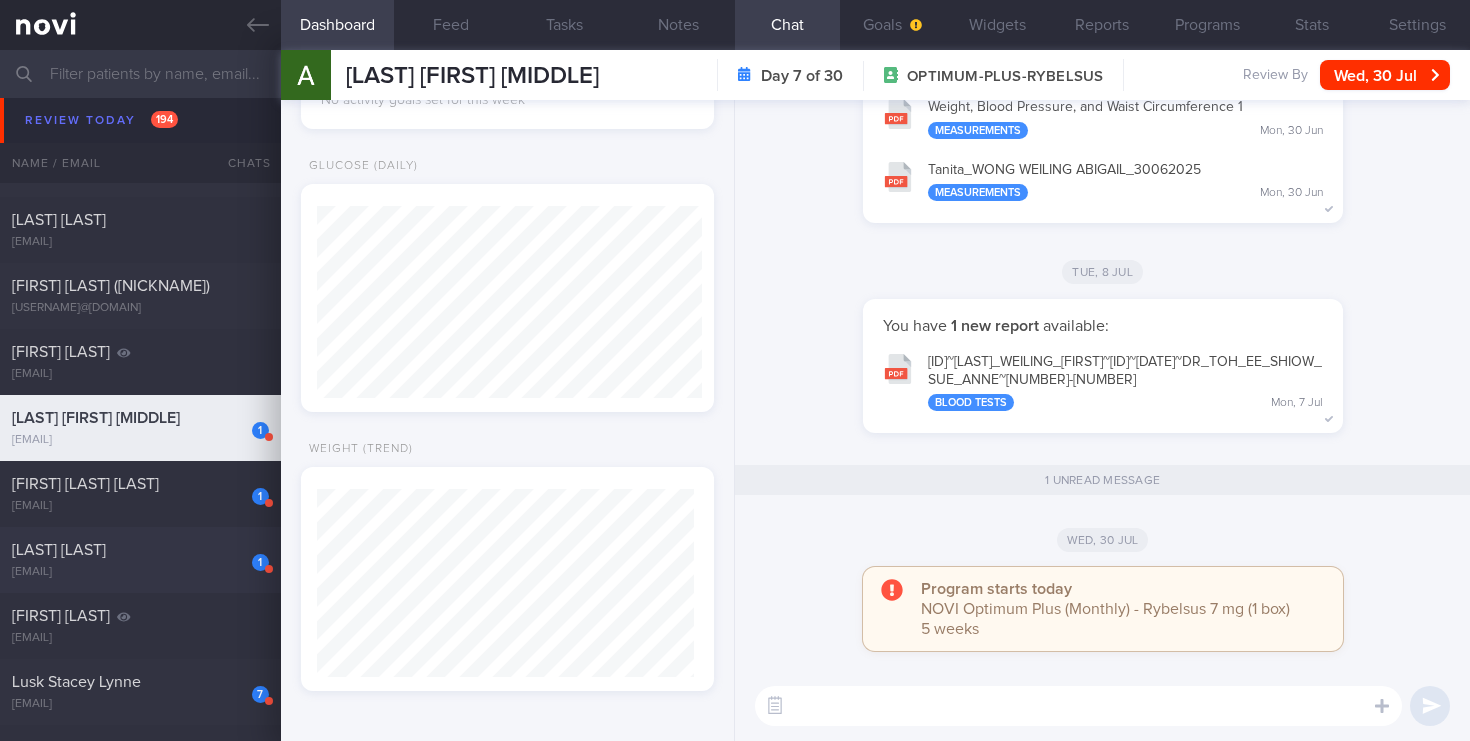 click on "1" at bounding box center [247, 555] 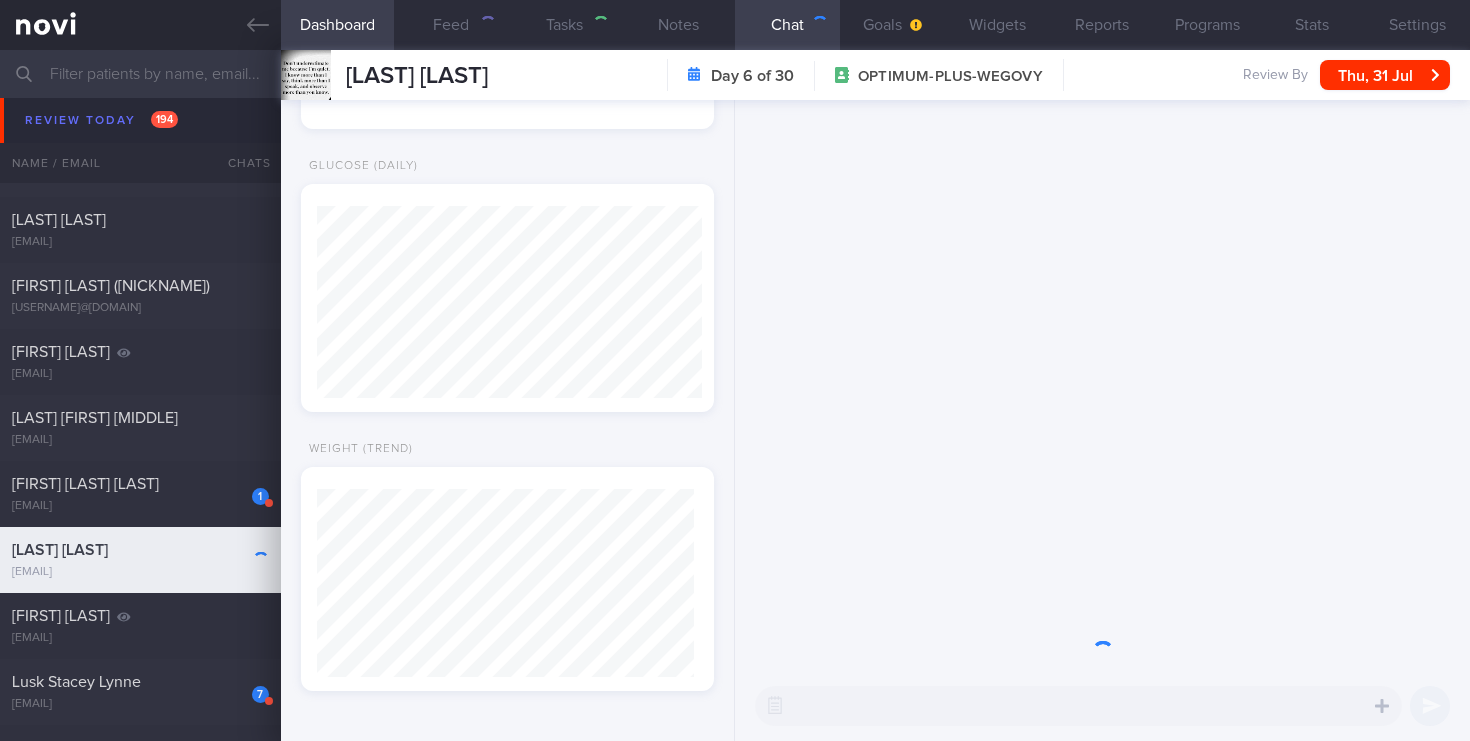 scroll, scrollTop: 280, scrollLeft: 0, axis: vertical 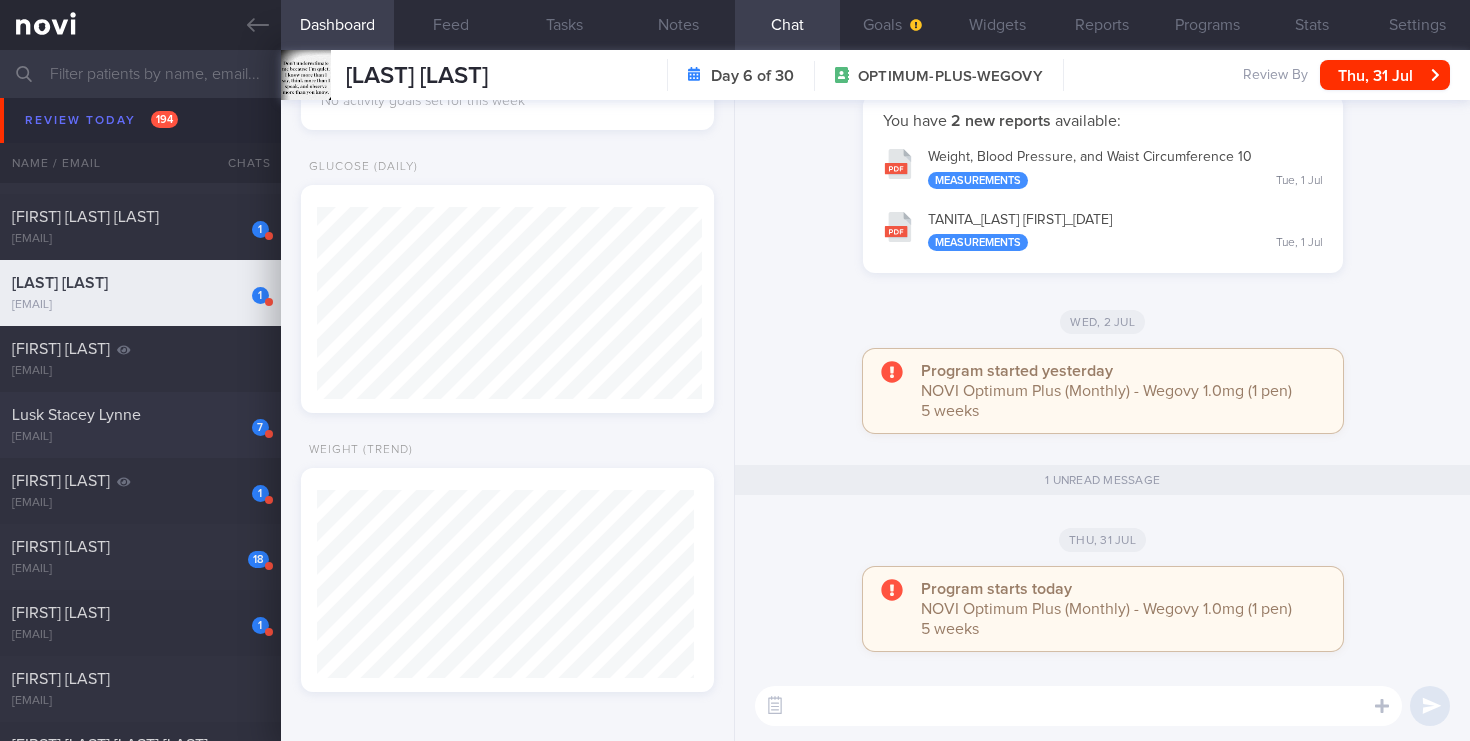 click on "[EMAIL]" at bounding box center (140, 437) 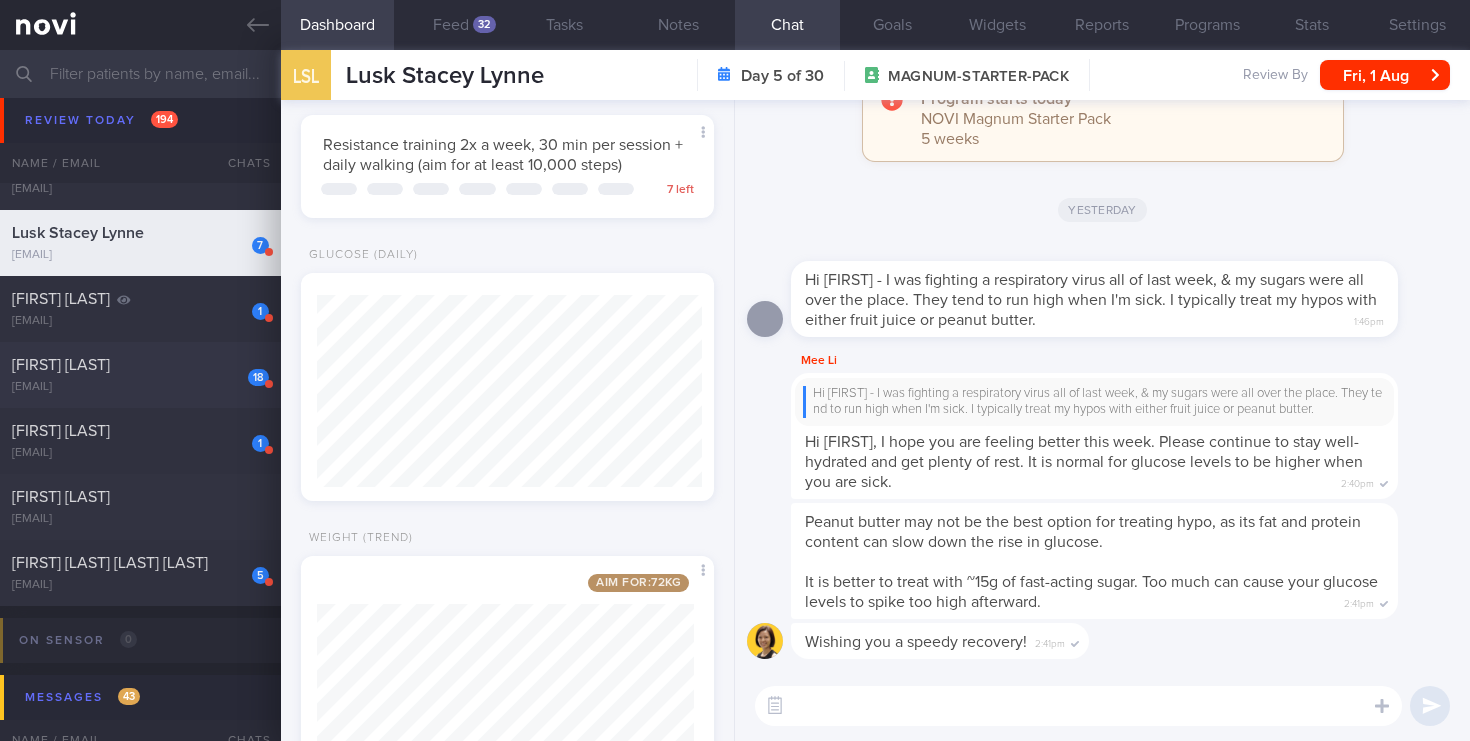 click on "[FIRST] [LAST]" at bounding box center [138, 365] 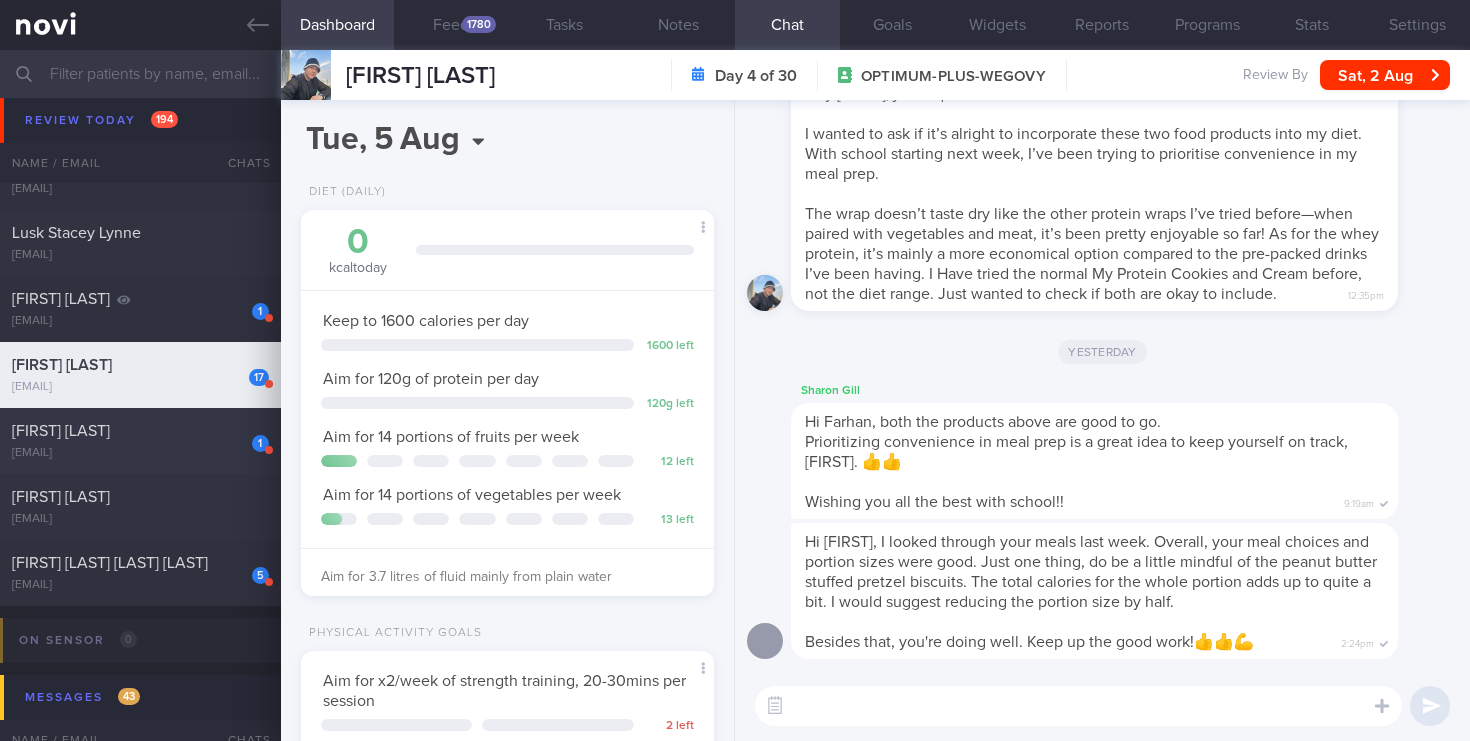 click on "[NUM]
[FIRST] [LAST]
[EMAIL]" at bounding box center (140, 441) 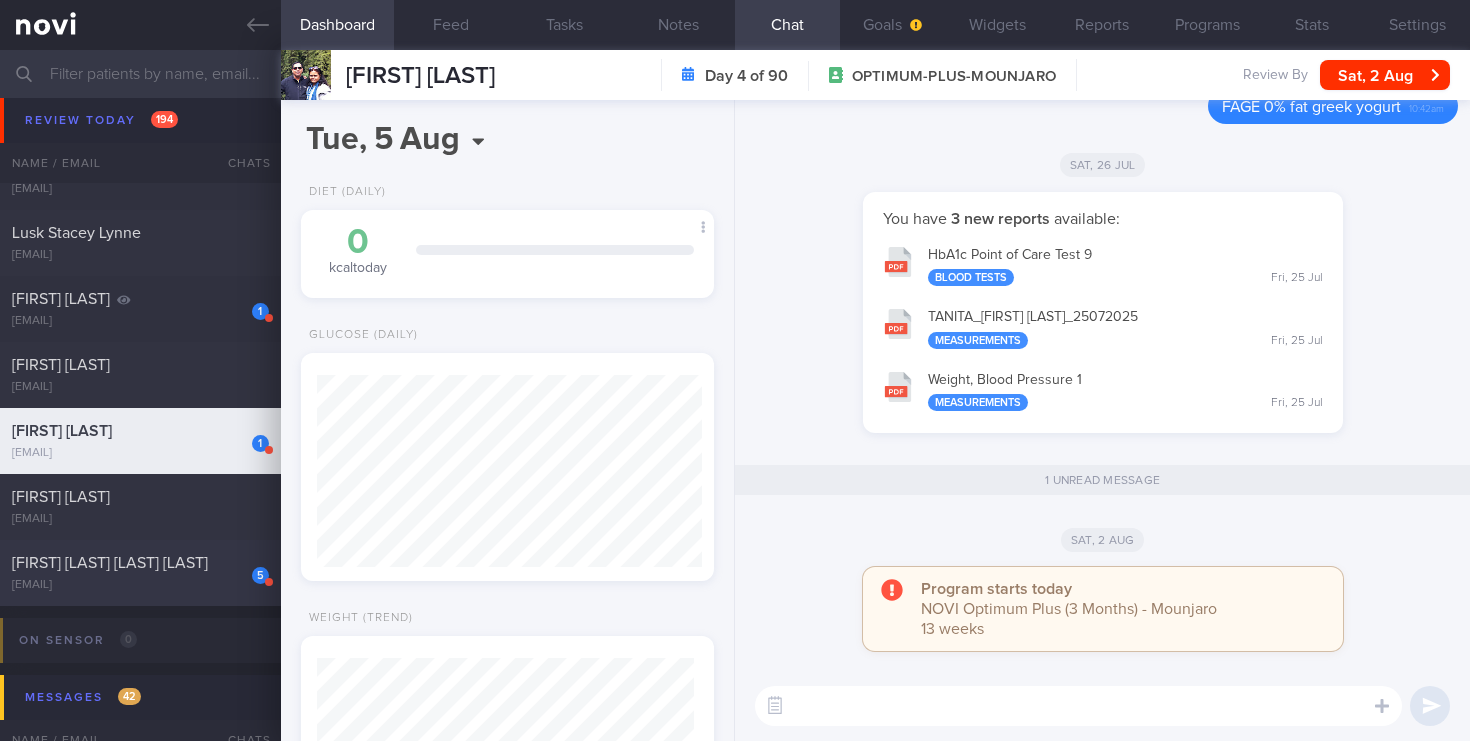 click on "[FIRST] [LAST] [LAST] [LAST]" at bounding box center (138, 563) 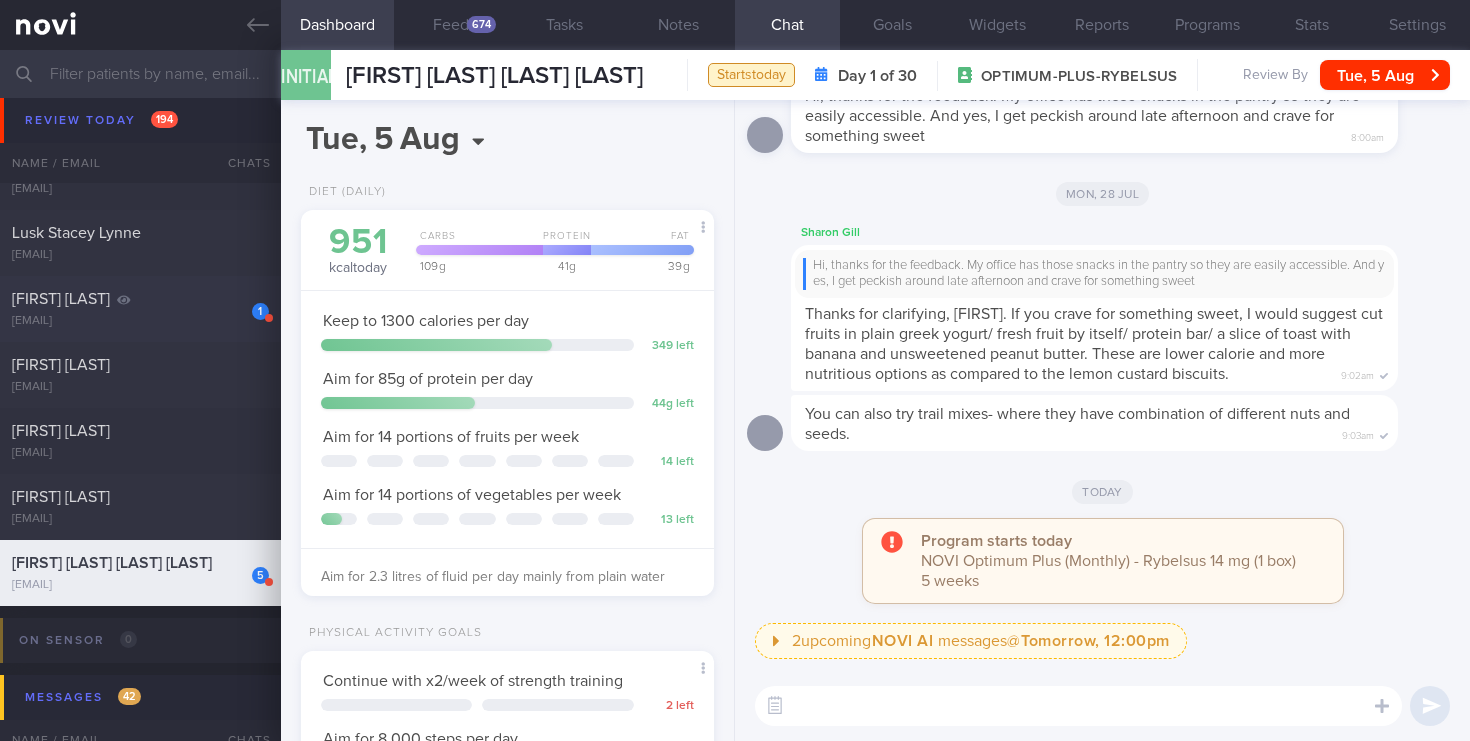 click on "[EMAIL]" at bounding box center (140, 321) 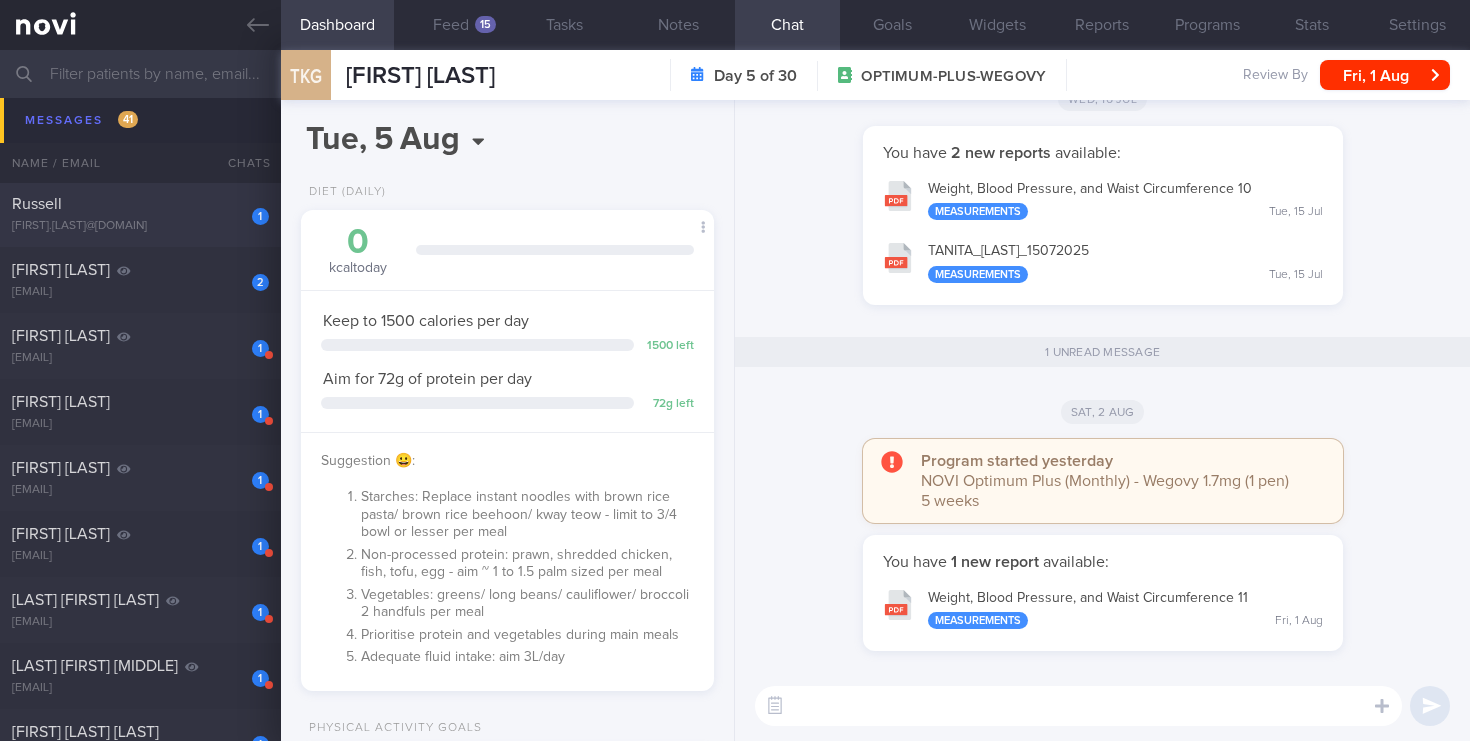 click on "1" at bounding box center [247, 209] 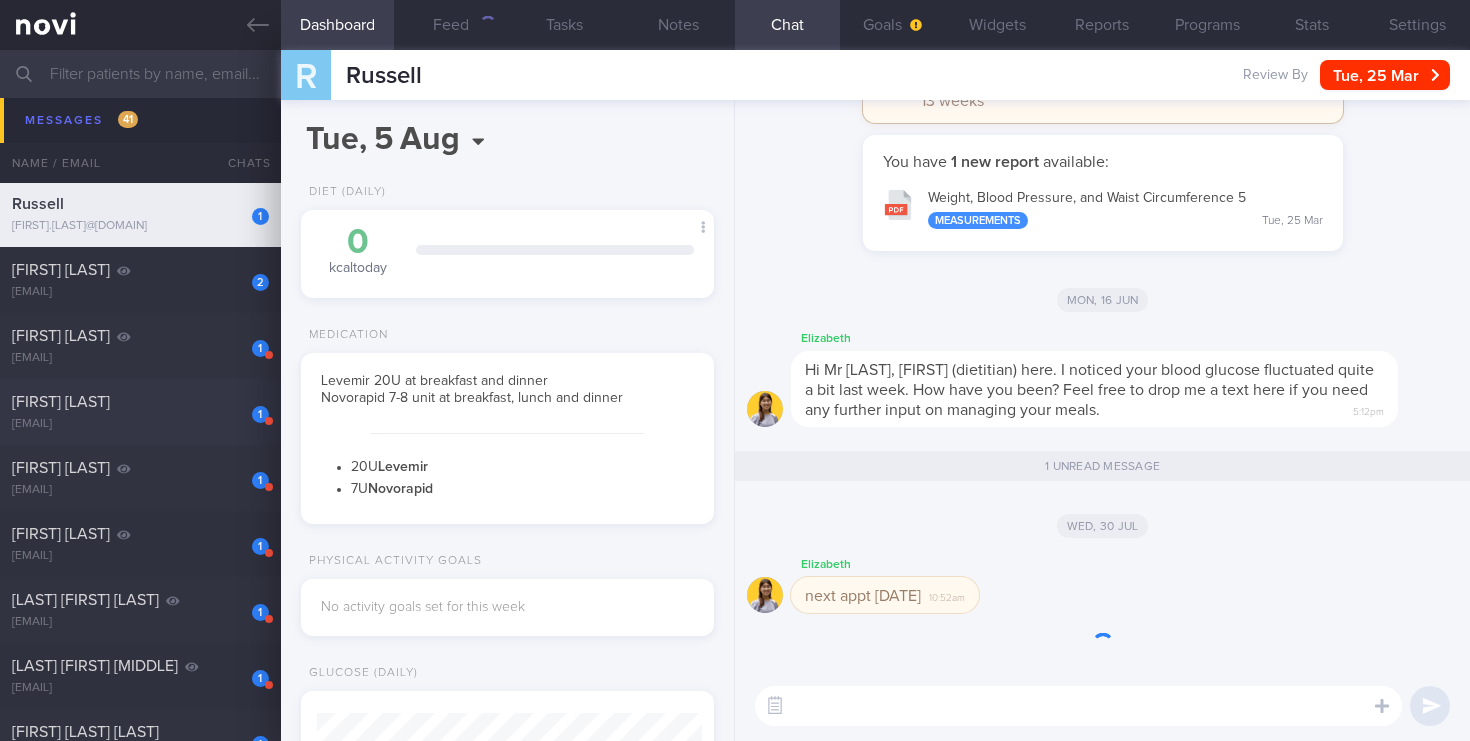scroll, scrollTop: 0, scrollLeft: 0, axis: both 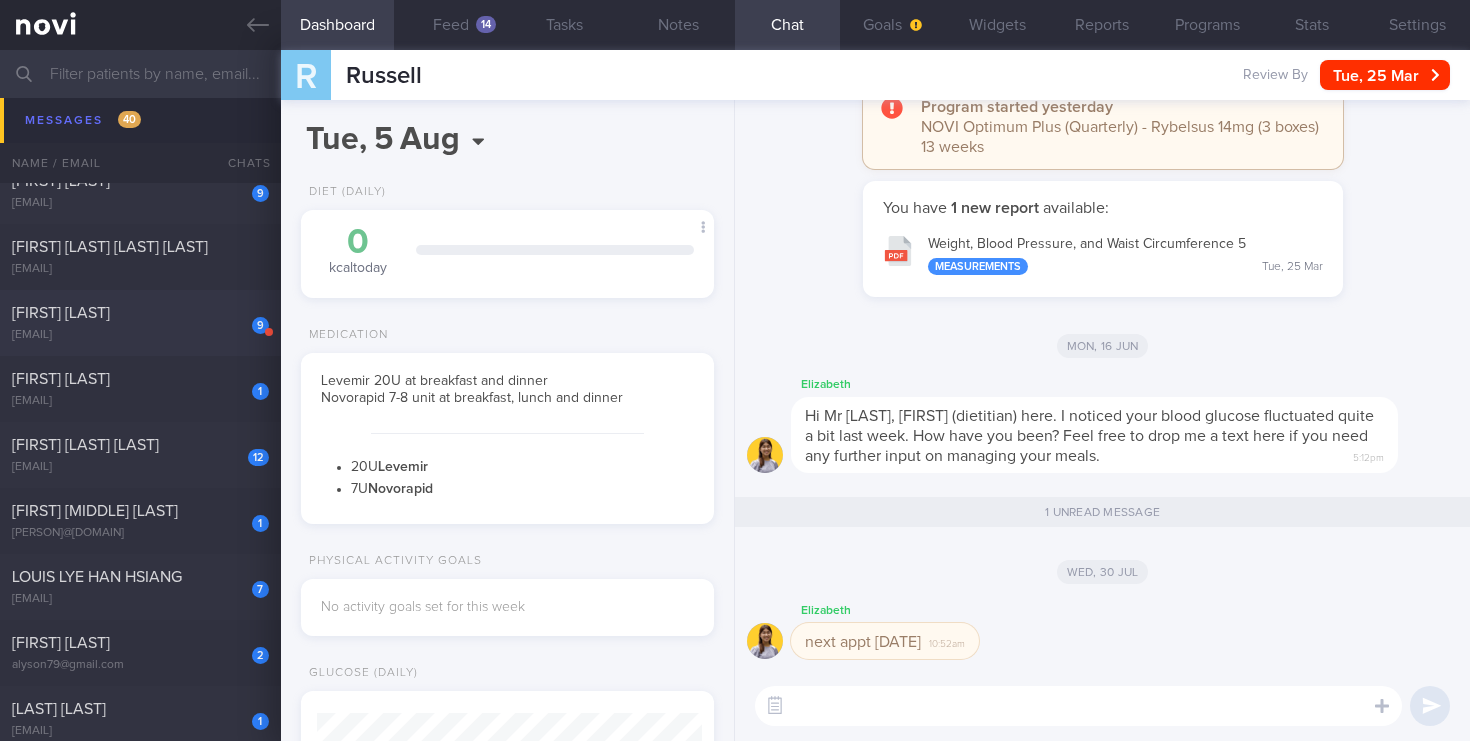 click on "[FIRST] [LAST]" at bounding box center [138, 313] 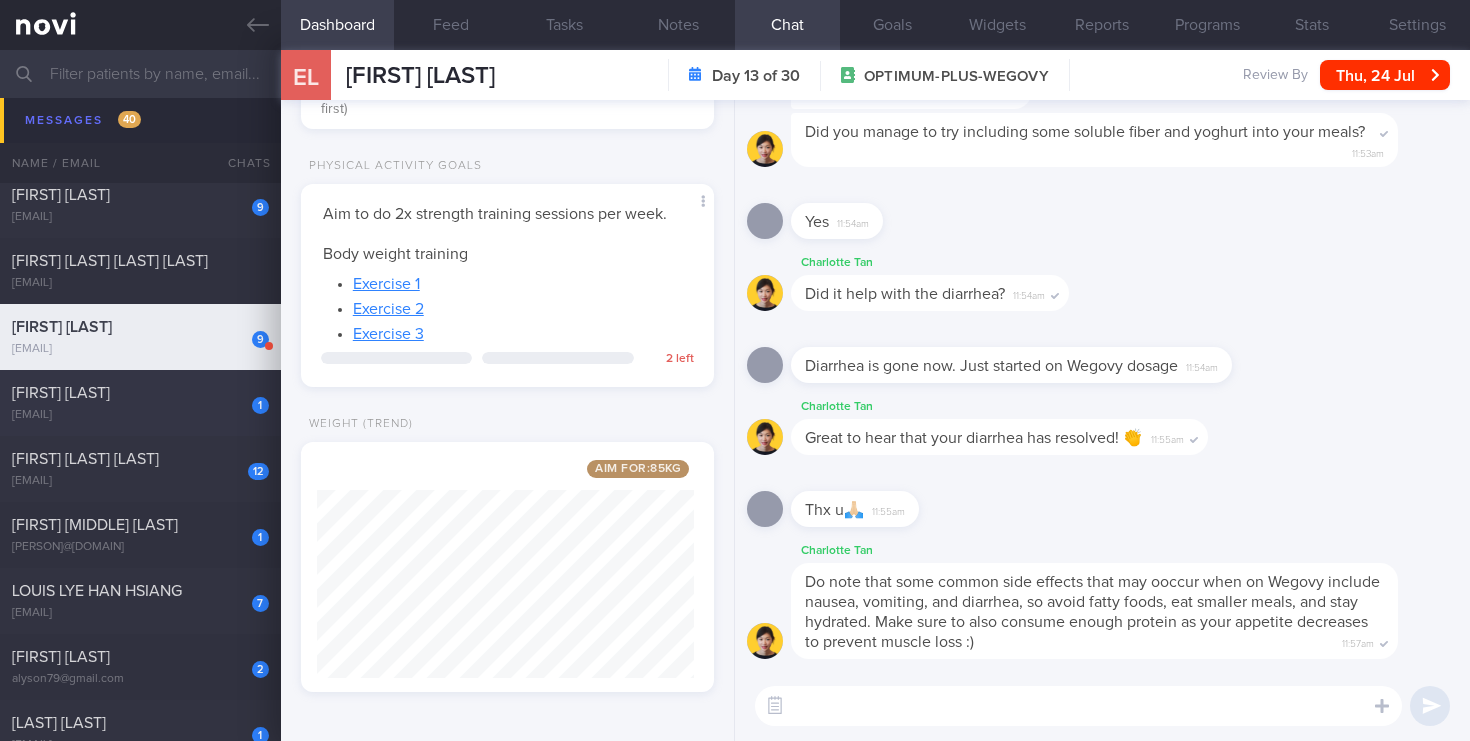 click on "1" at bounding box center [247, 398] 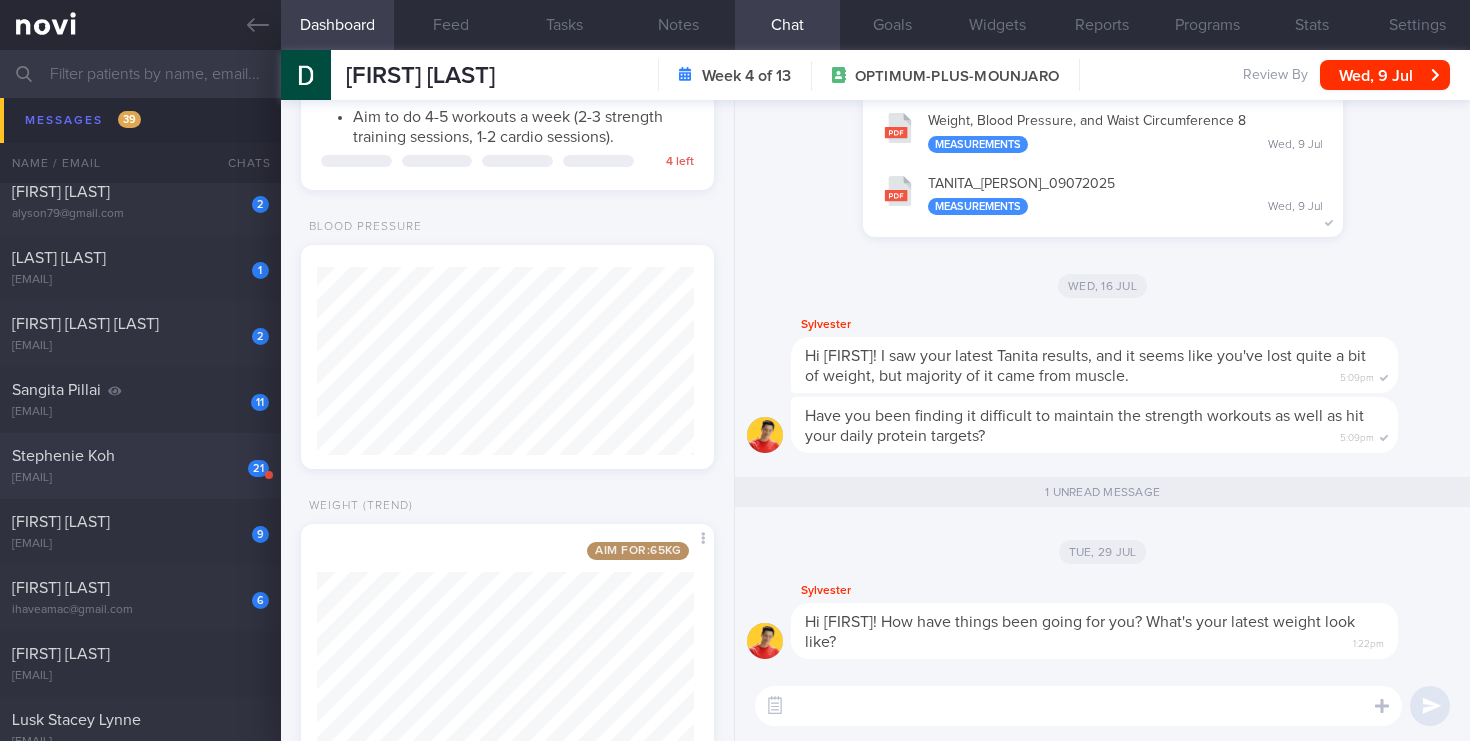click on "[EMAIL]" at bounding box center (140, 478) 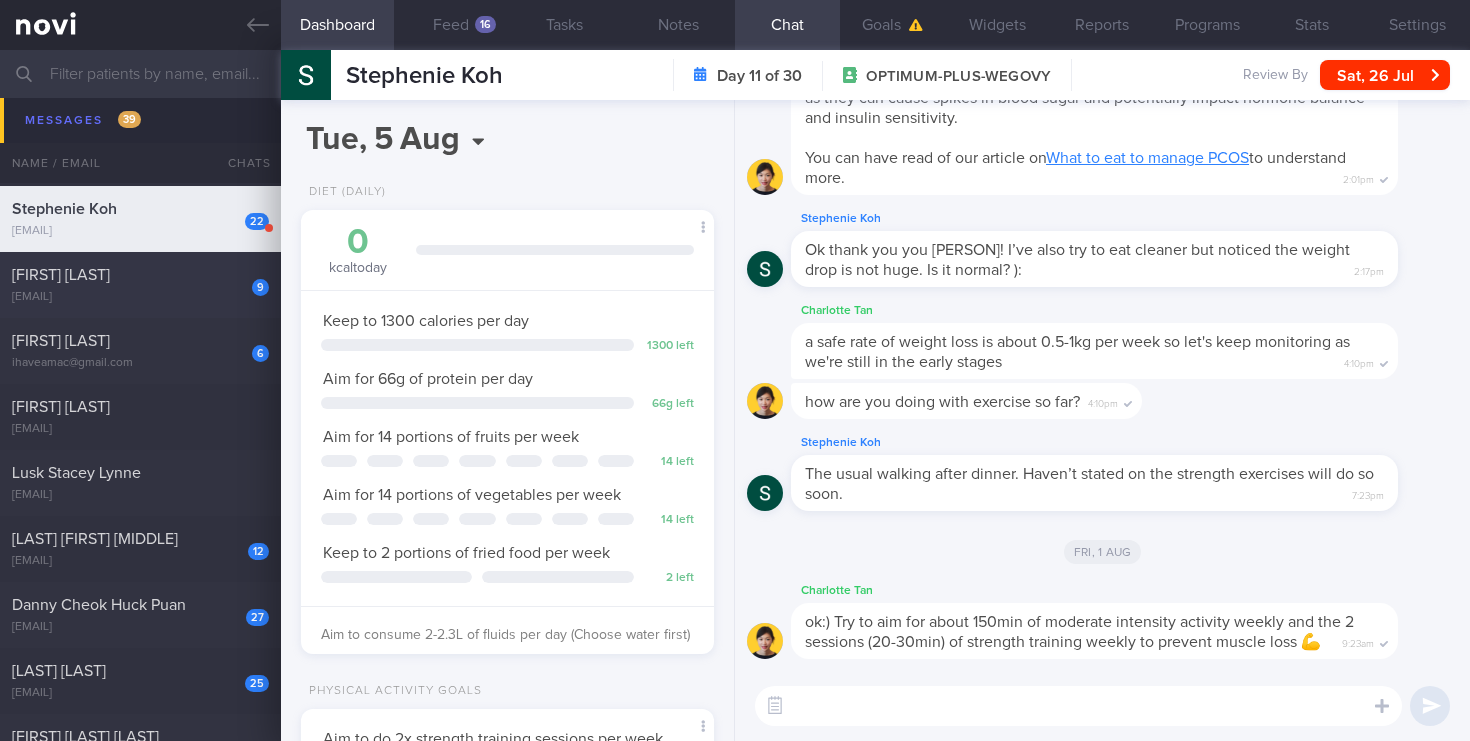 click on "[FIRST] [LAST]" at bounding box center (138, 275) 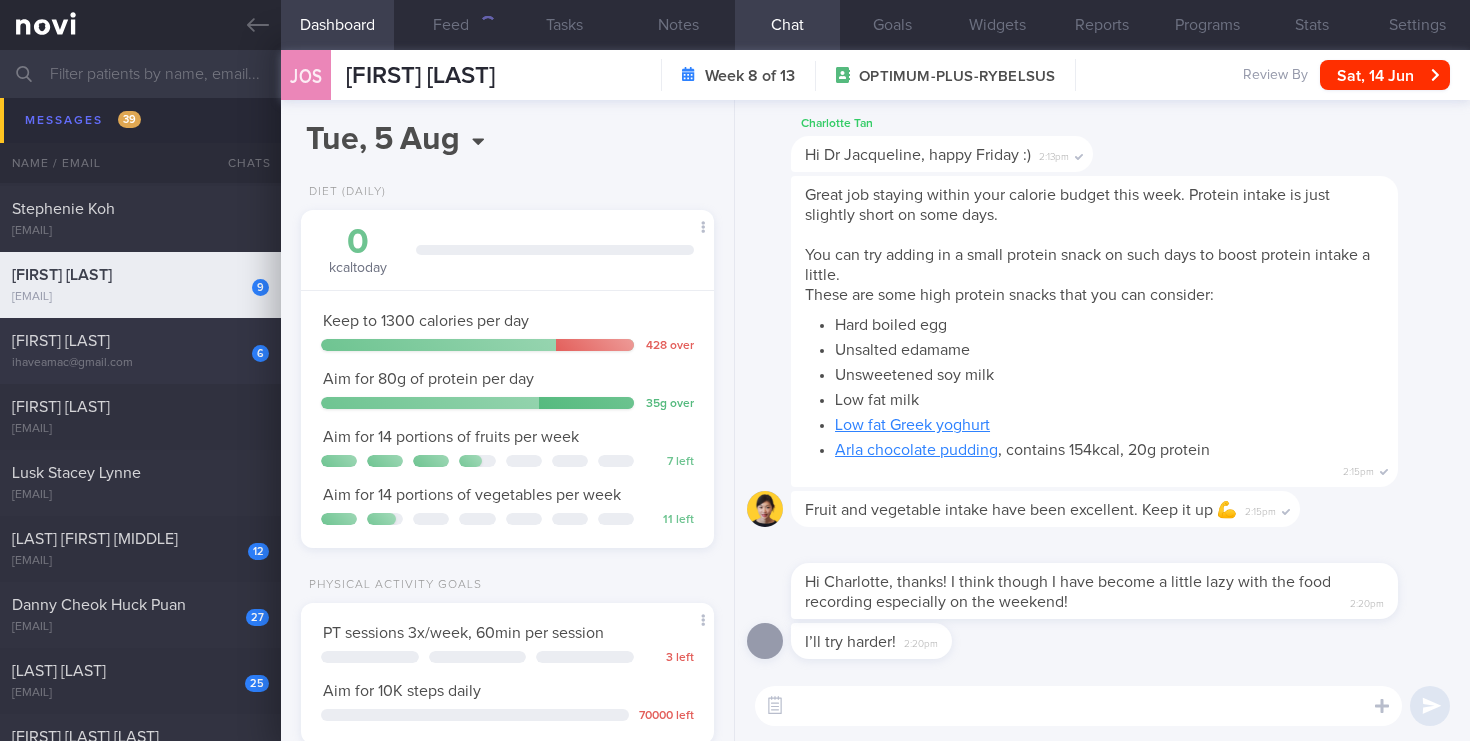 click on "6
[FIRST] [LAST]
[EMAIL]" at bounding box center [140, 351] 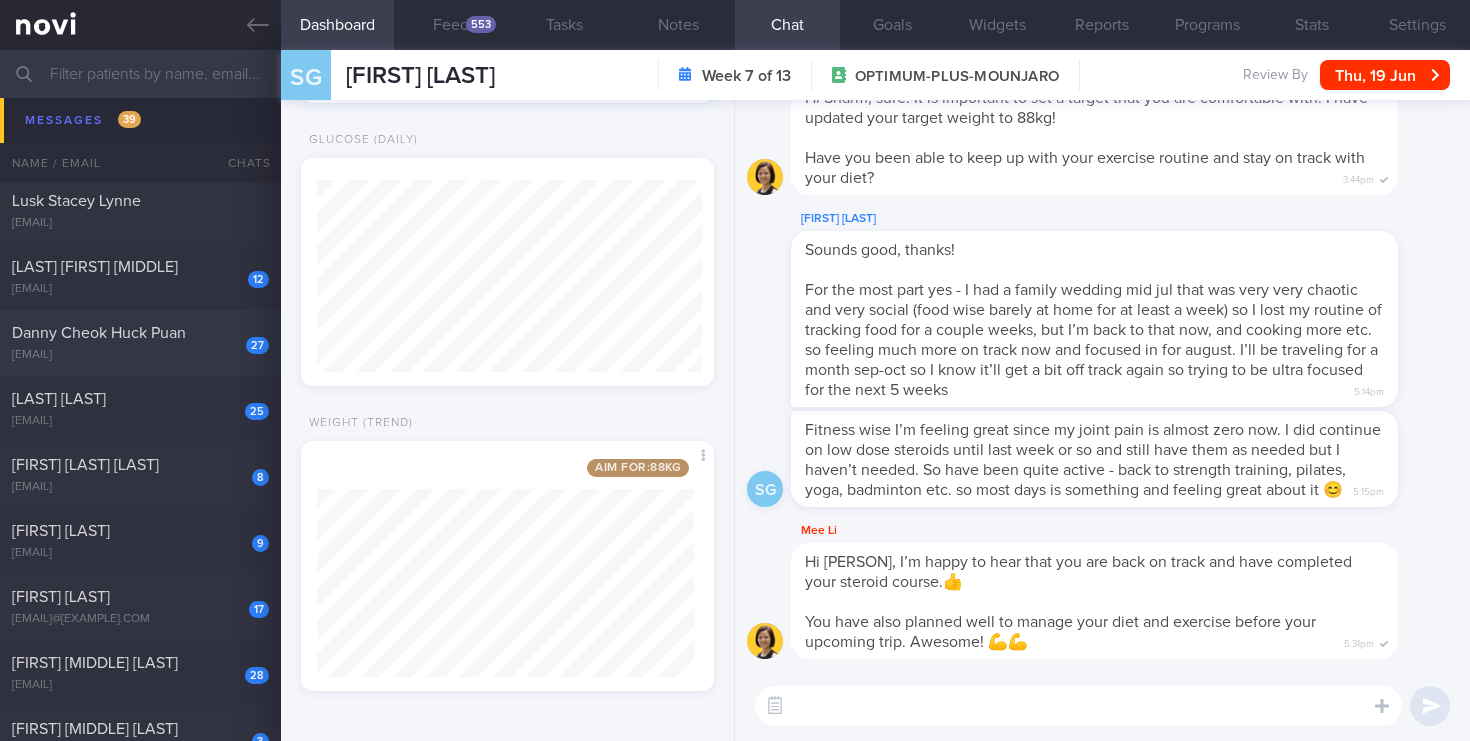 click on "[NUMBER]
[FIRST] [LAST]
[EMAIL]
Yesterday
[ID]" 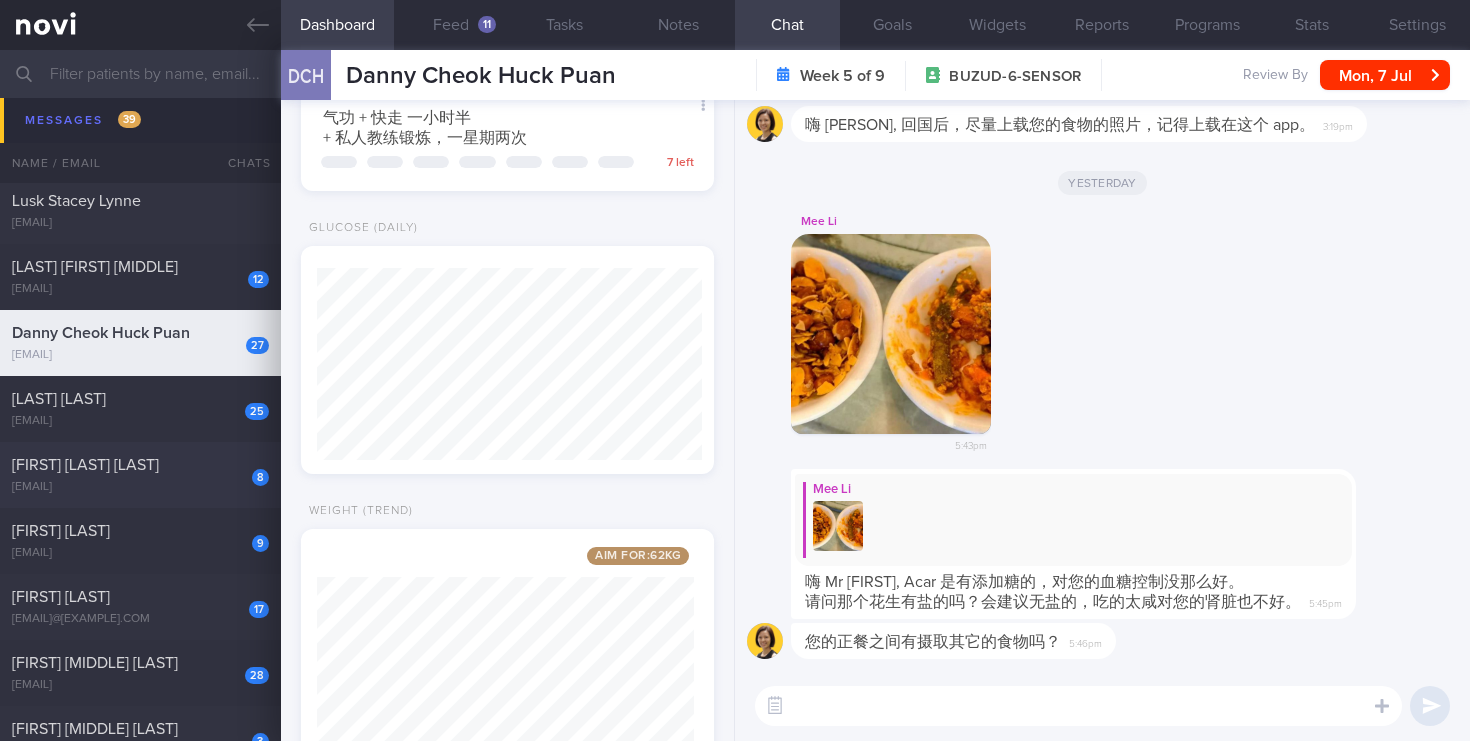 click on "[EMAIL]" at bounding box center (140, 487) 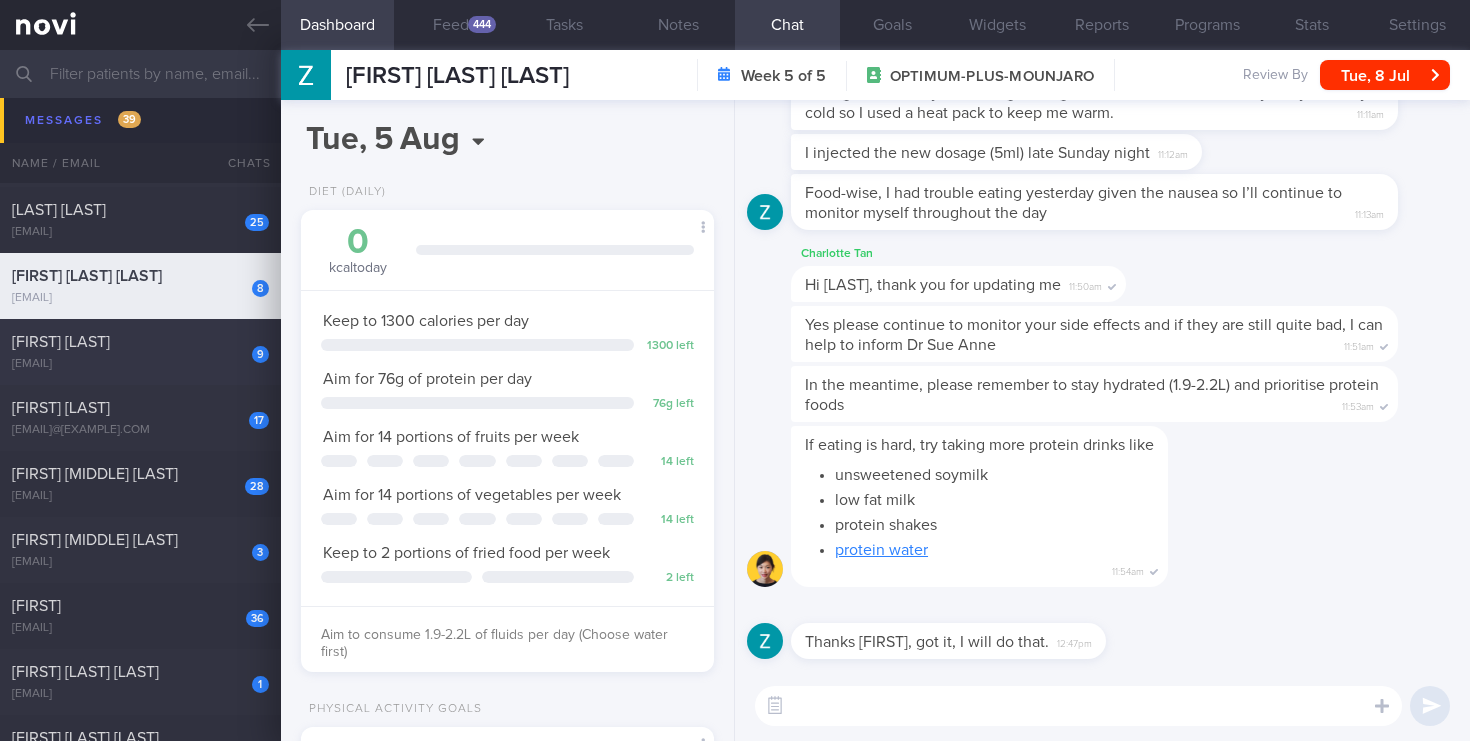 click on "[FIRST] [LAST]" at bounding box center [138, 342] 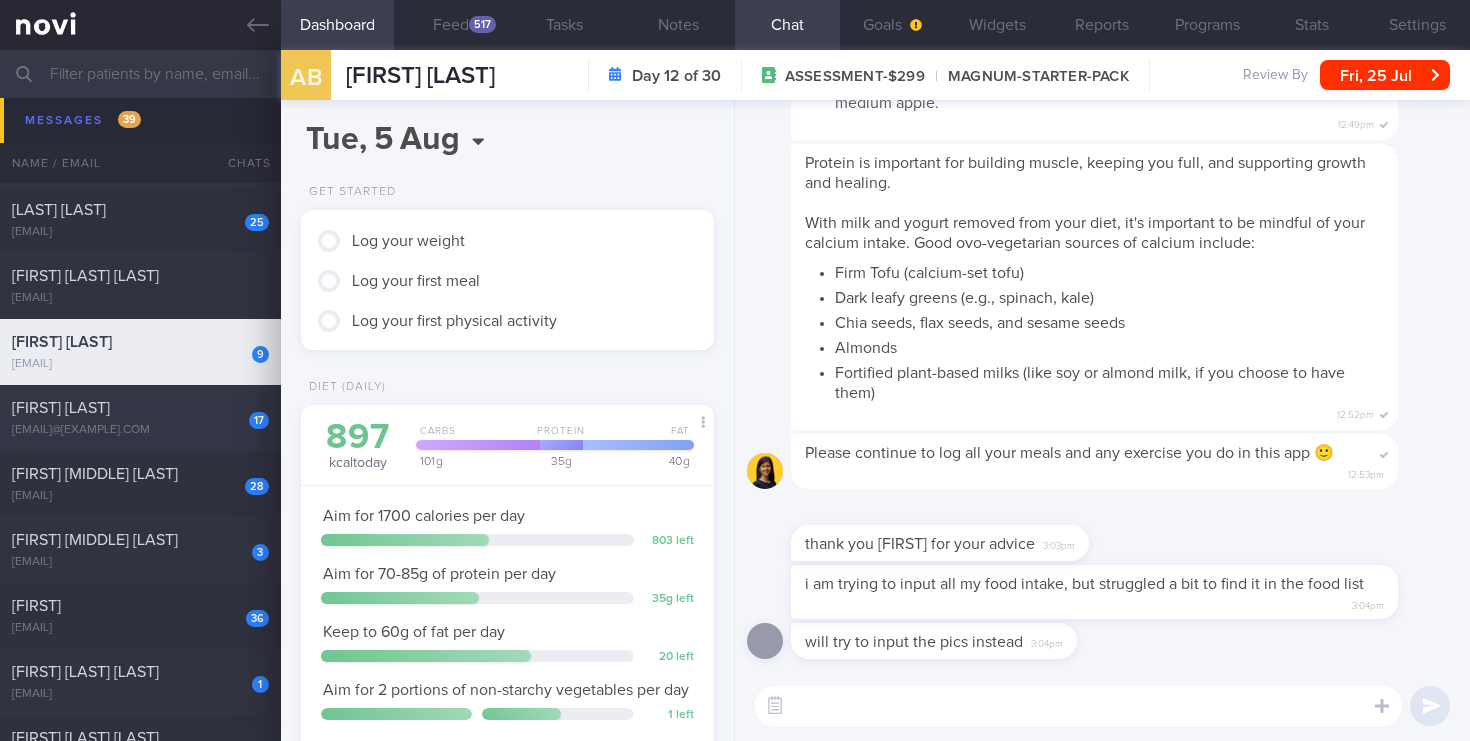 click on "[FIRST] [LAST]" at bounding box center (138, 408) 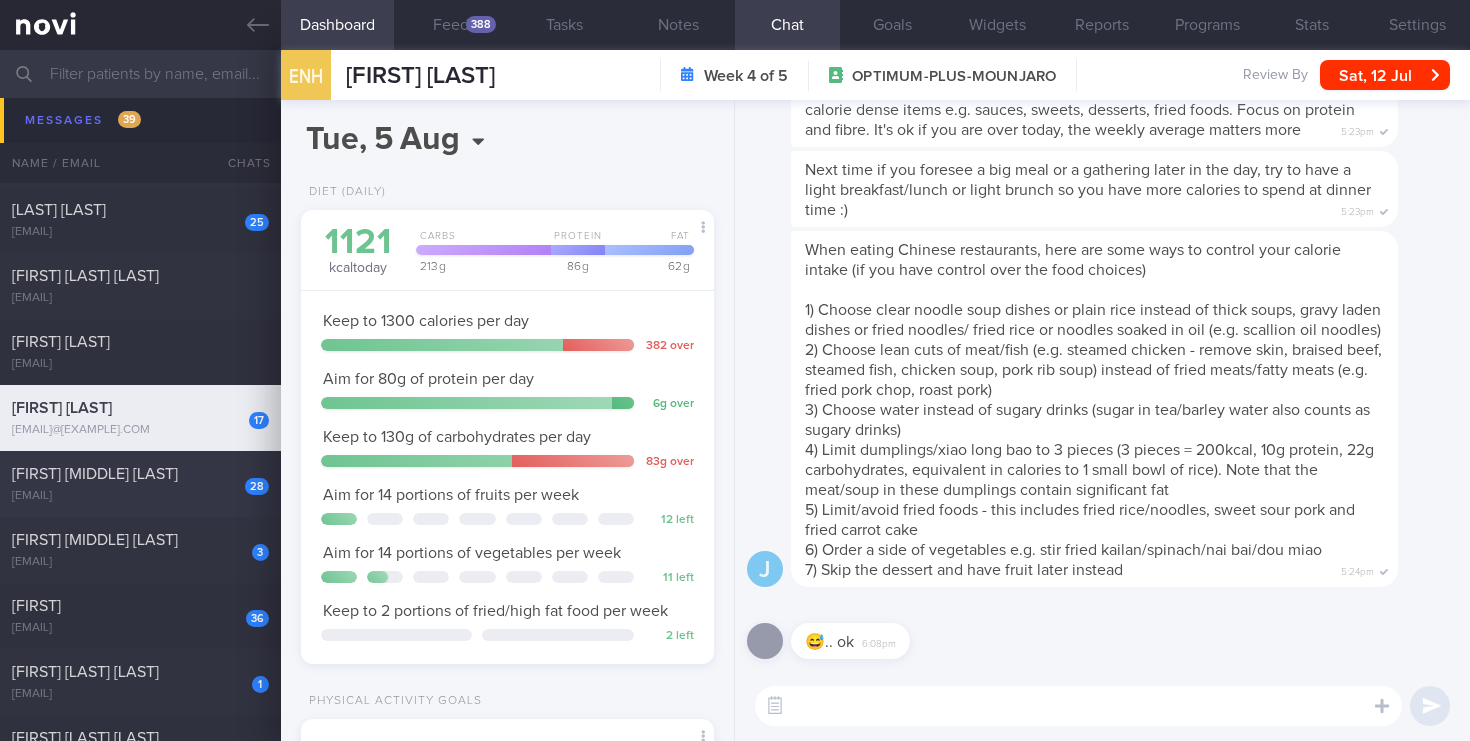click on "[NUMBER]
[FIRST] [LAST]
[EMAIL]" at bounding box center (140, 484) 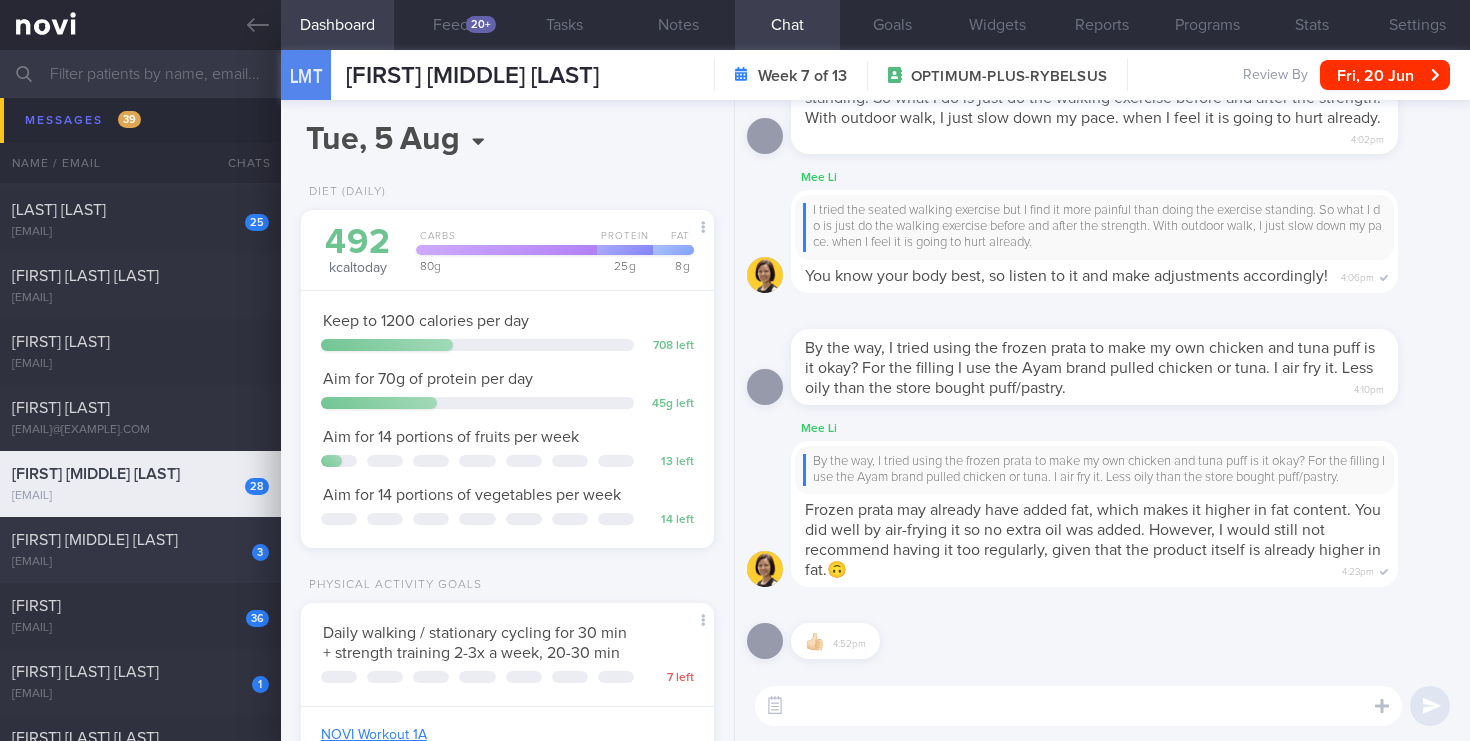 click on "[FIRST] [MIDDLE] [LAST]" at bounding box center [138, 540] 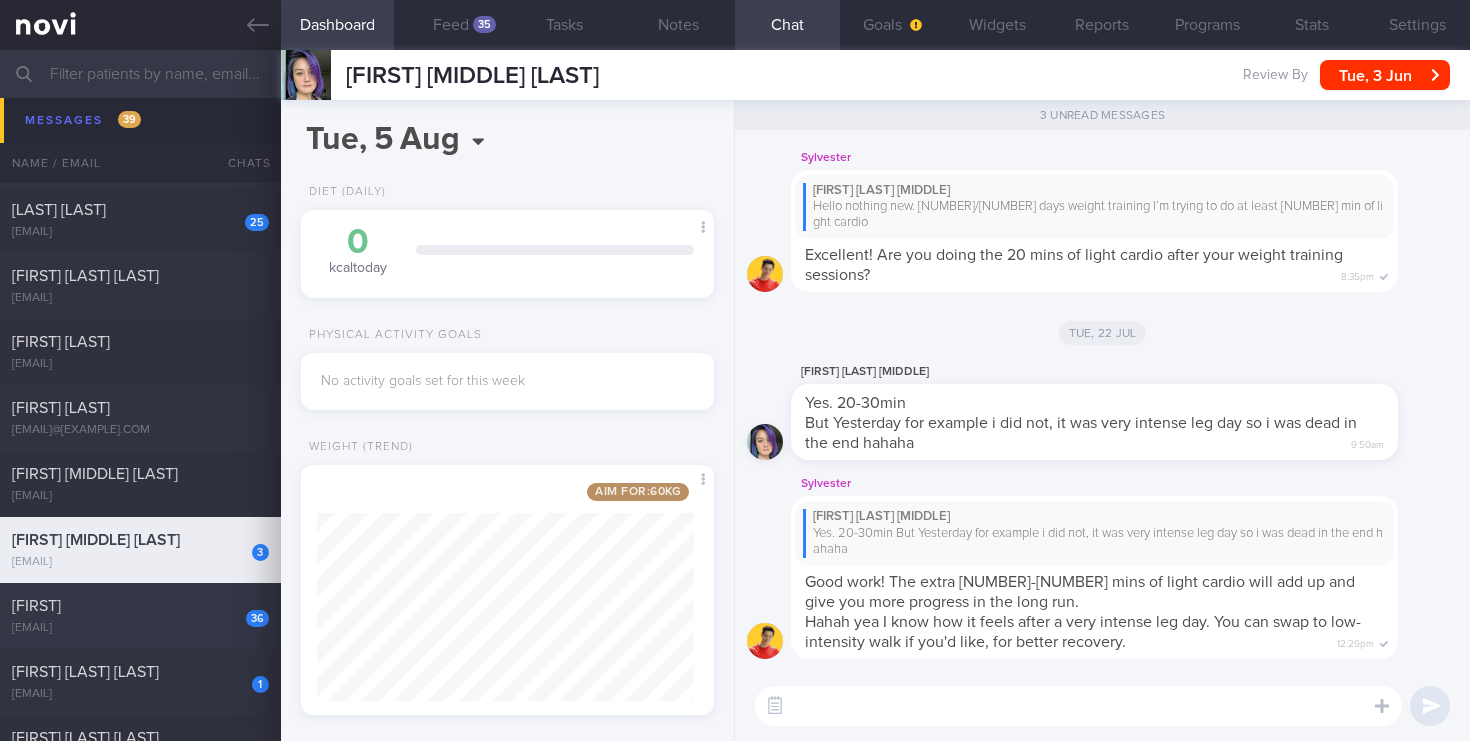 click on "[EMAIL]" at bounding box center (140, 628) 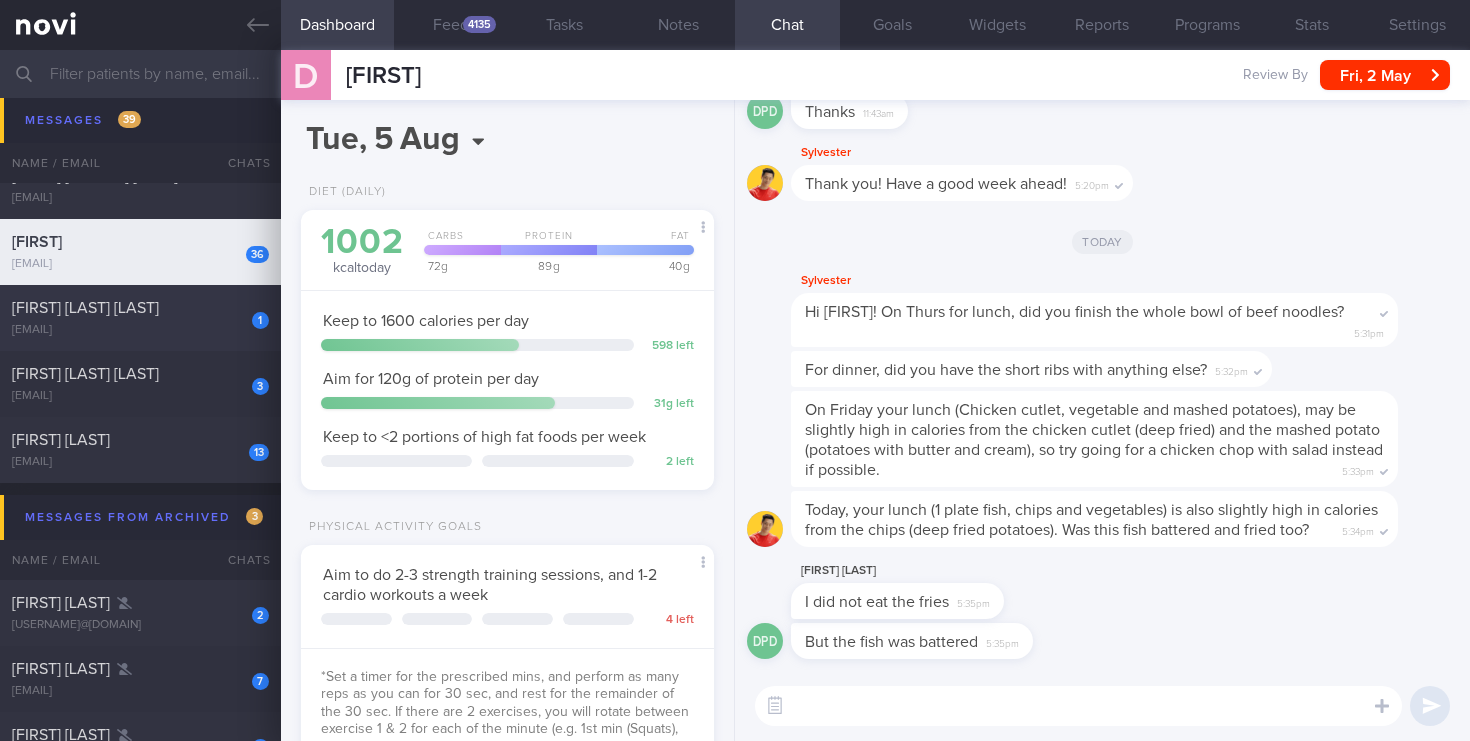 click on "[EMAIL]" at bounding box center (140, 330) 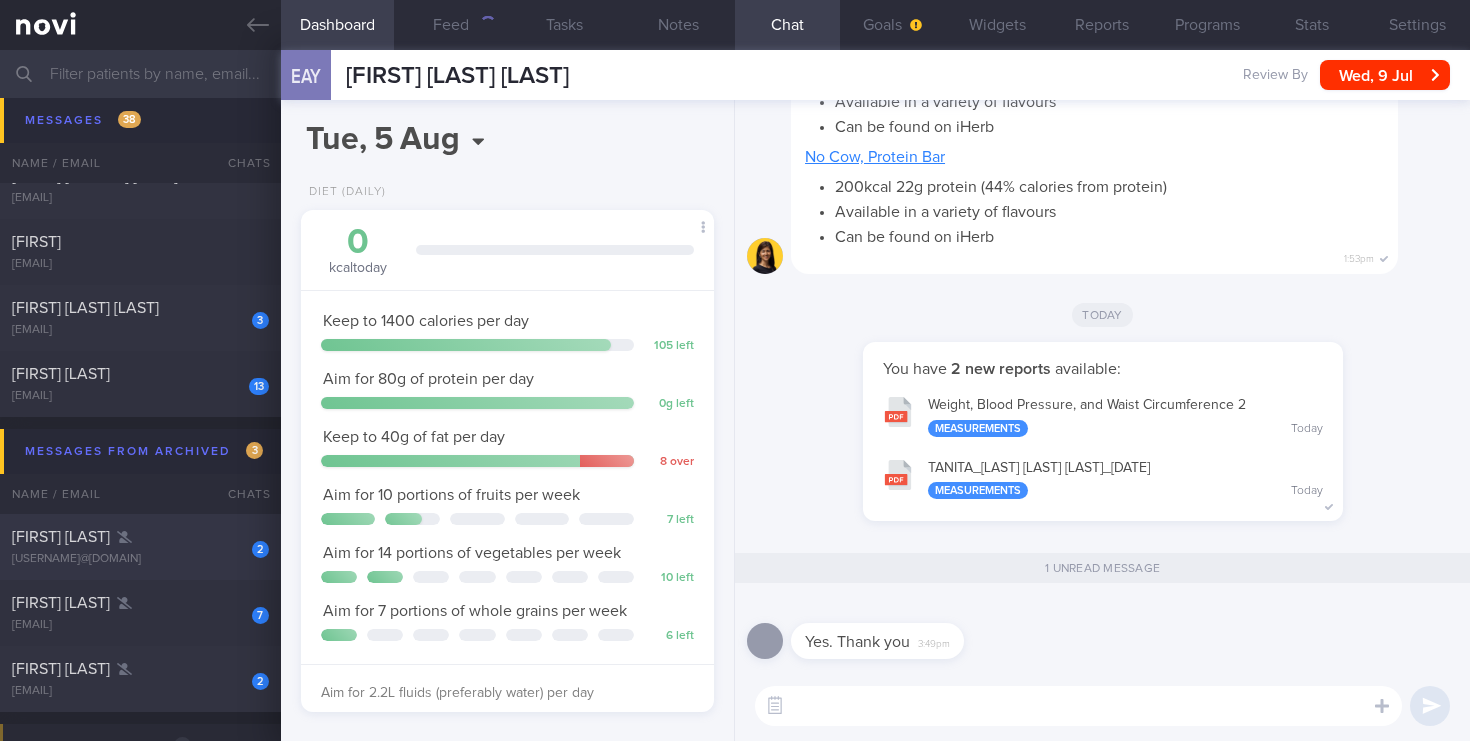 click on "2" at bounding box center [247, 542] 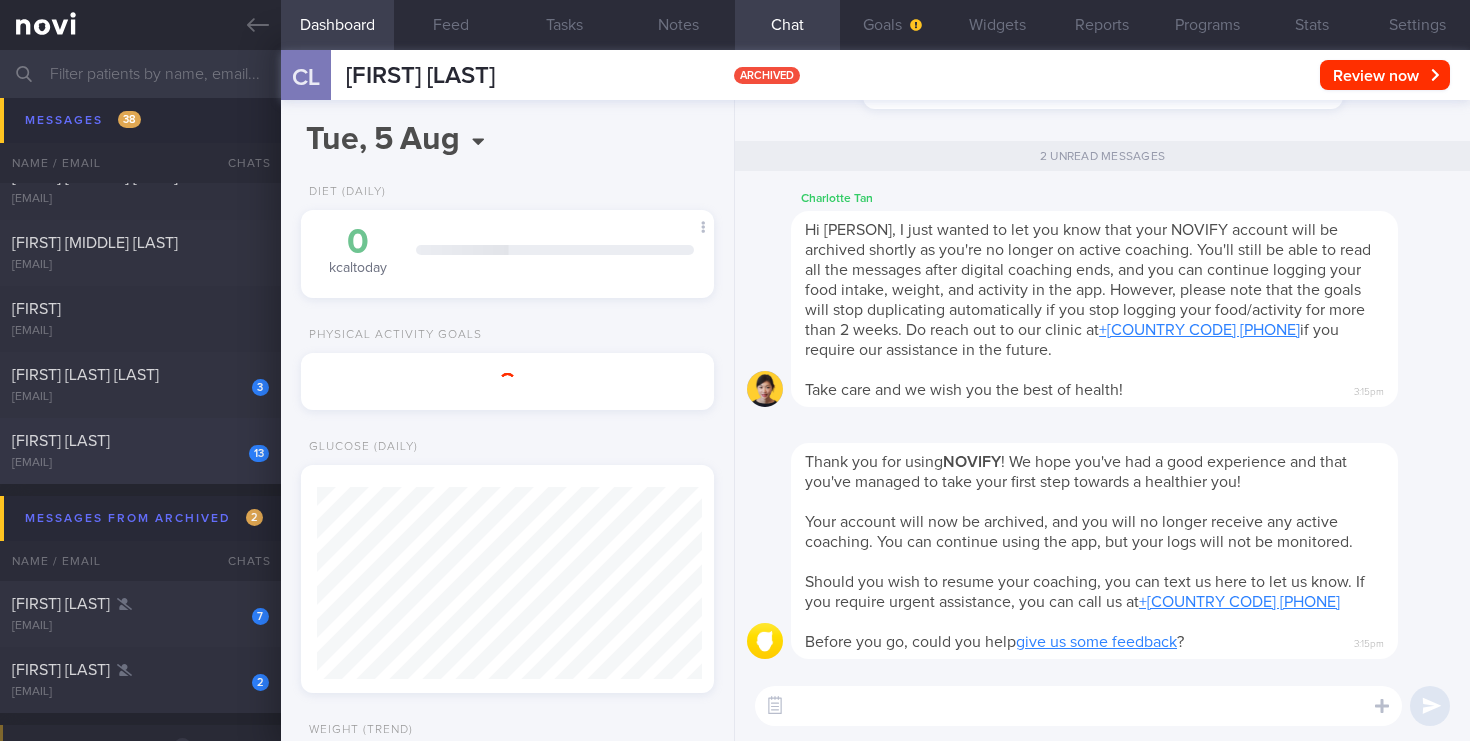 click on "[FIRST] [LAST]" at bounding box center [61, 441] 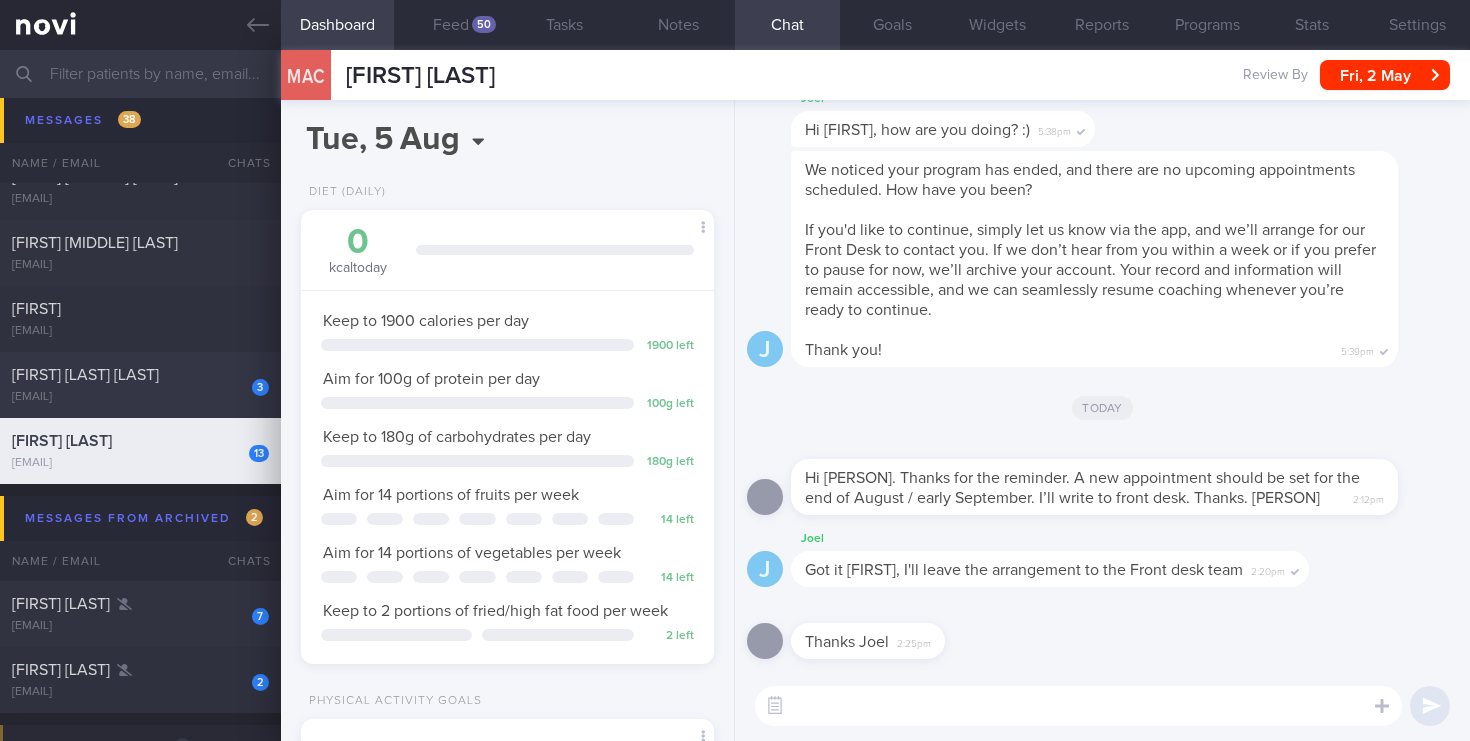 click on "3
[FIRST] [LAST]
[EMAIL]" at bounding box center [140, 385] 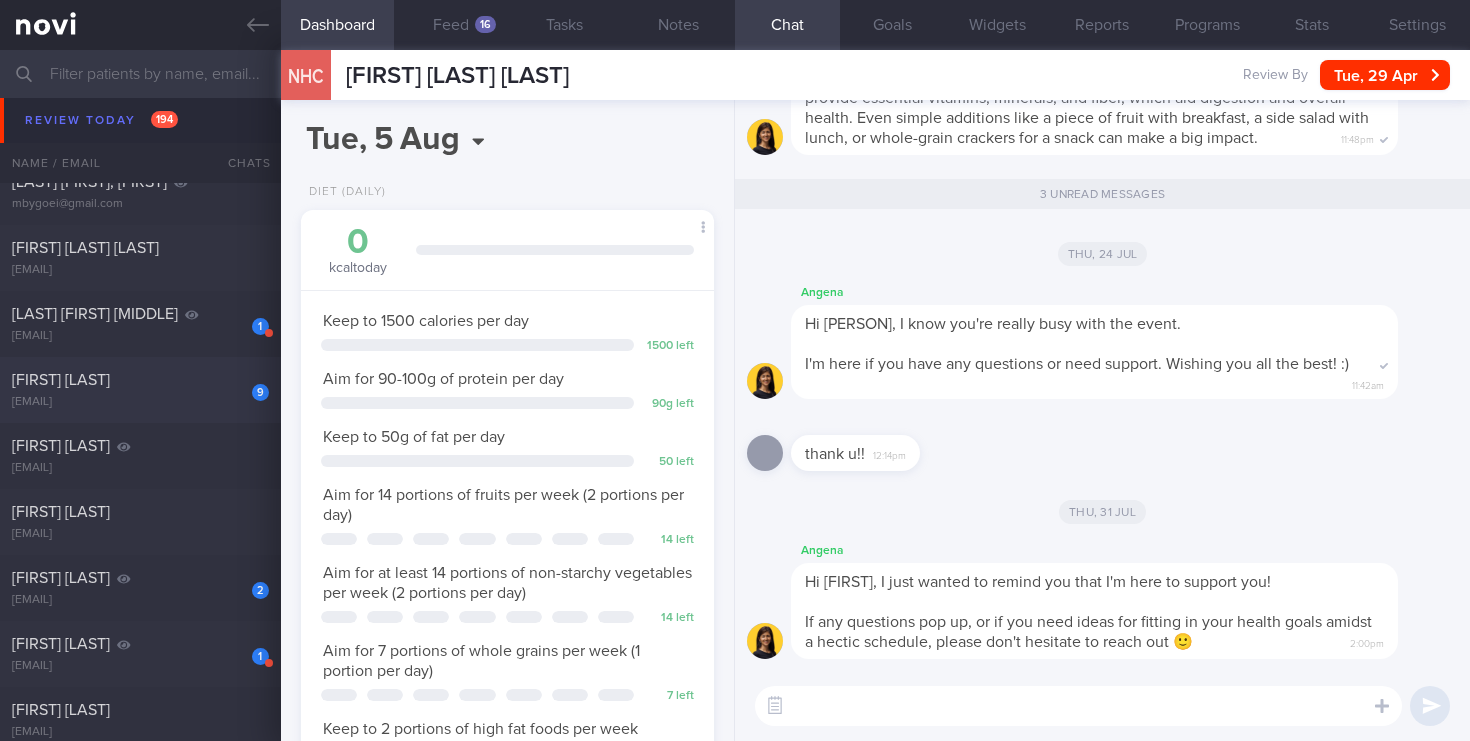 click on "[FIRST] [LAST]" at bounding box center (61, 380) 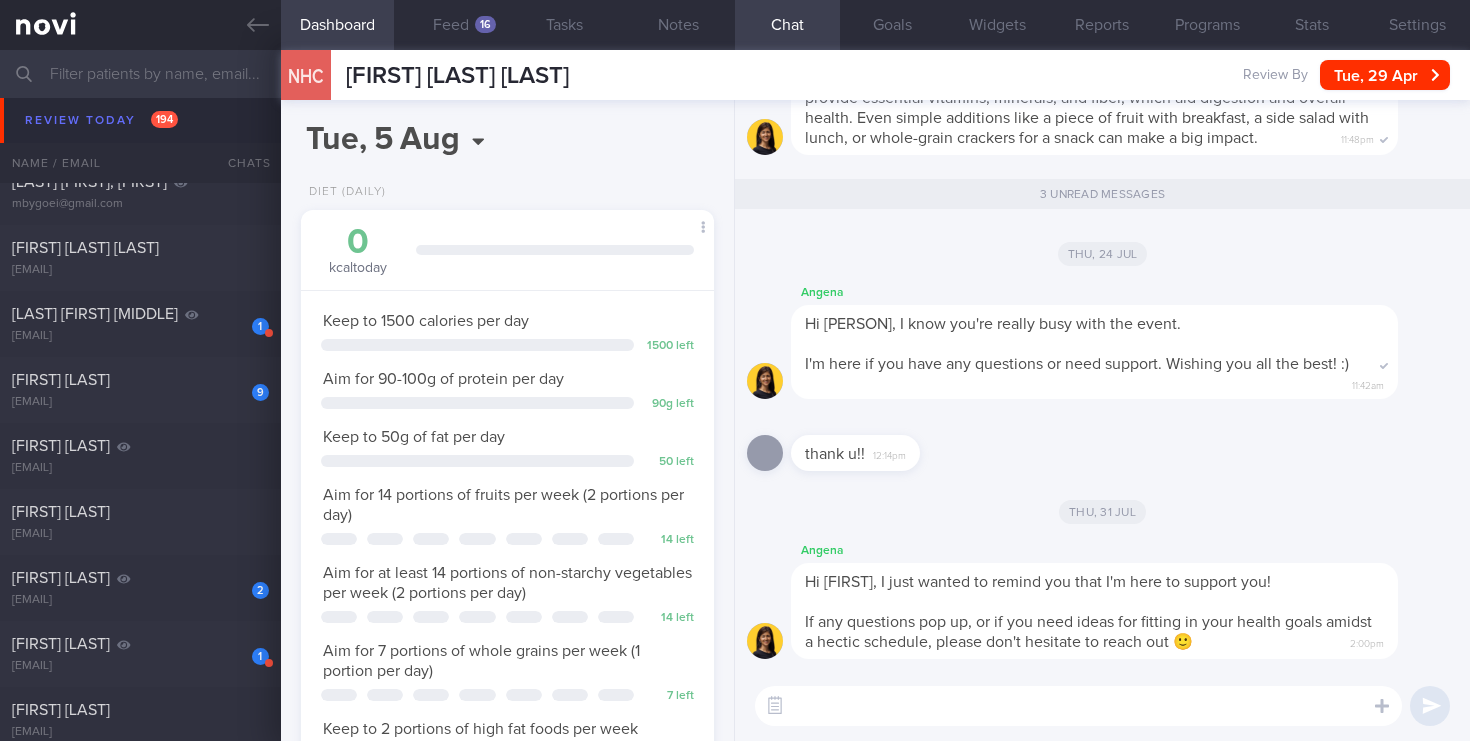 select on "6" 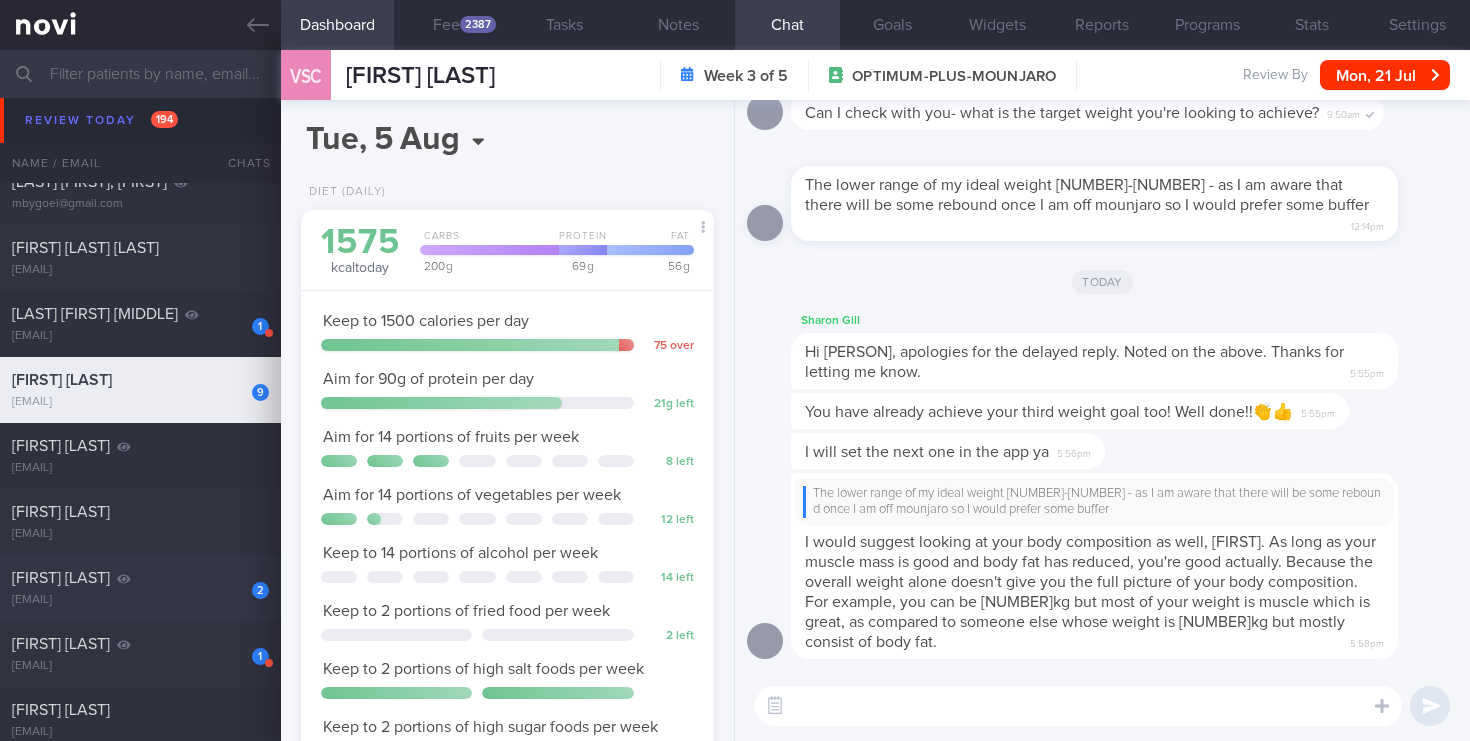 click on "[EMAIL]" at bounding box center (140, 600) 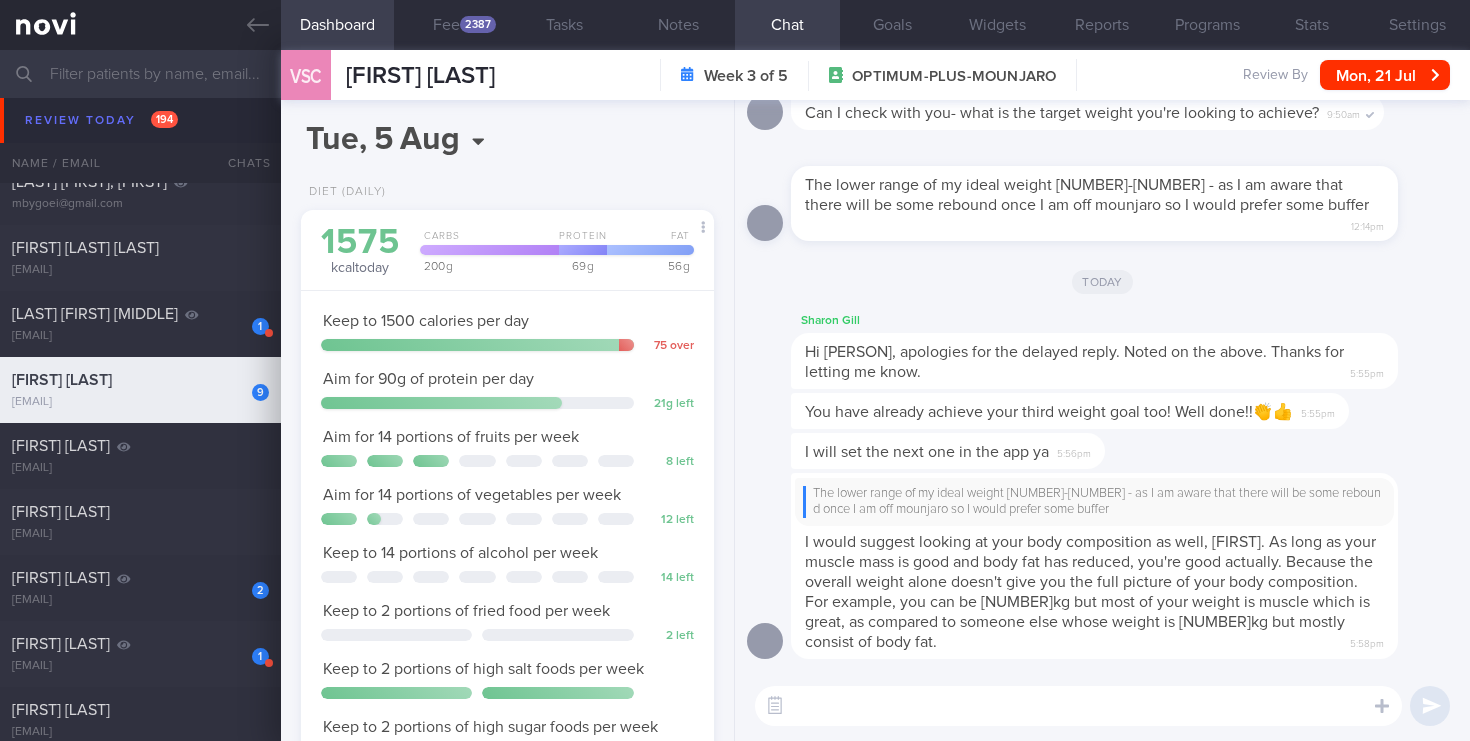 type on "2024" 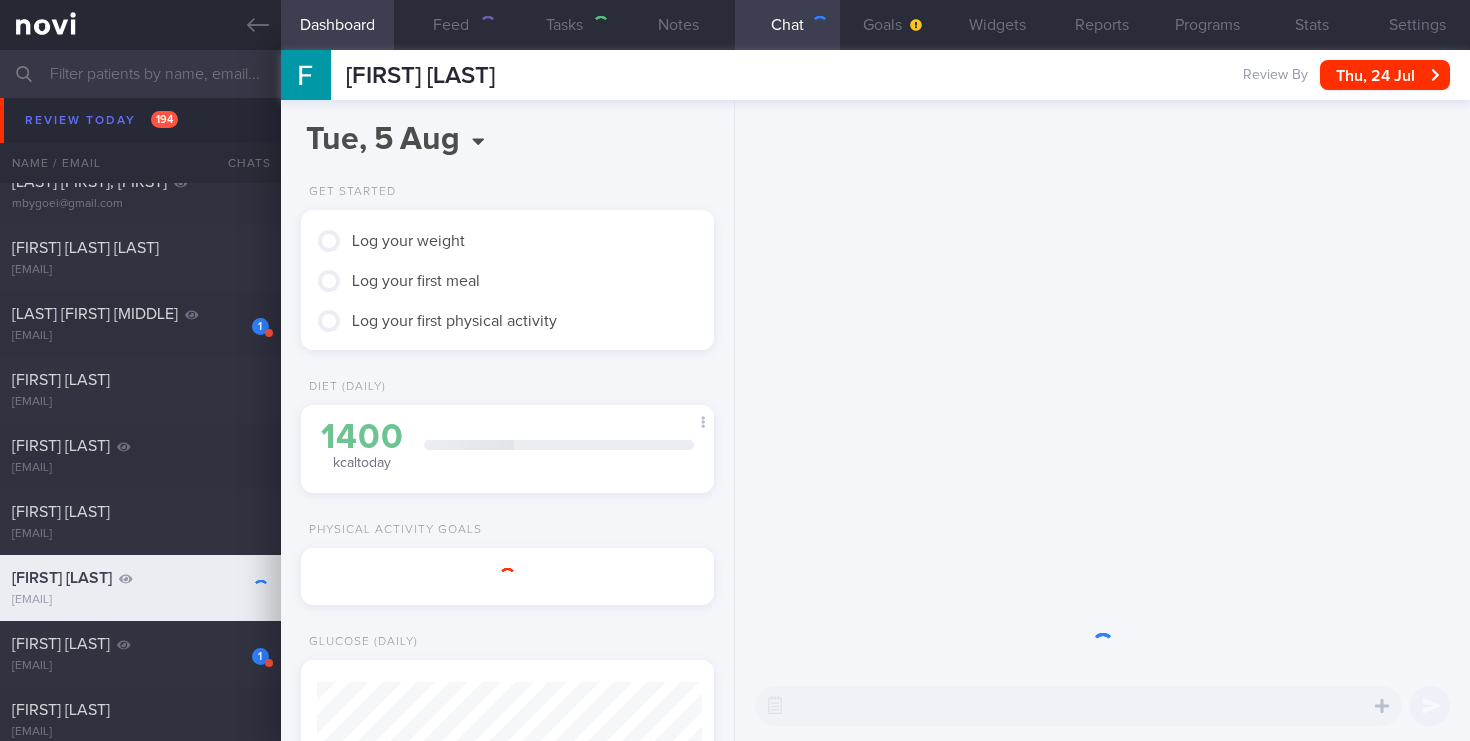 type on "2025" 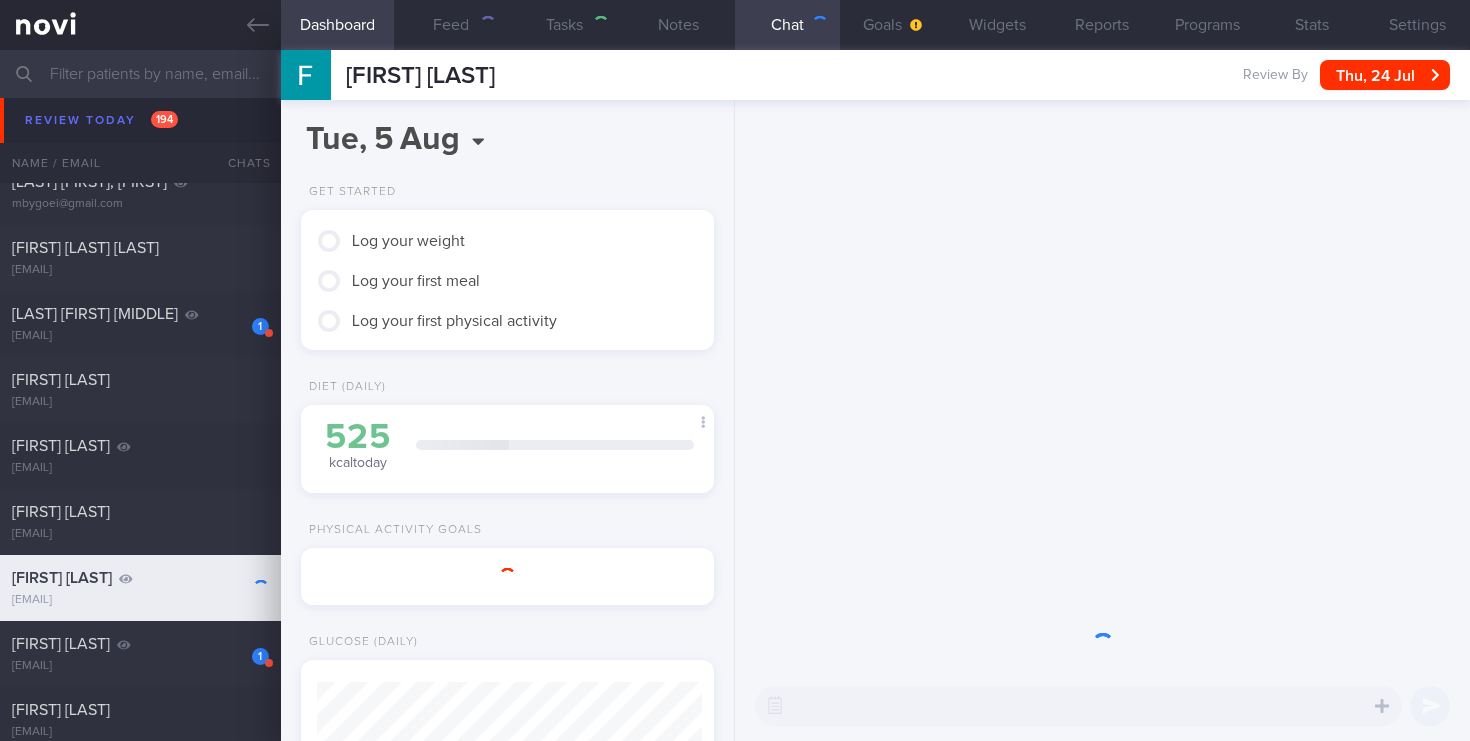 scroll, scrollTop: 999812, scrollLeft: 999622, axis: both 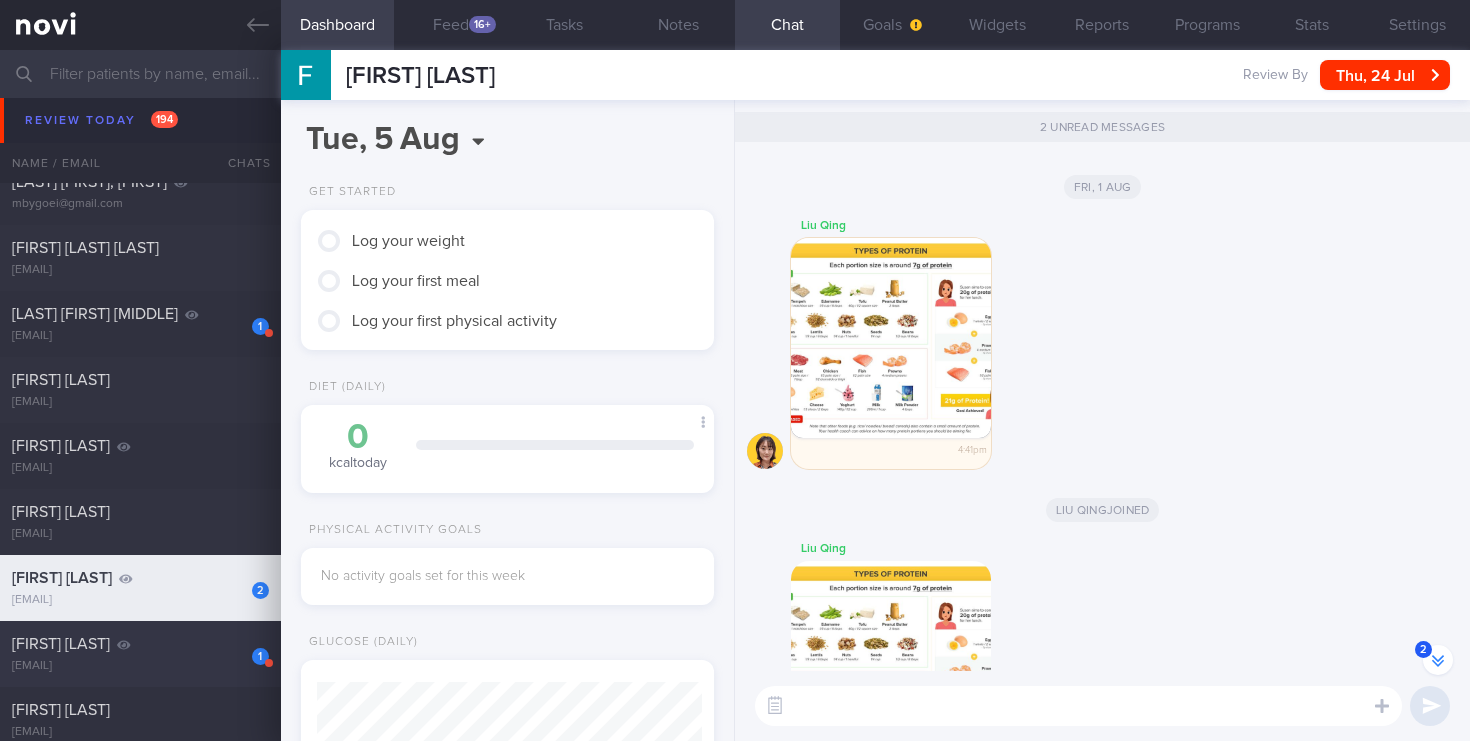 click on "[EMAIL]" at bounding box center [140, 666] 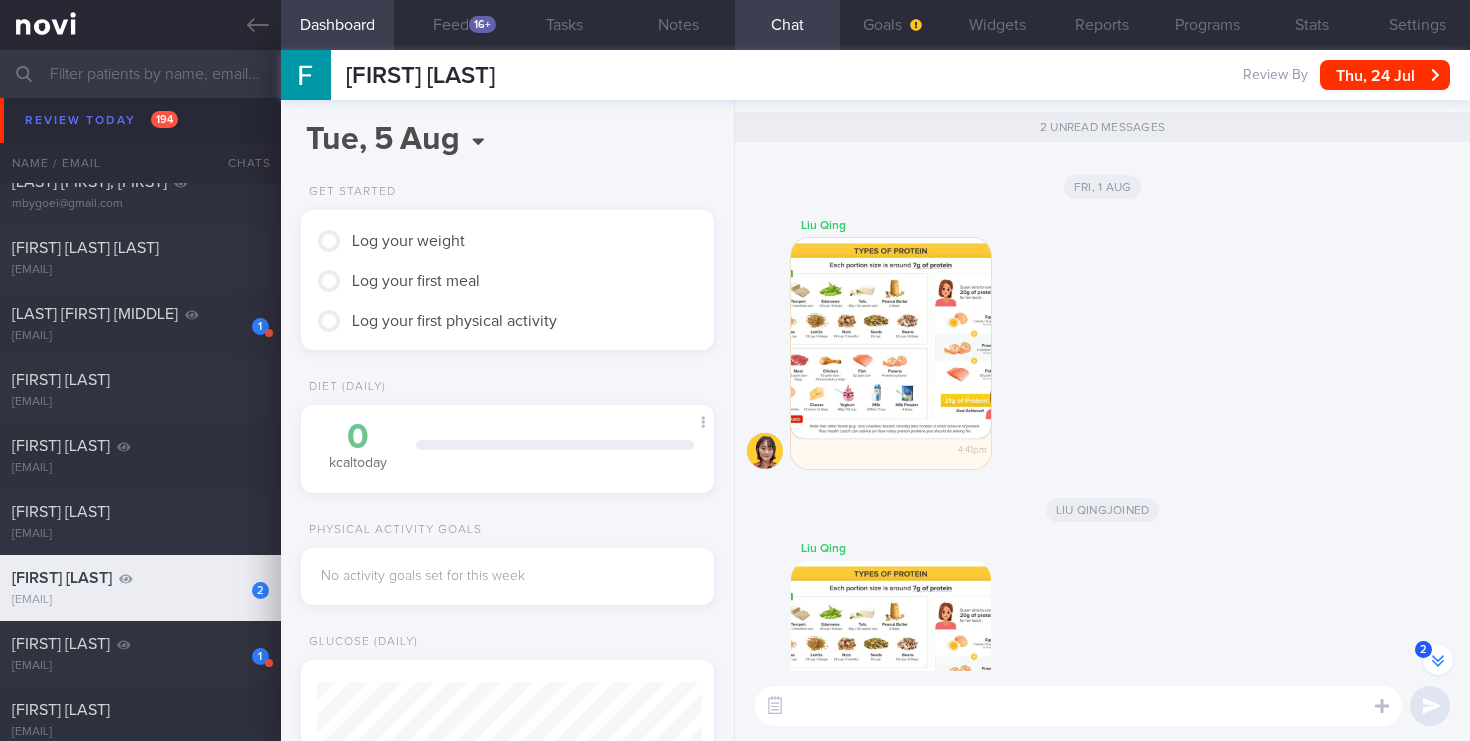 select on "6" 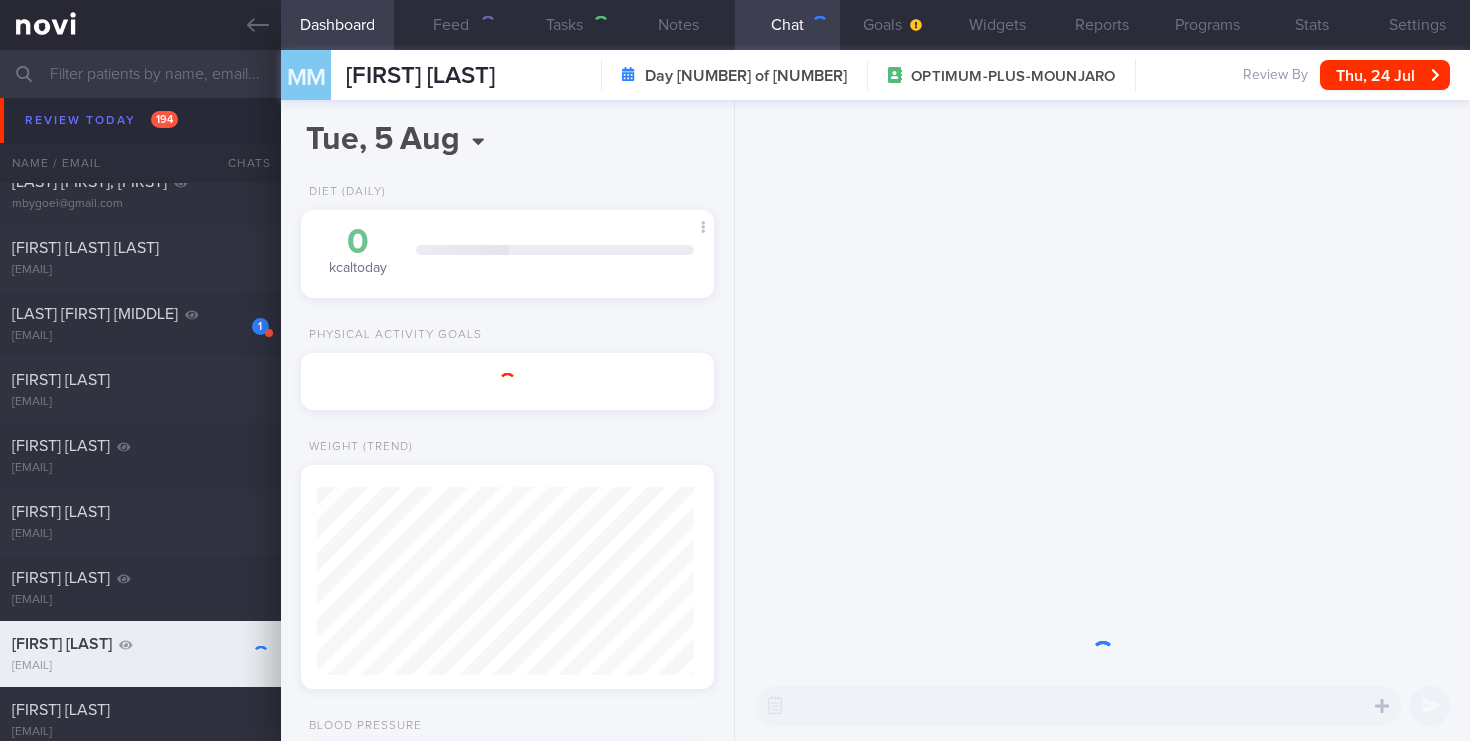 scroll, scrollTop: 0, scrollLeft: 0, axis: both 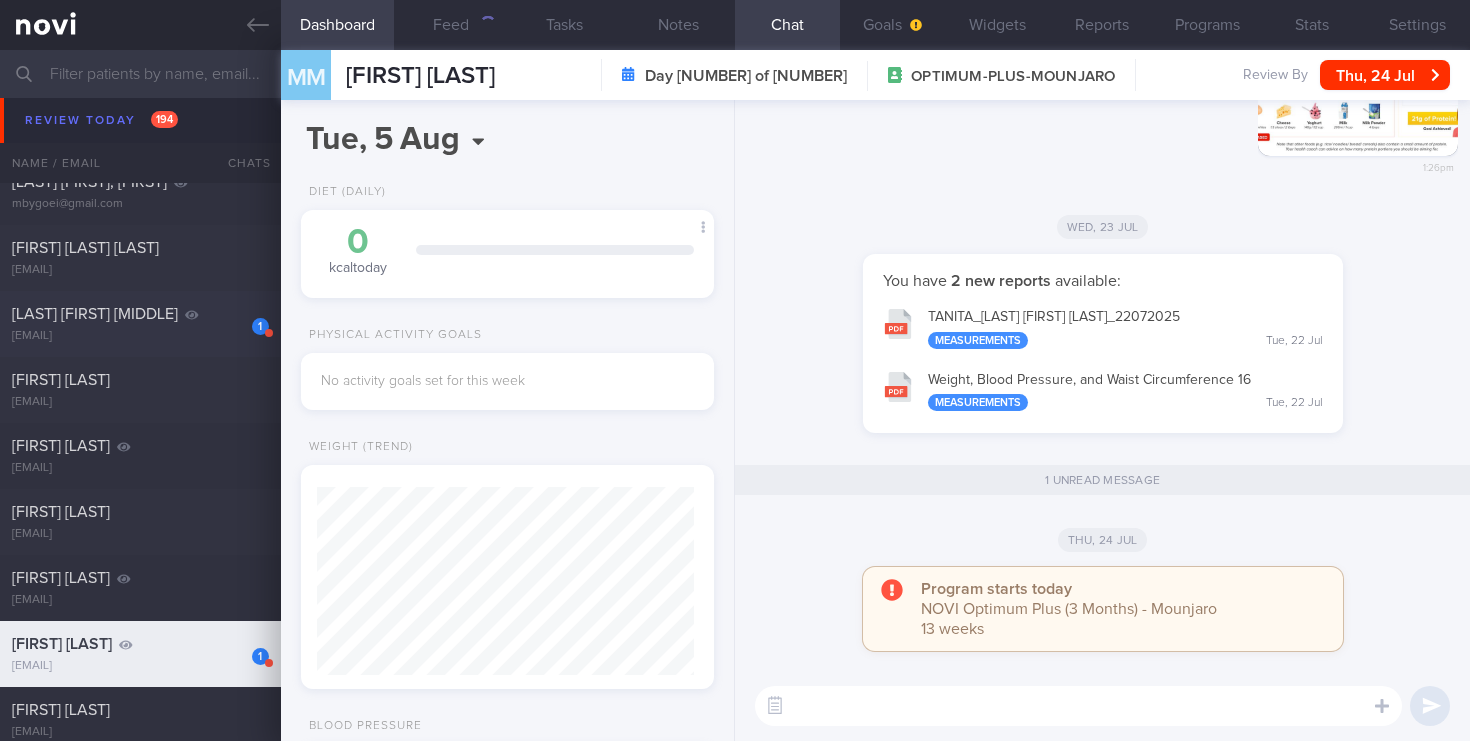 click on "[LAST] [FIRST] [MIDDLE]" at bounding box center [95, 314] 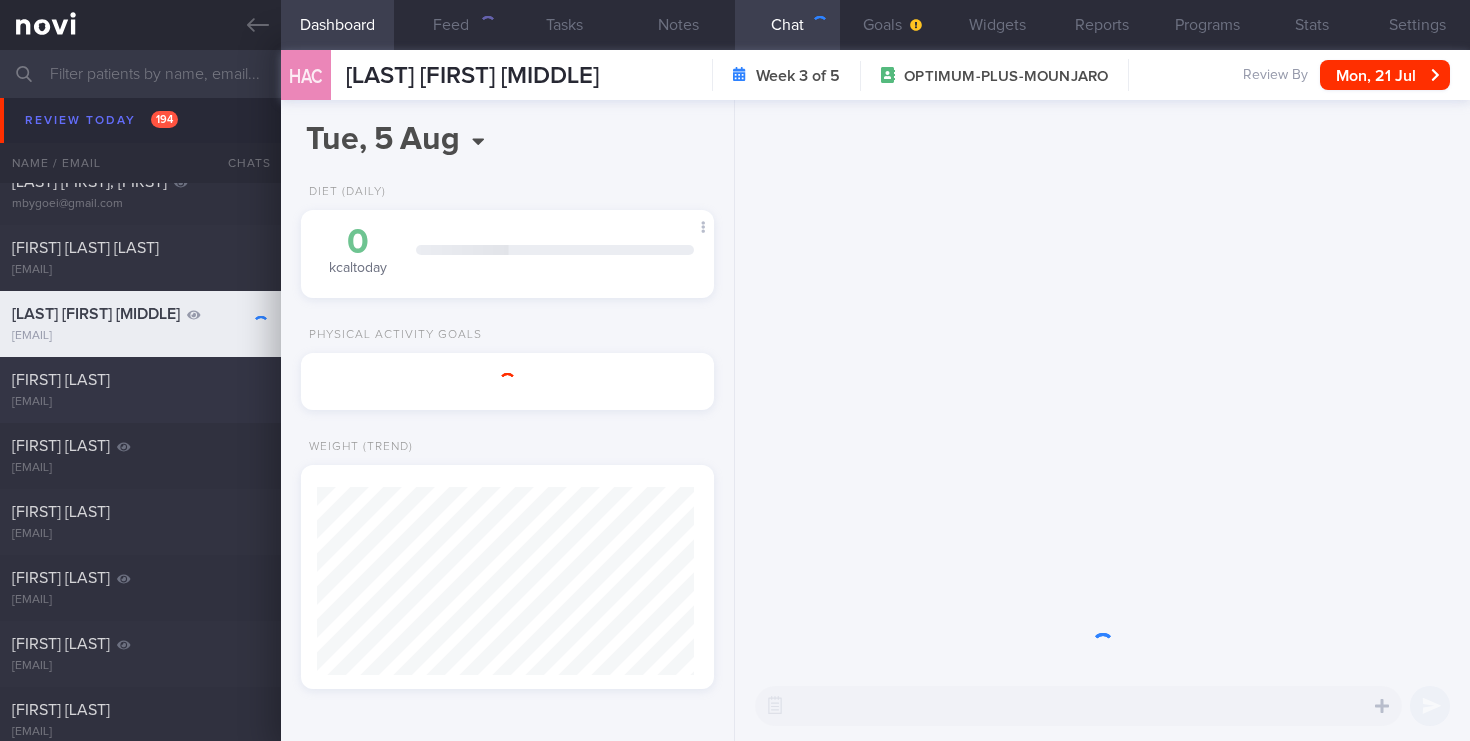 scroll, scrollTop: 999783, scrollLeft: 999622, axis: both 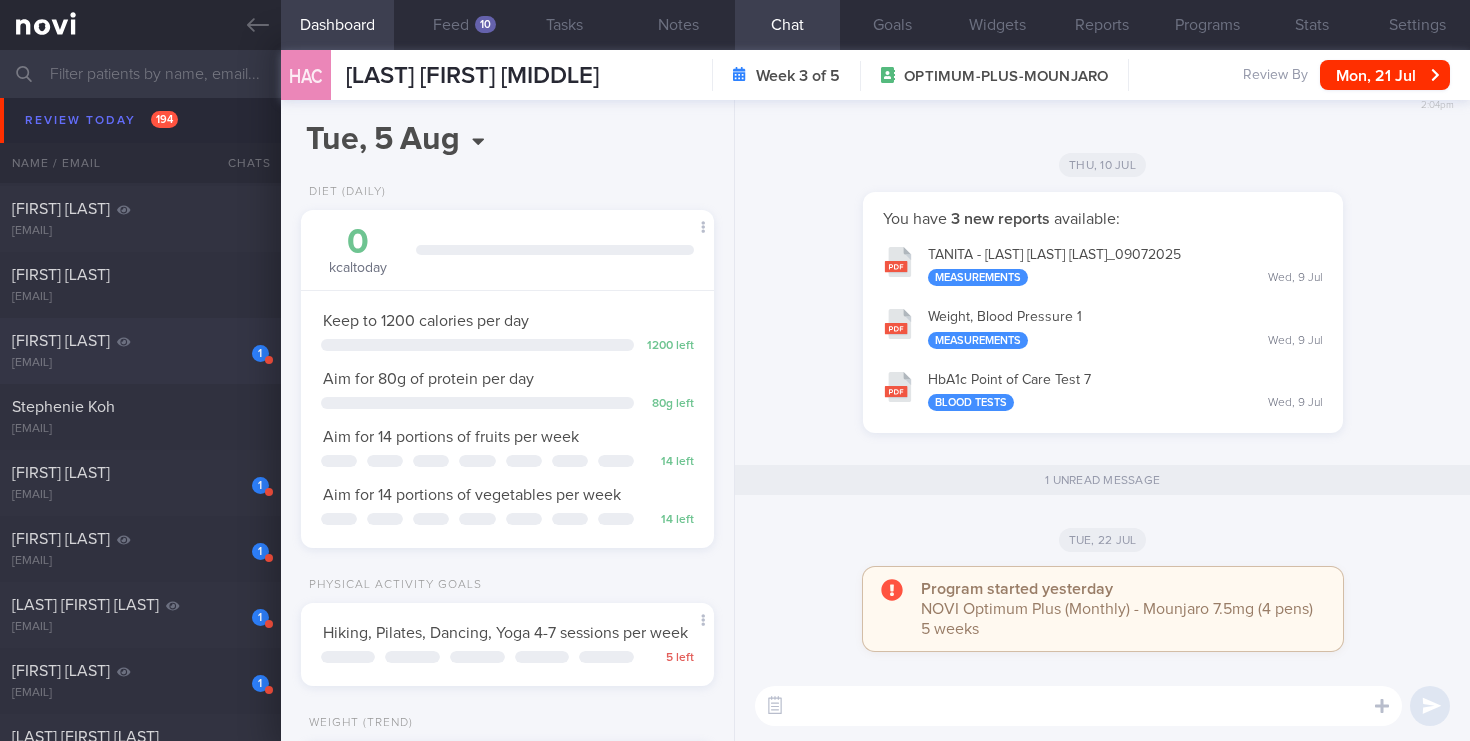 click on "[FIRST] [LAST]" at bounding box center (138, 341) 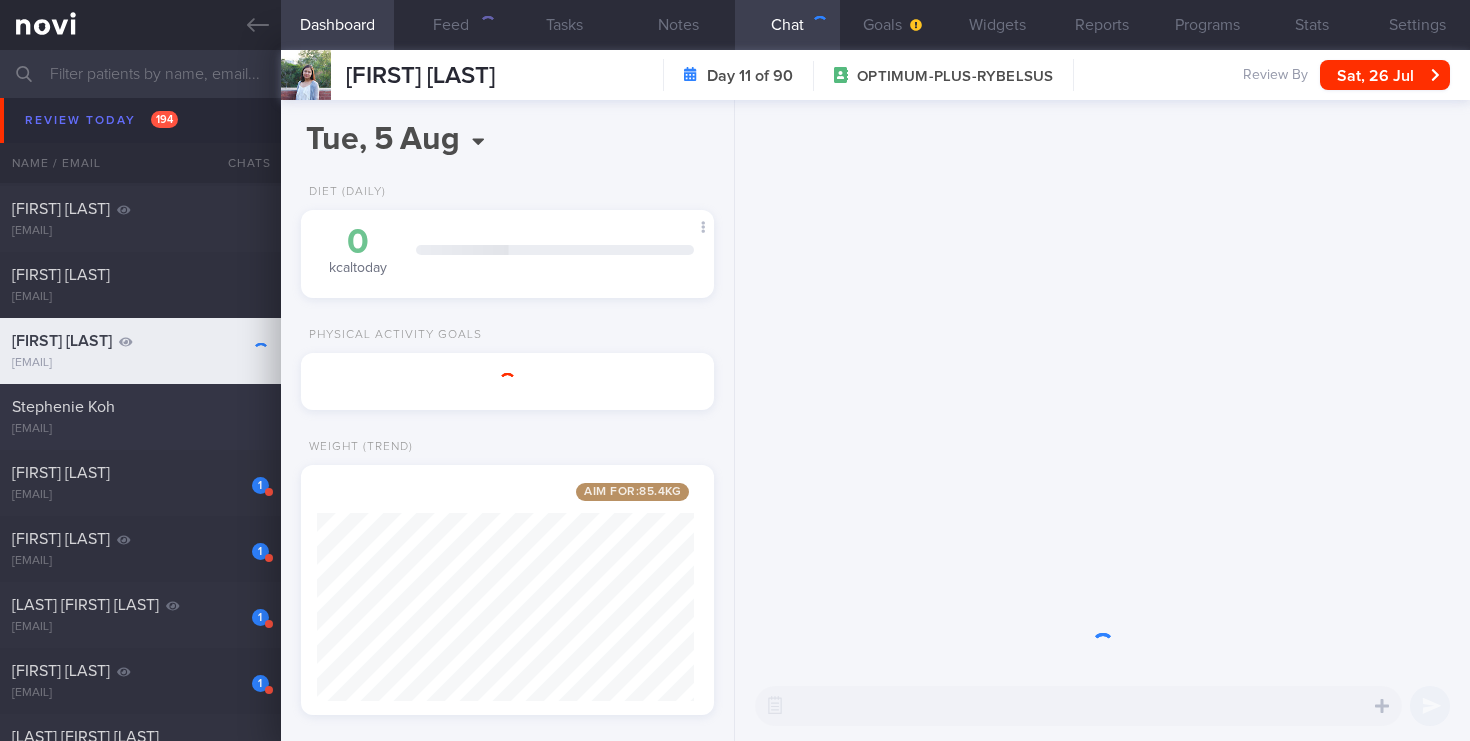 scroll, scrollTop: 999783, scrollLeft: 999622, axis: both 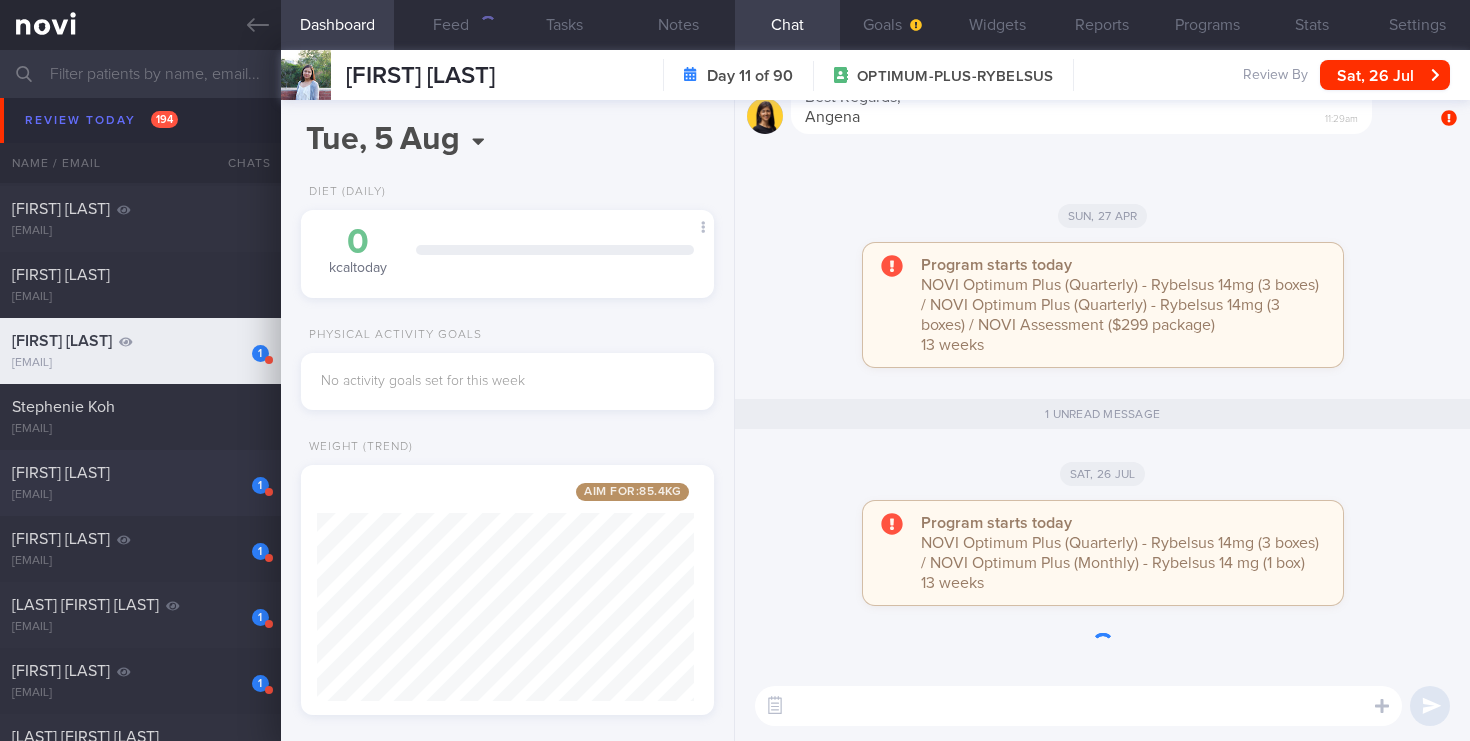 click on "[EMAIL]" at bounding box center (140, 495) 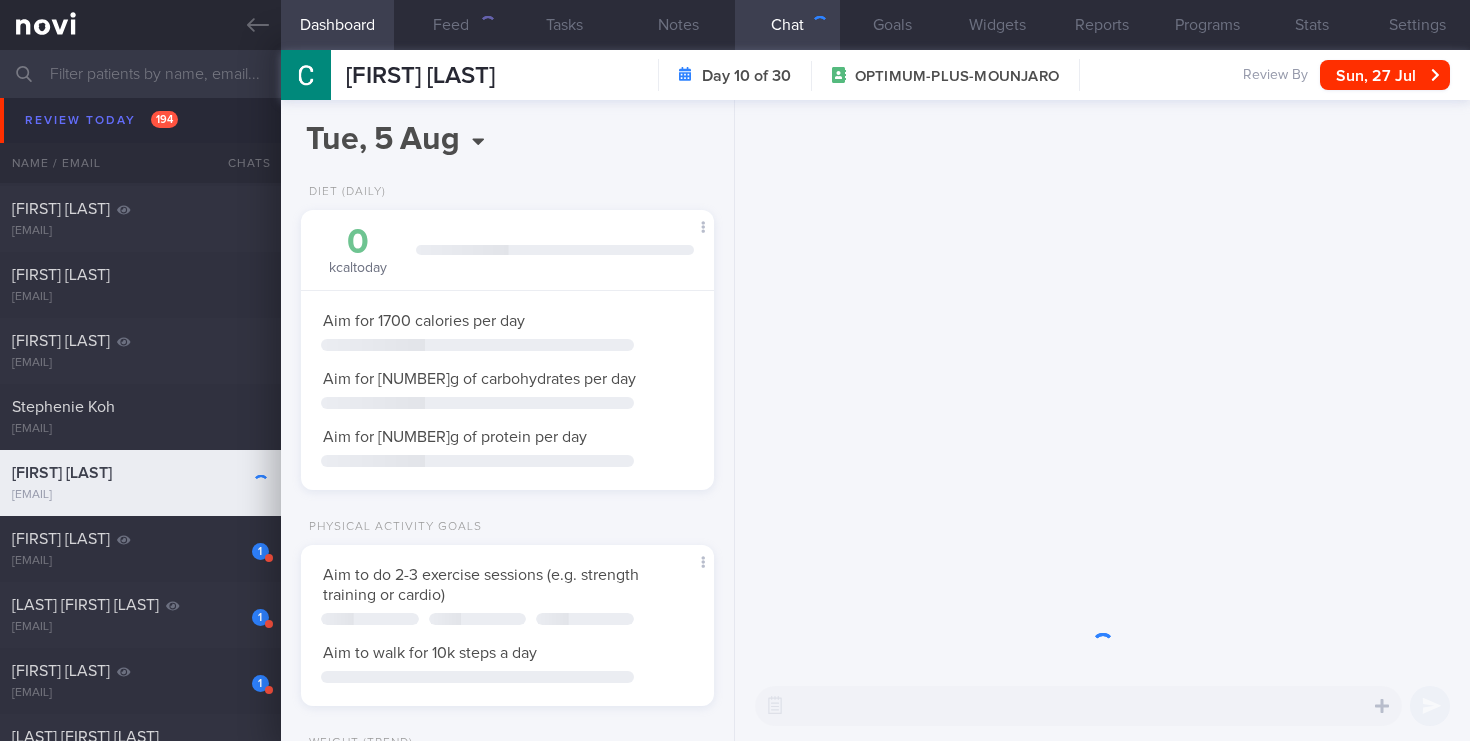 scroll, scrollTop: 999783, scrollLeft: 999622, axis: both 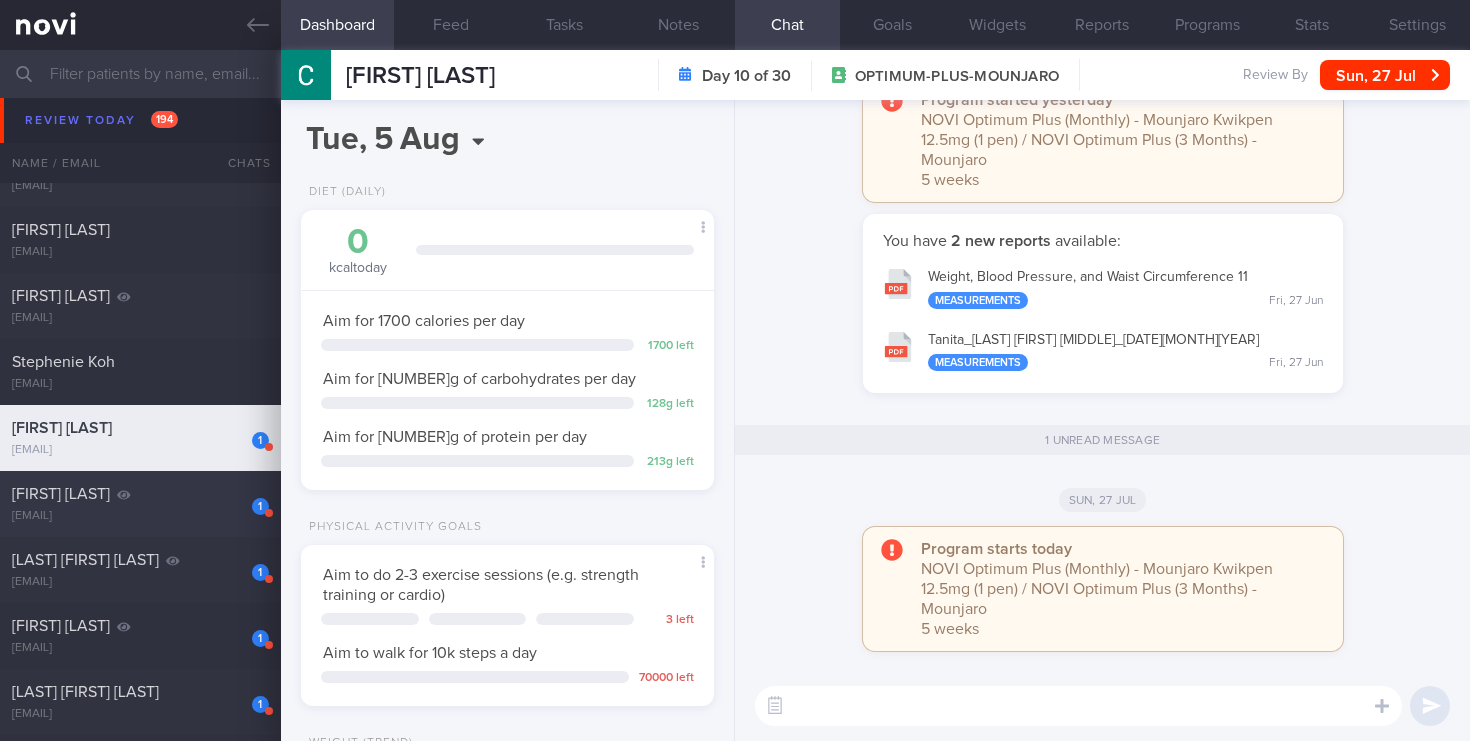 click on "[EMAIL]" at bounding box center (140, 516) 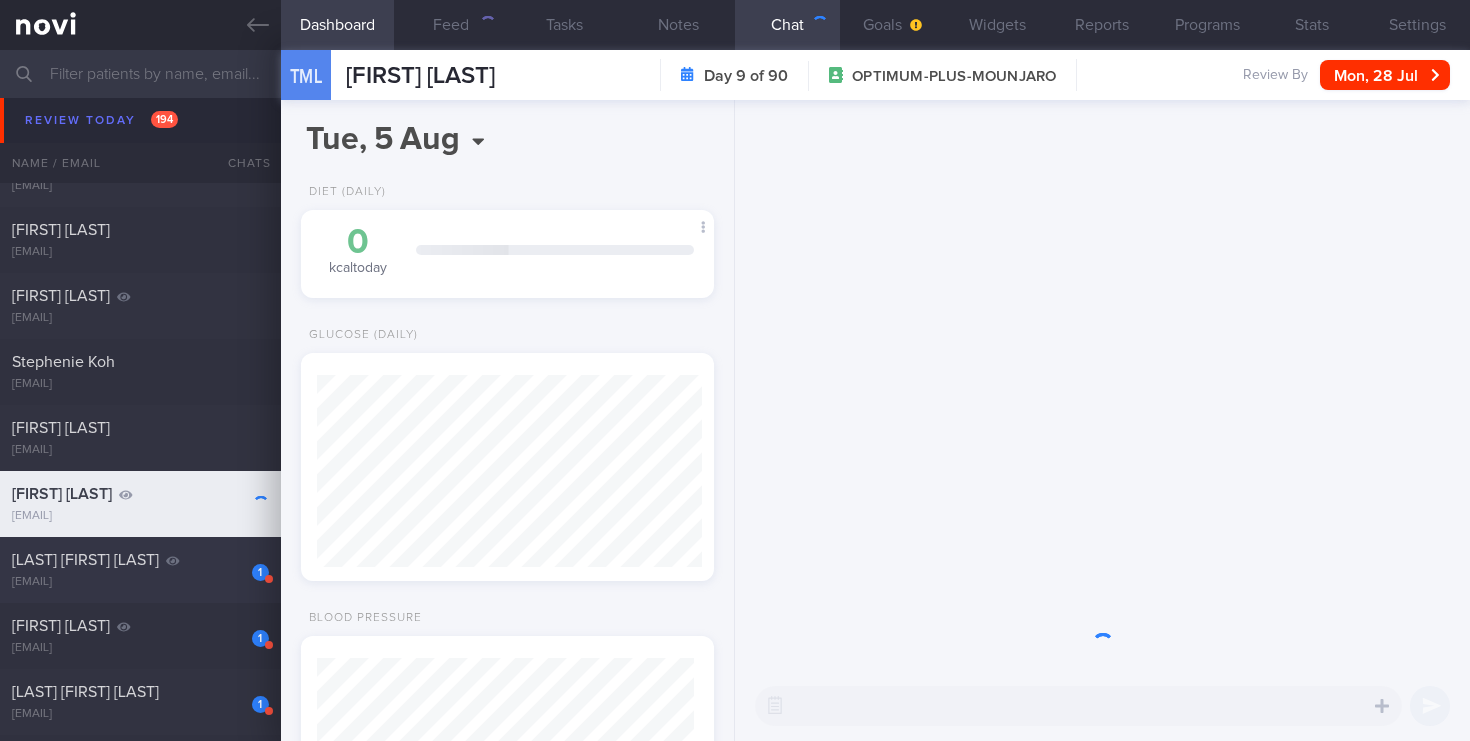 scroll, scrollTop: 999812, scrollLeft: 999622, axis: both 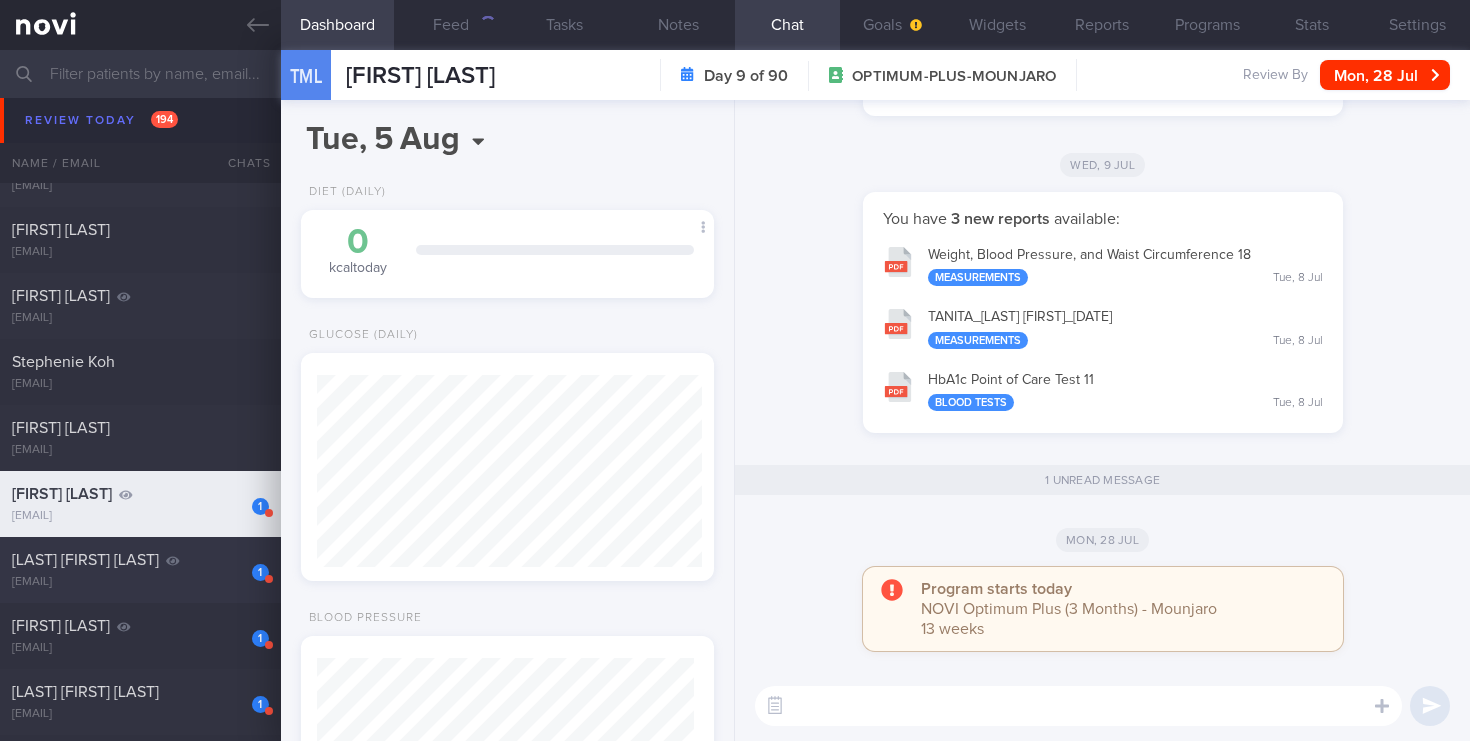 click on "1
[PERSON] [PERSON] [PERSON]
[USERNAME]@[DOMAIN]
[DAY], [DATE] [MONTH]
9 days ago
OPTIMUM-PLUS-MOUNJARO" 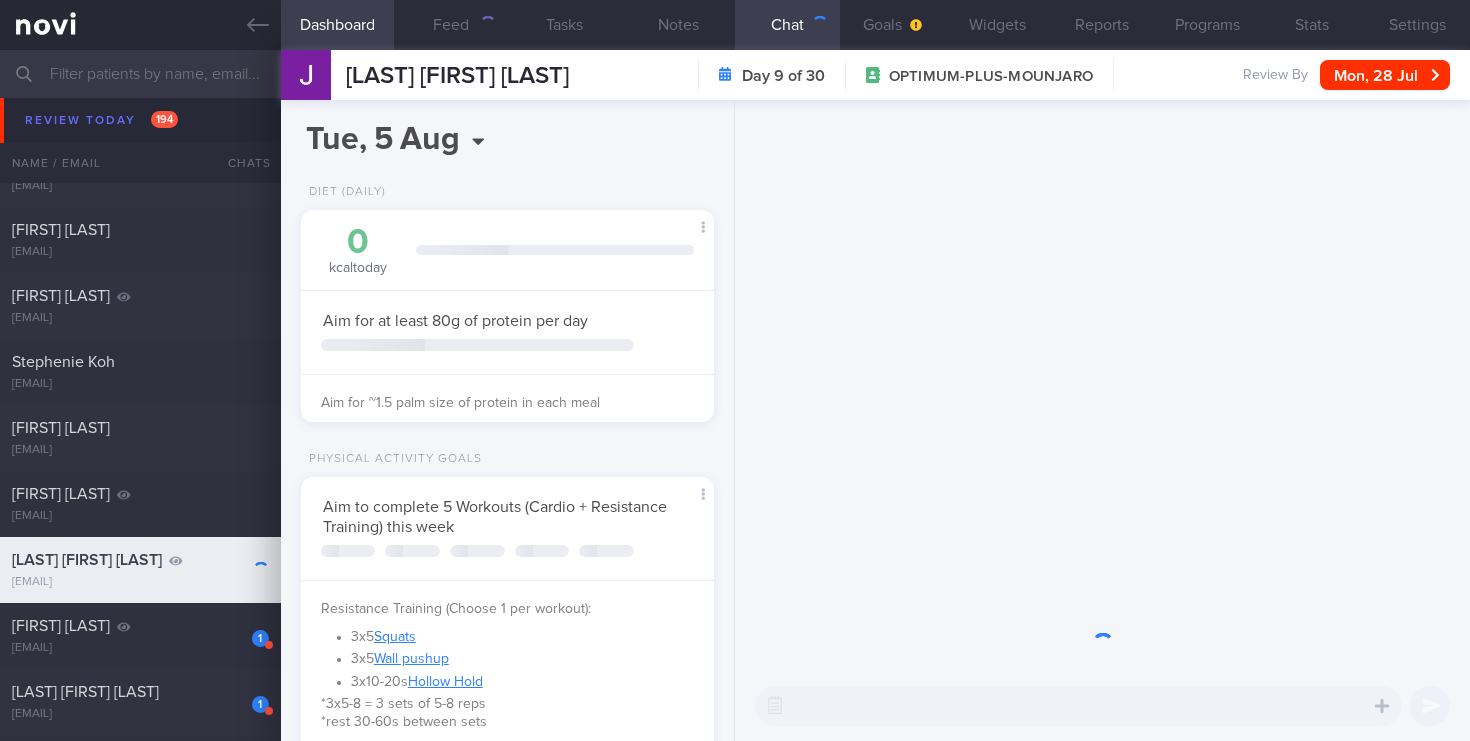 scroll, scrollTop: 999812, scrollLeft: 999622, axis: both 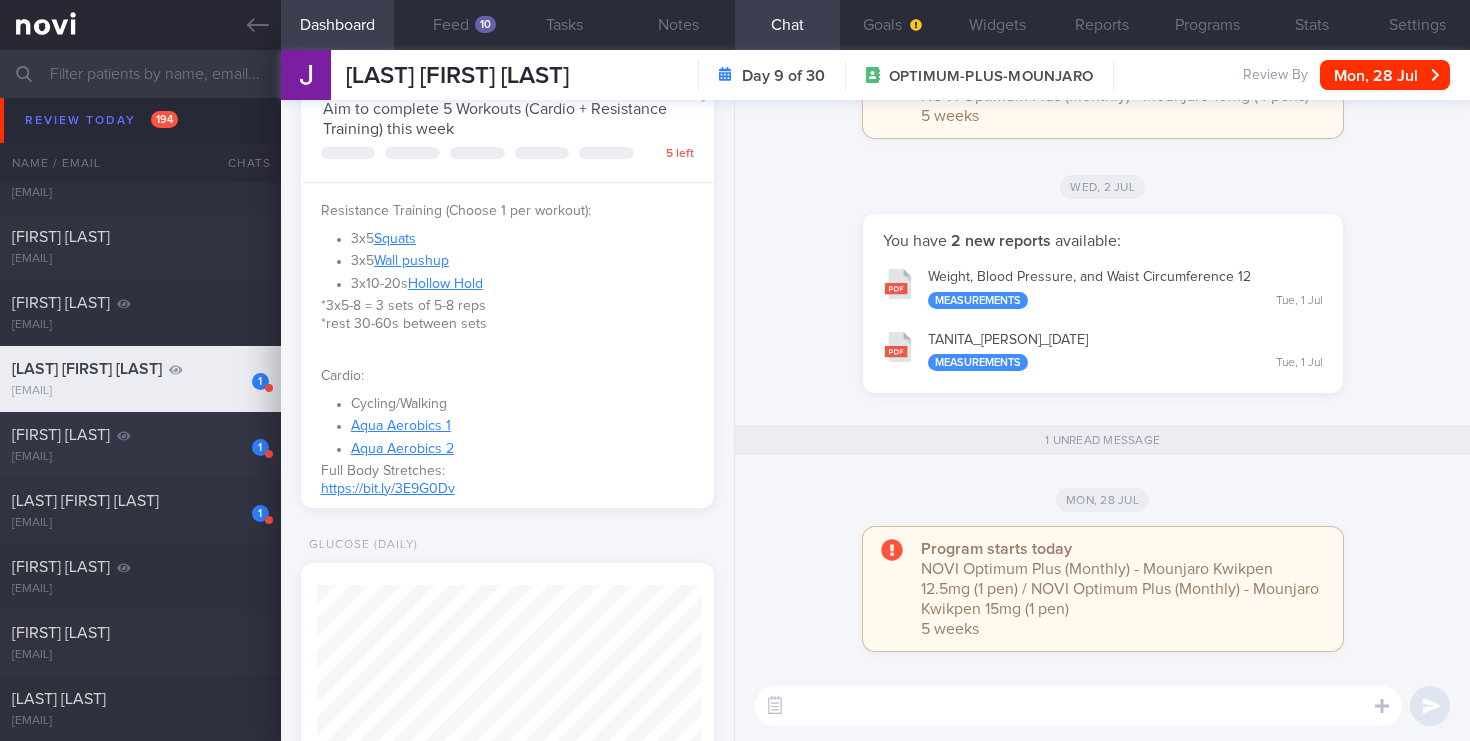 click on "[FIRST] [LAST]" at bounding box center (138, 435) 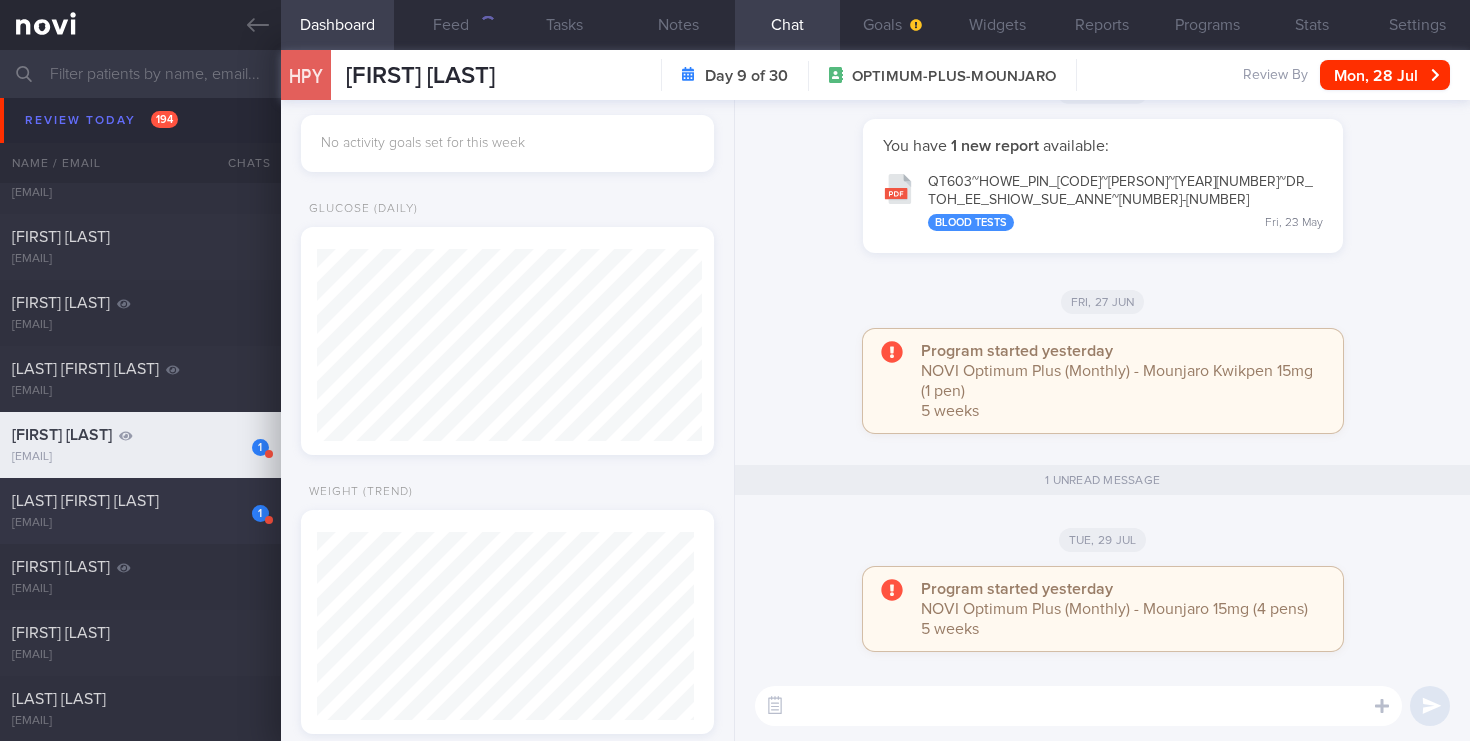 click on "[LAST] [FIRST] [LAST]" at bounding box center [85, 501] 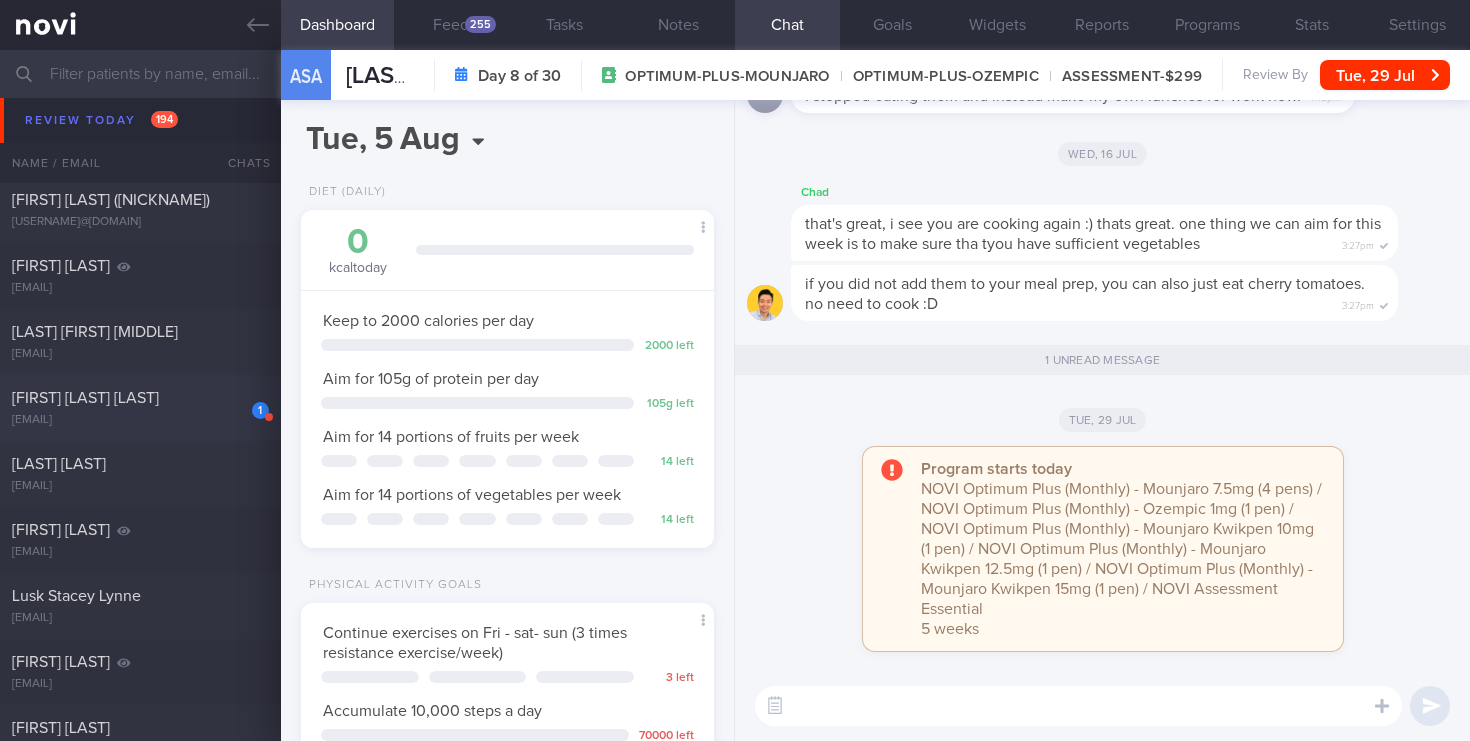 click on "[FIRST] [LAST] [LAST]" at bounding box center [138, 398] 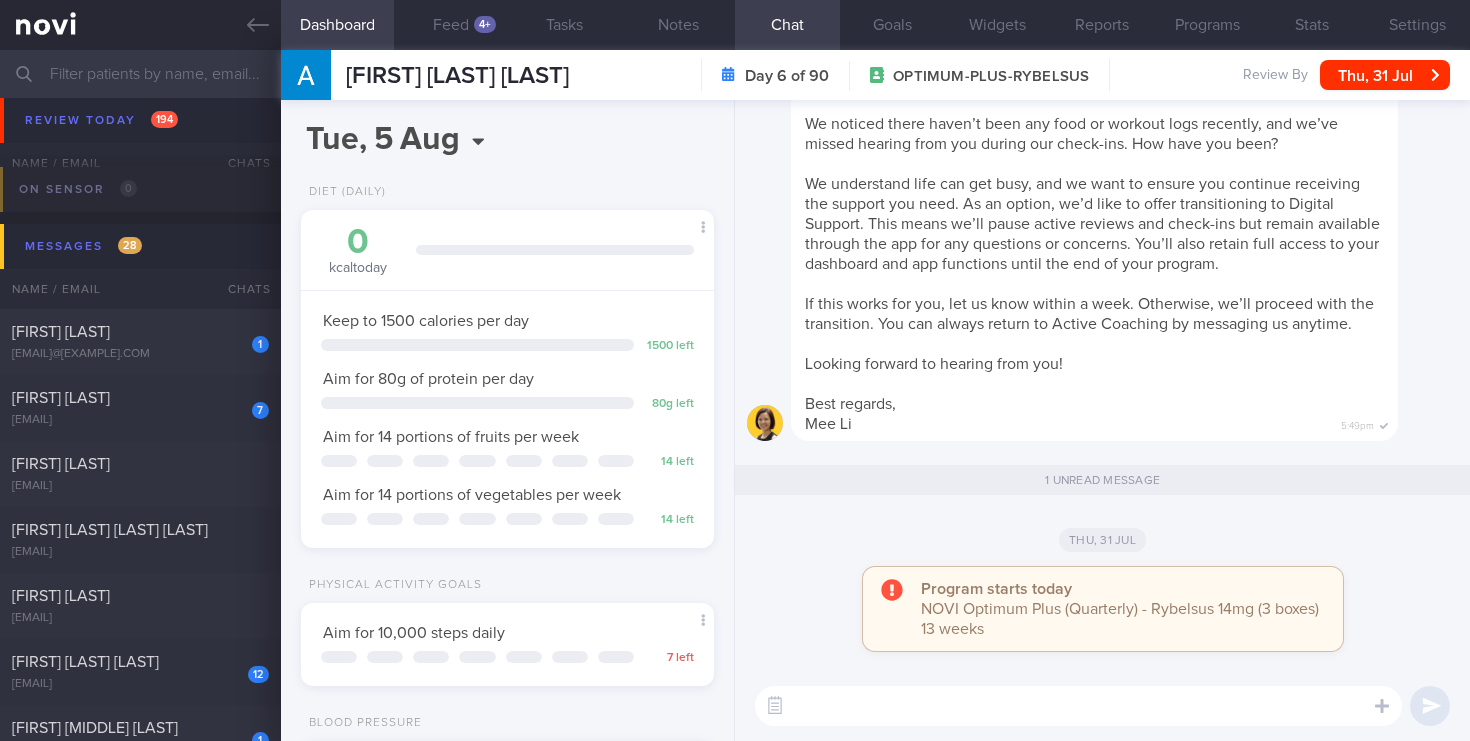 click on "[FIRST] [LAST]" at bounding box center [61, 332] 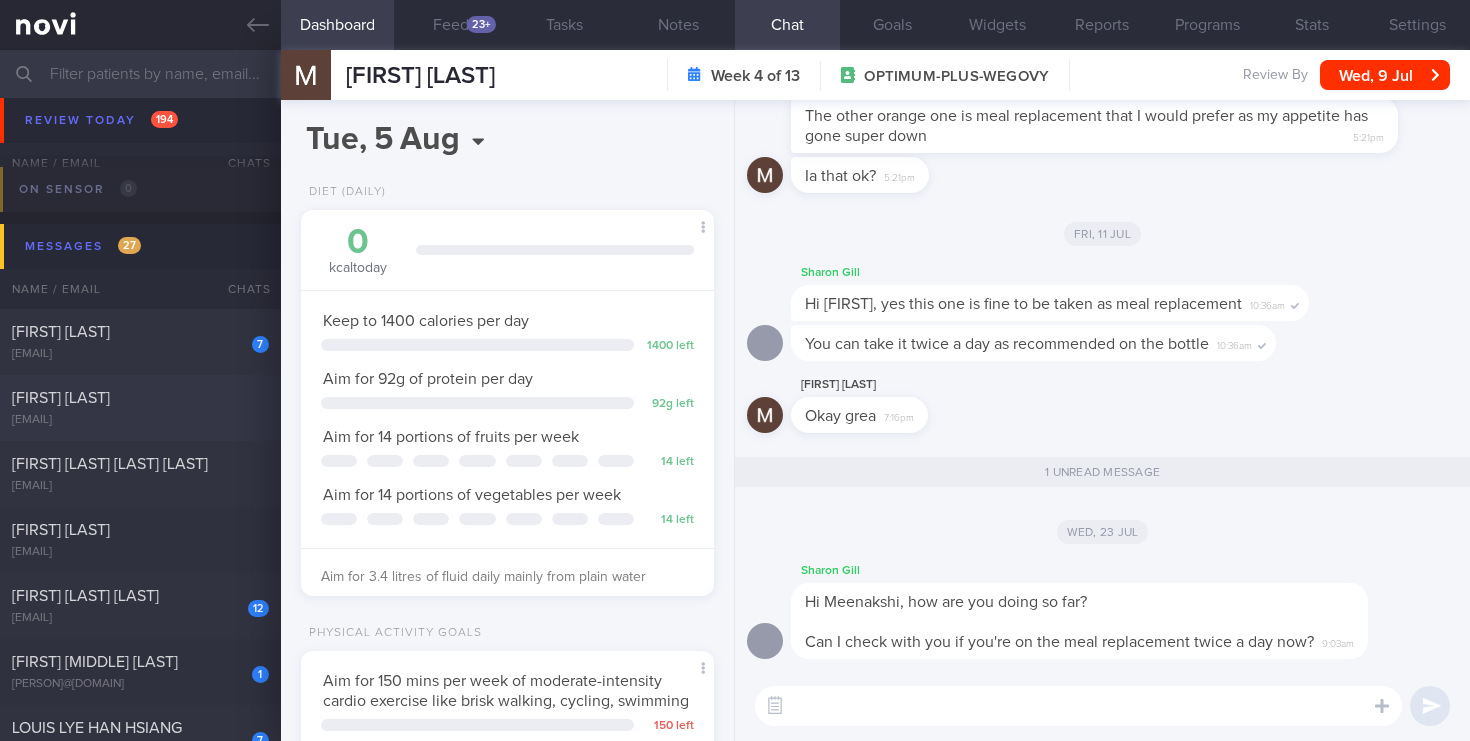 click on "[FIRST] [LAST]
[EMAIL]
[NUMBER] days ago
OPTIMUM-PLUS-MOUNJARO" 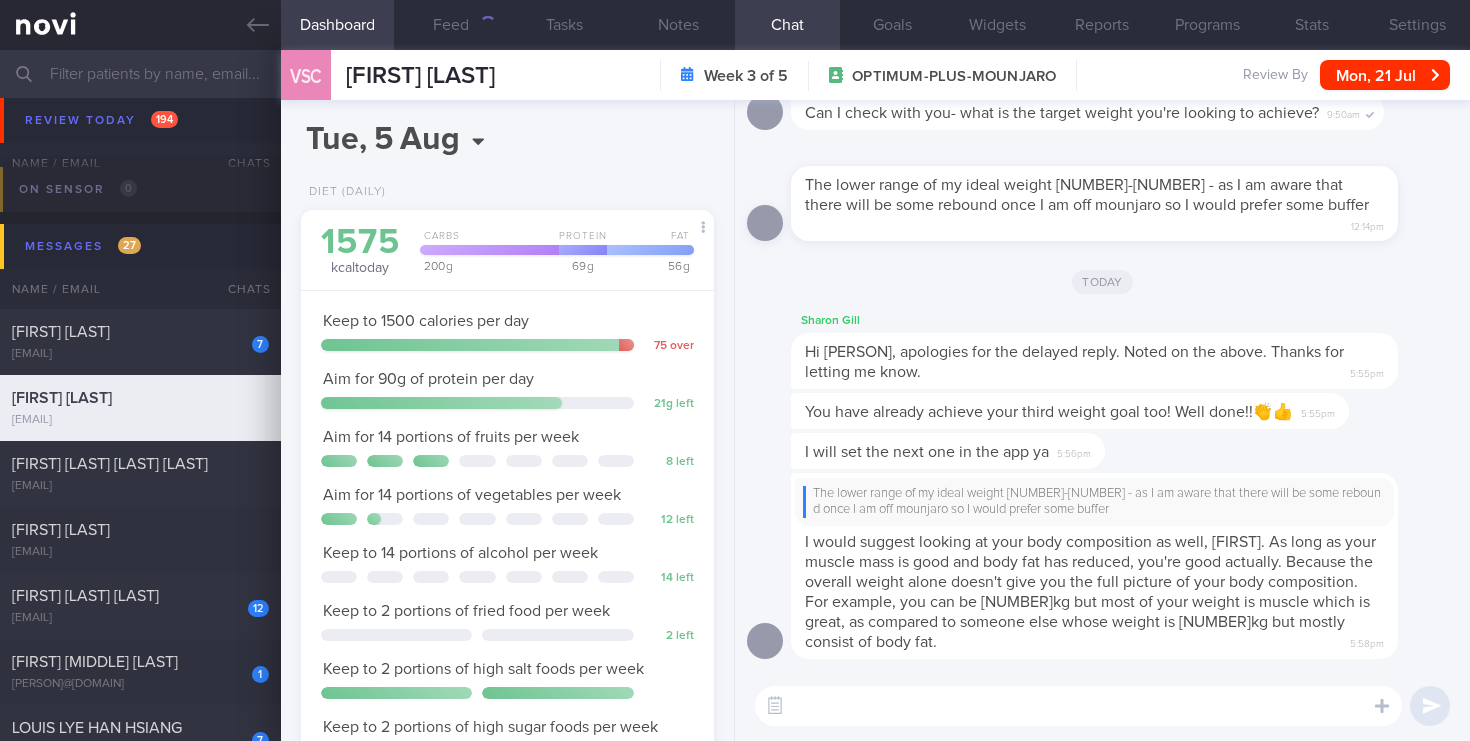 click at bounding box center (735, 74) 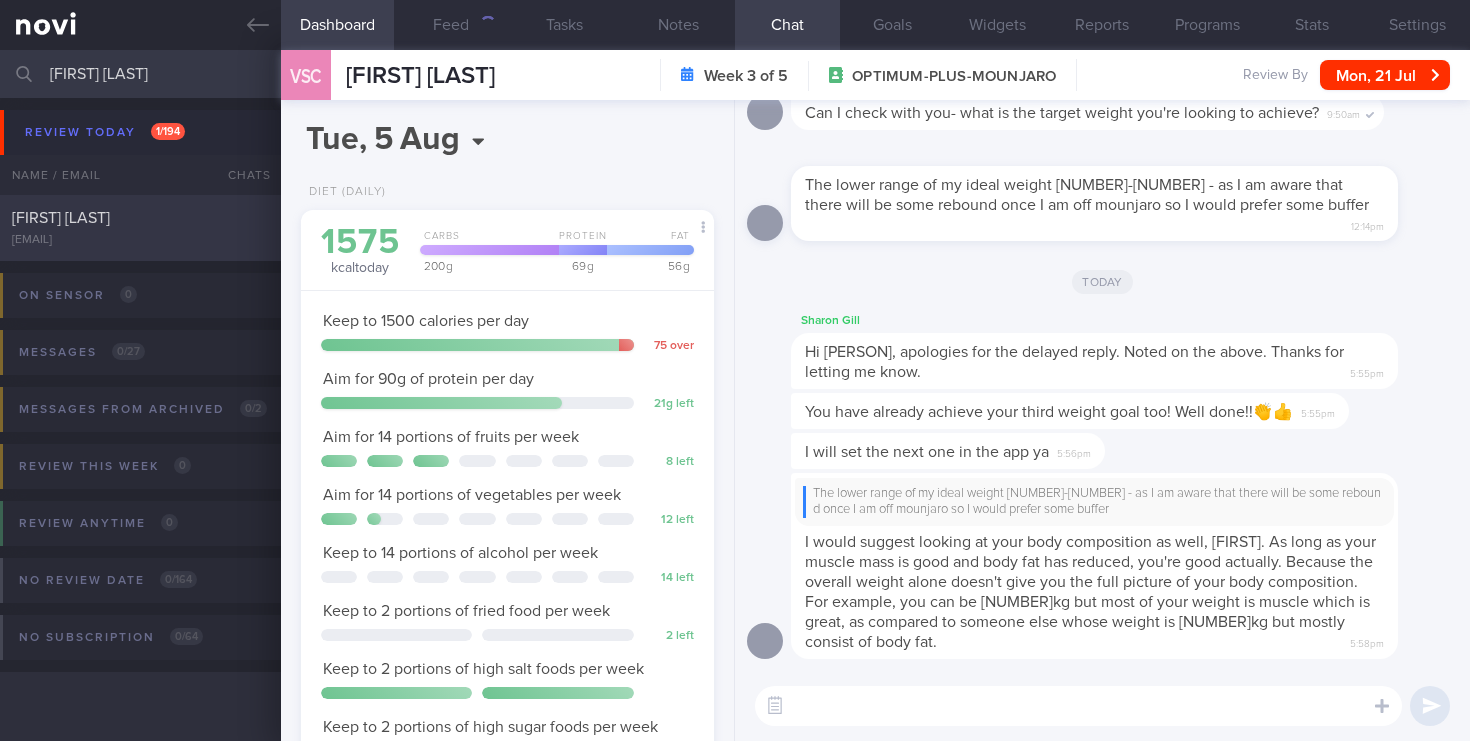 type on "[FIRST] [LAST]" 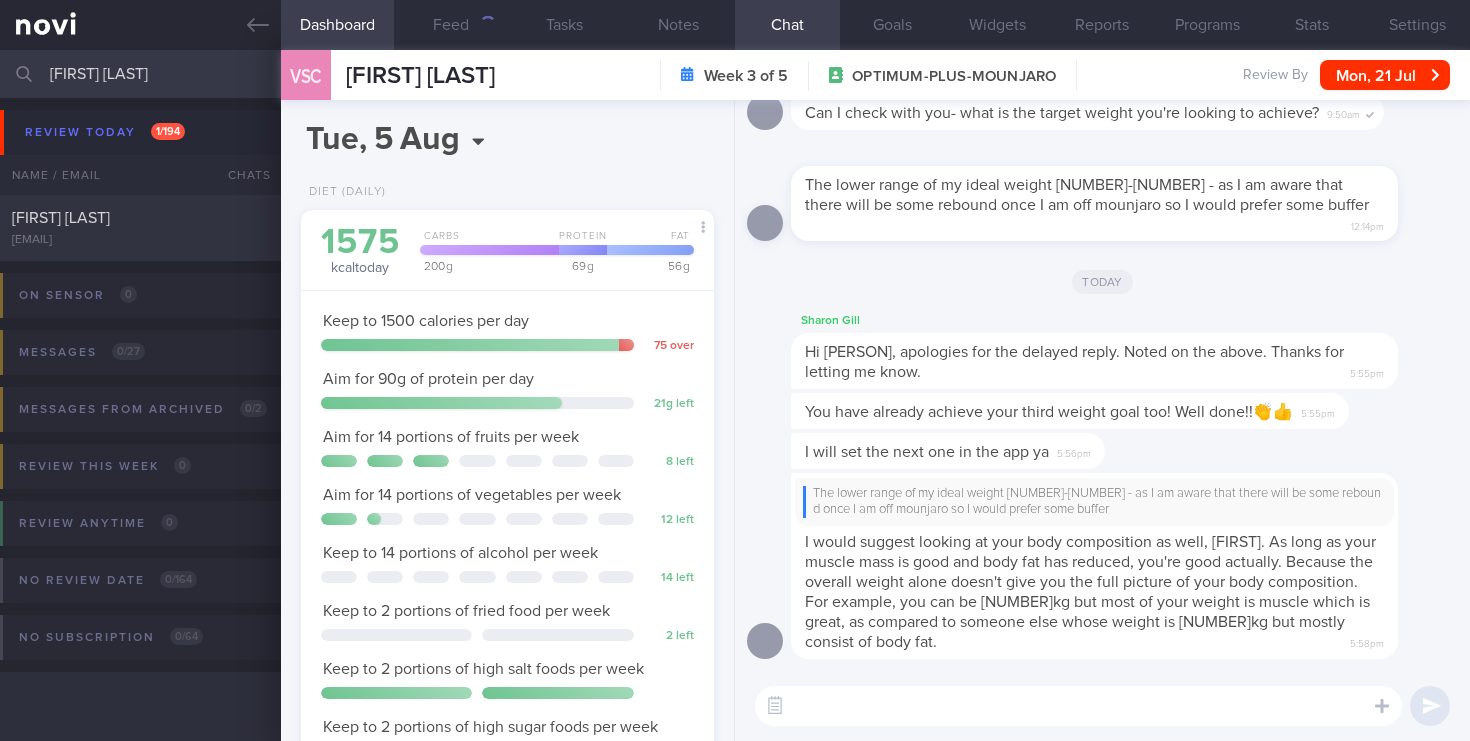 select on "7" 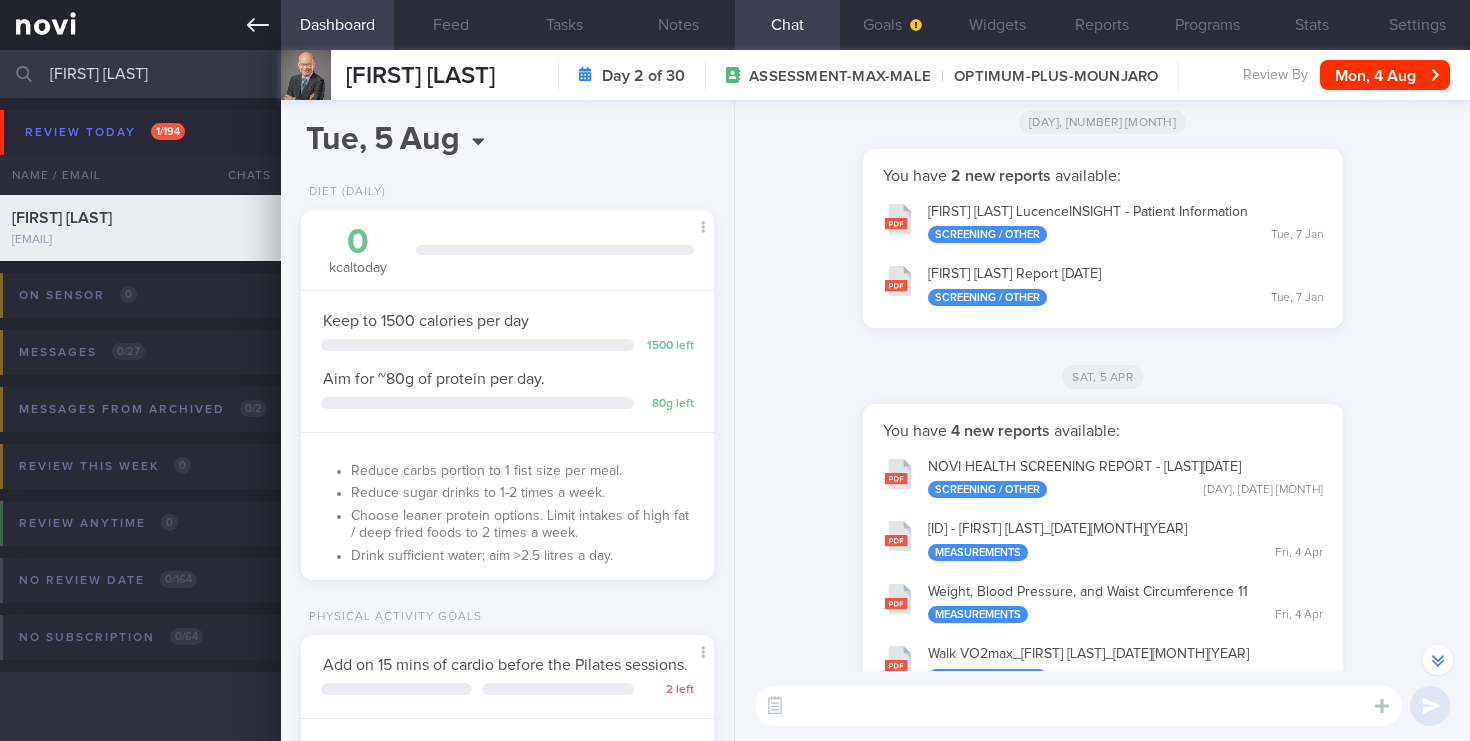 drag, startPoint x: 162, startPoint y: 76, endPoint x: 5, endPoint y: 37, distance: 161.77144 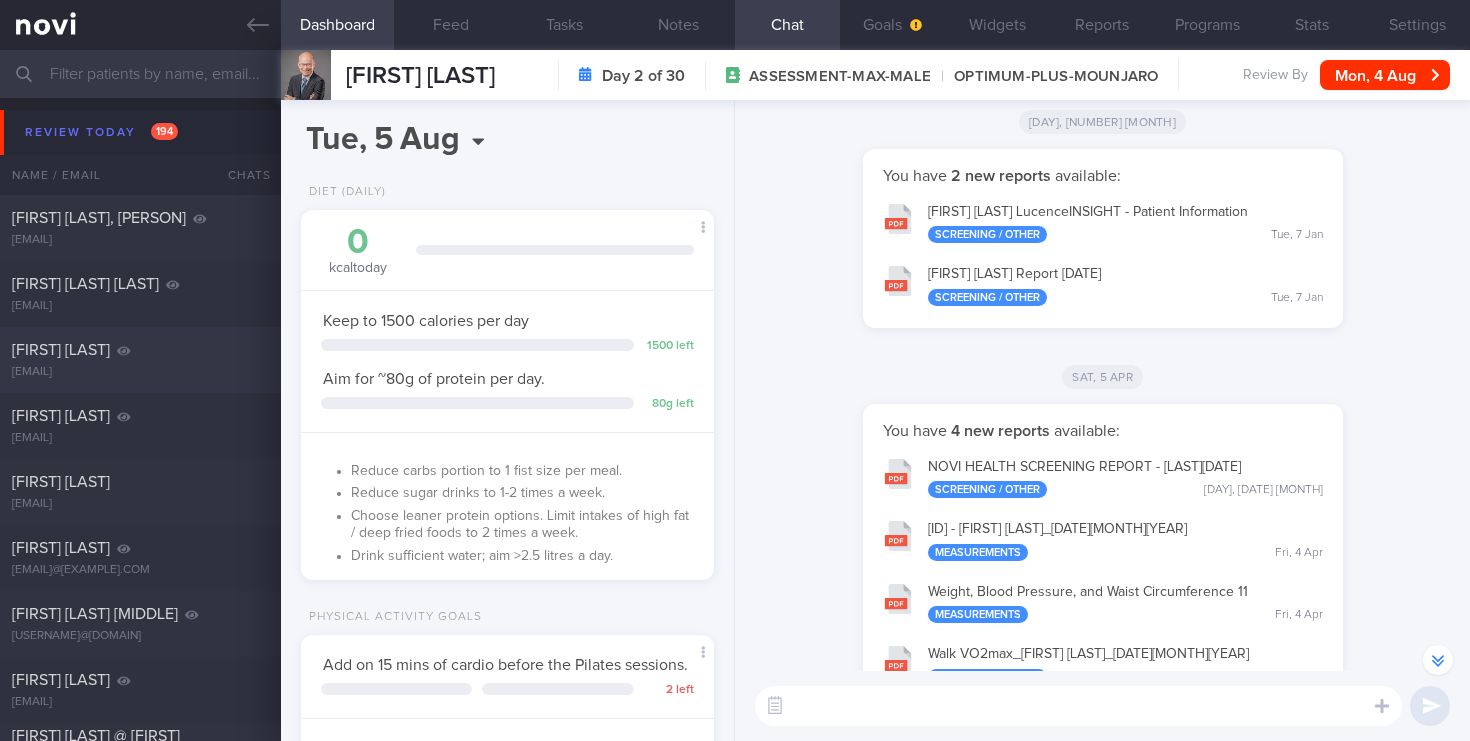 type 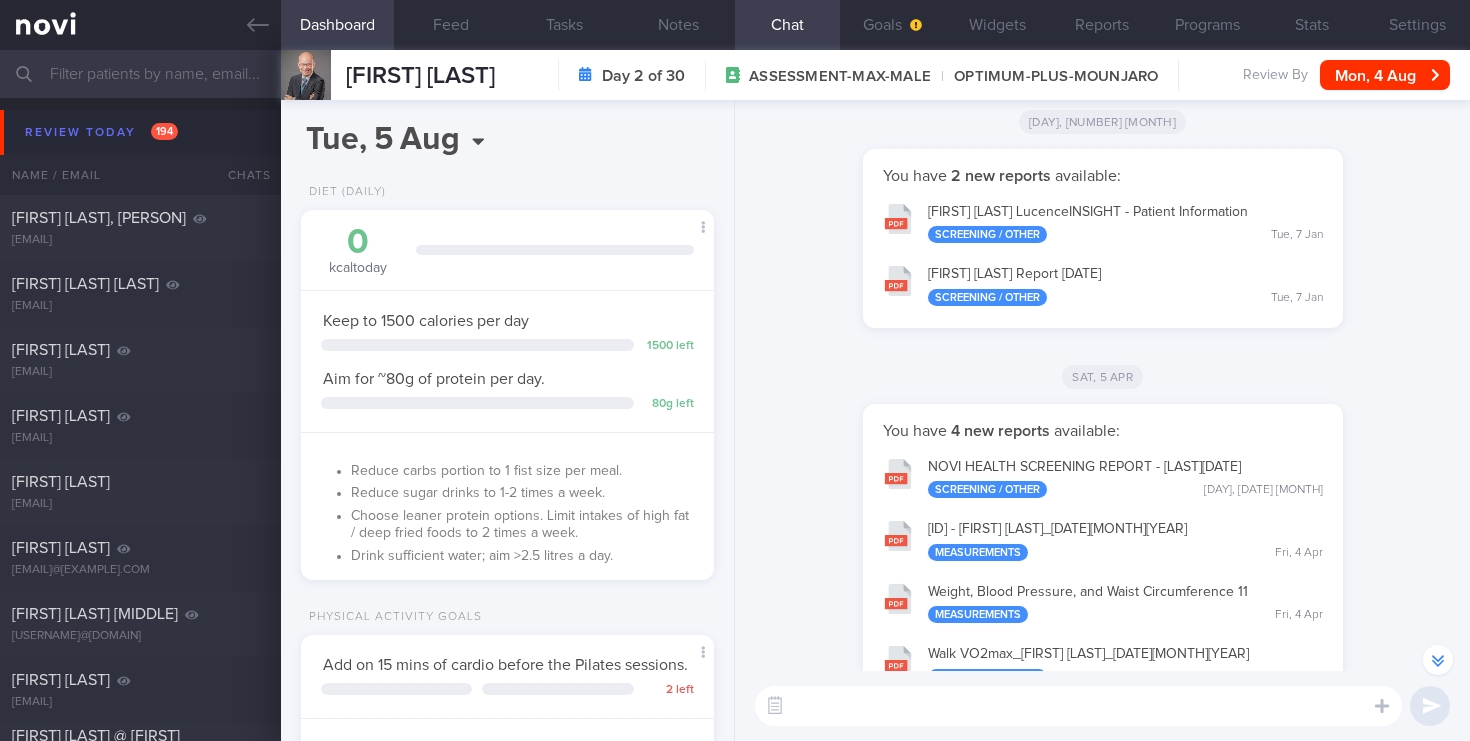 type on "2024" 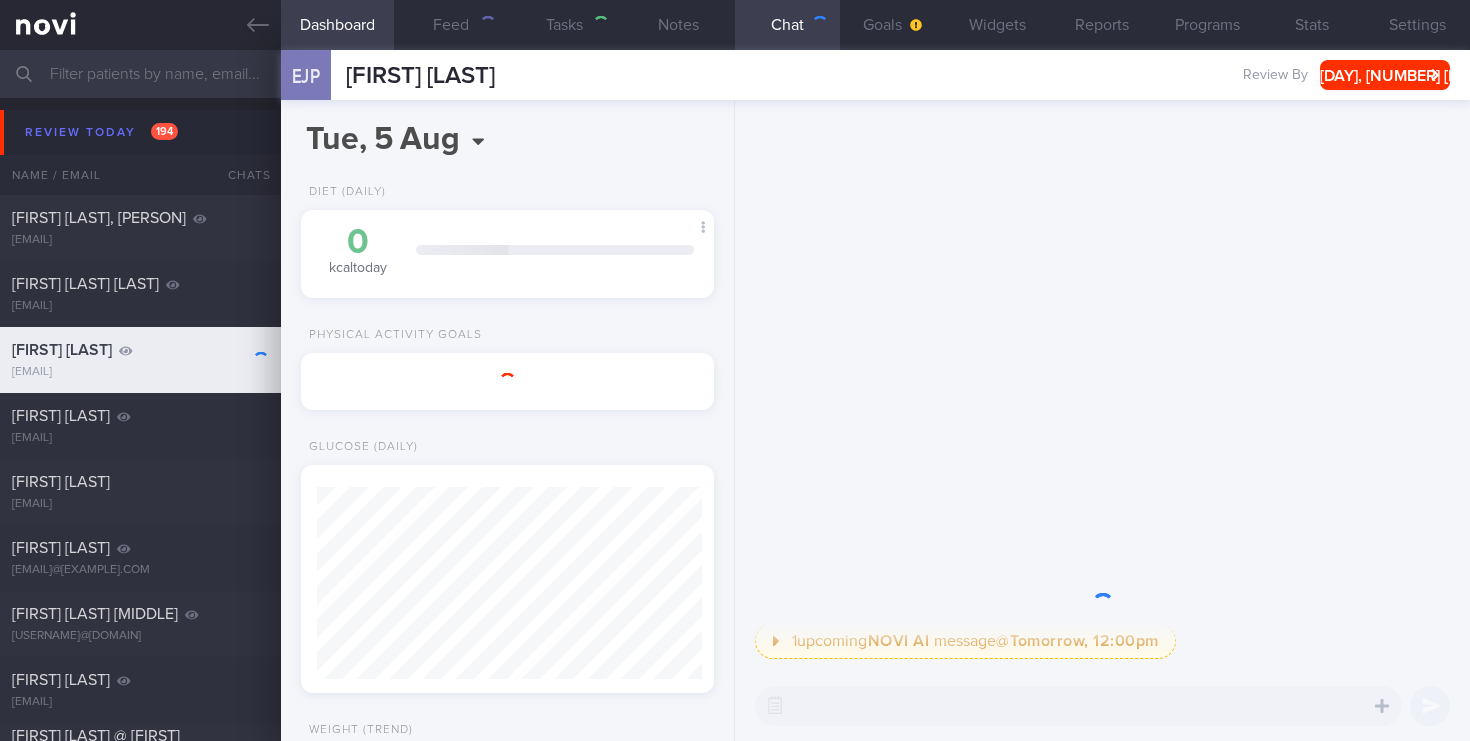 type on "2025" 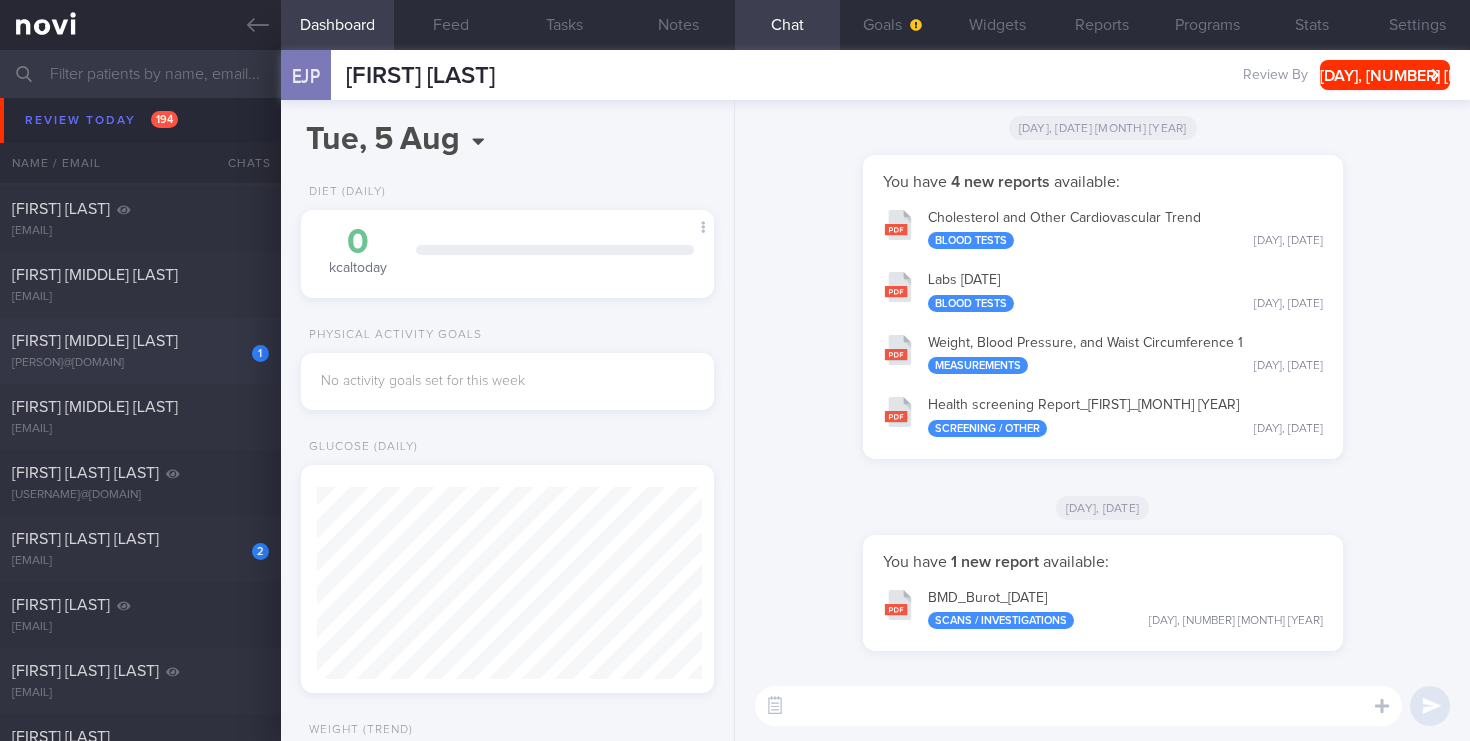 click on "[FIRST] [MIDDLE] [LAST]" at bounding box center [95, 341] 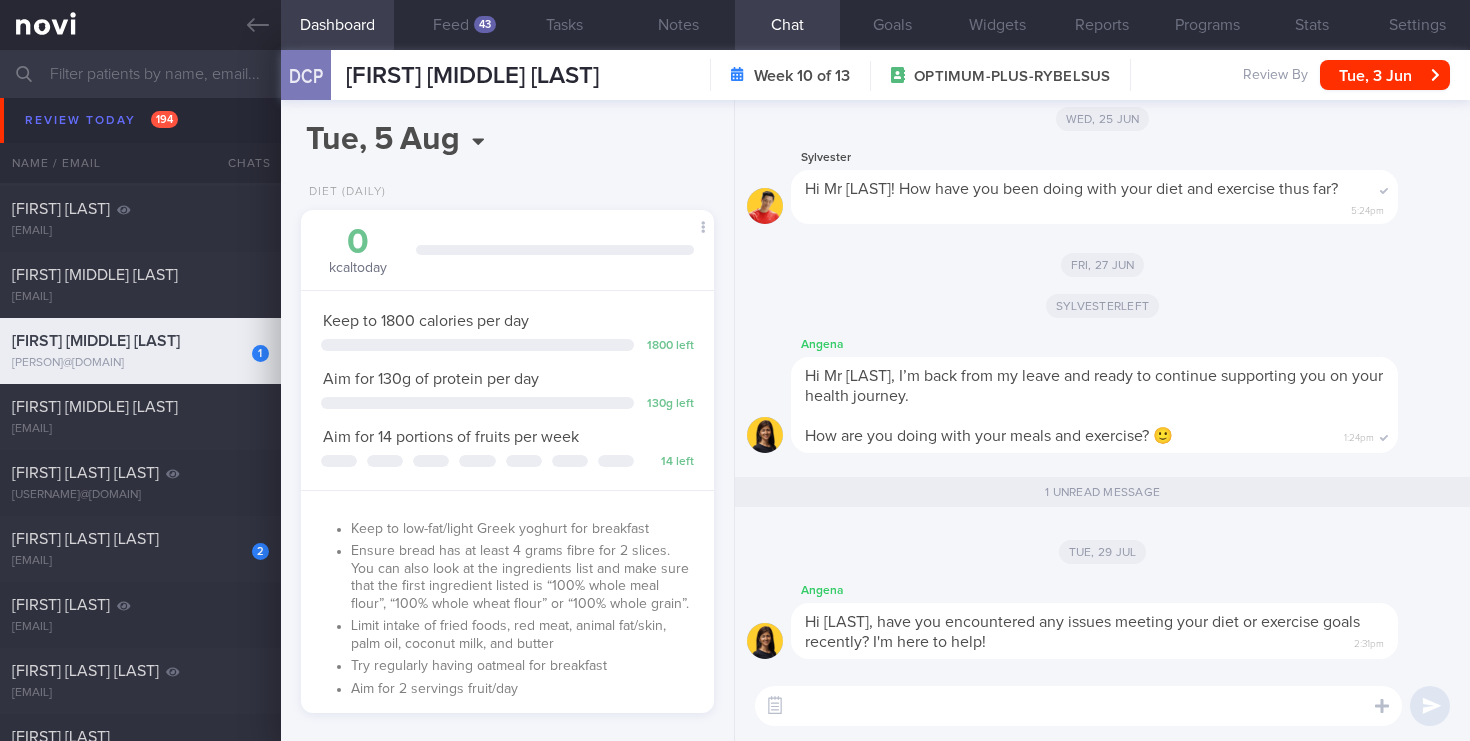 drag, startPoint x: 165, startPoint y: 523, endPoint x: 361, endPoint y: 326, distance: 277.89386 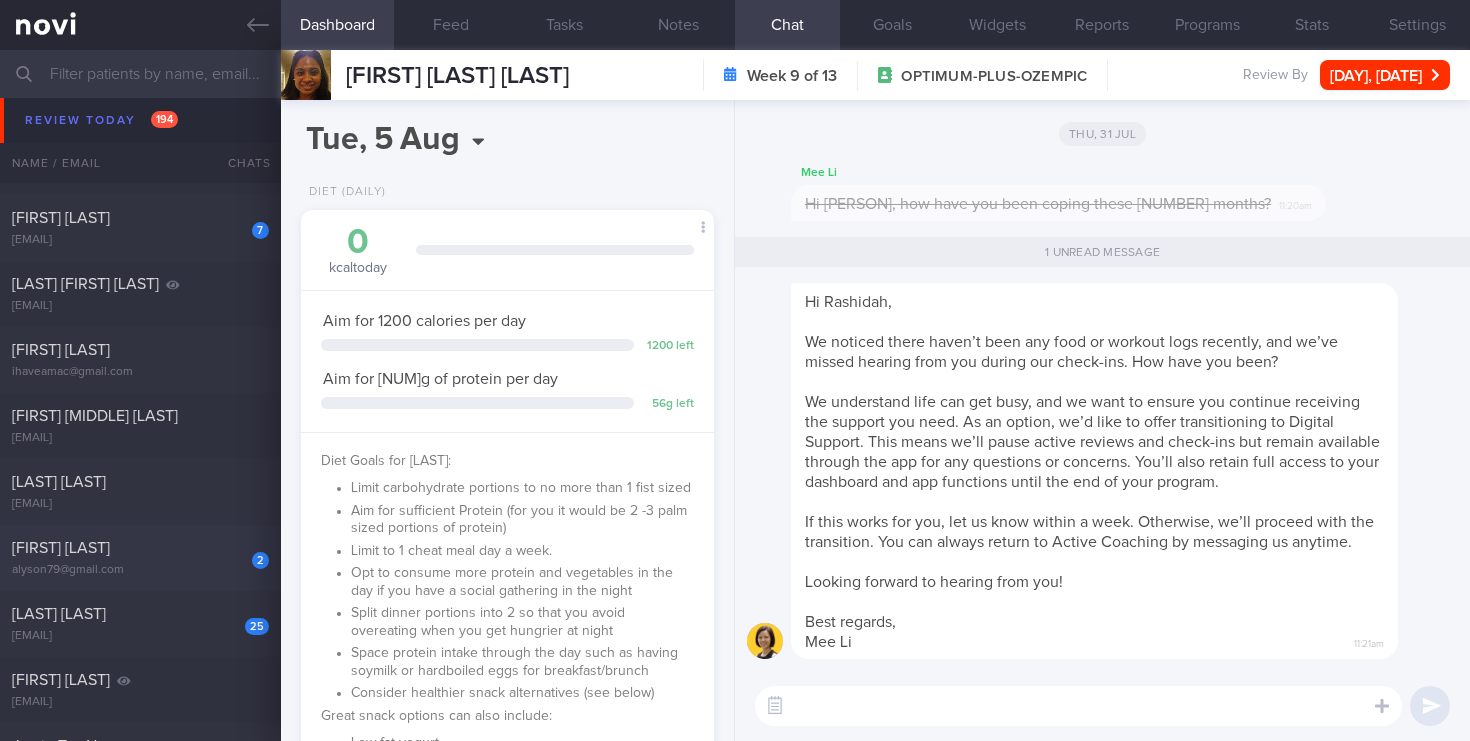 click on "[FIRST] [LAST]" at bounding box center [138, 548] 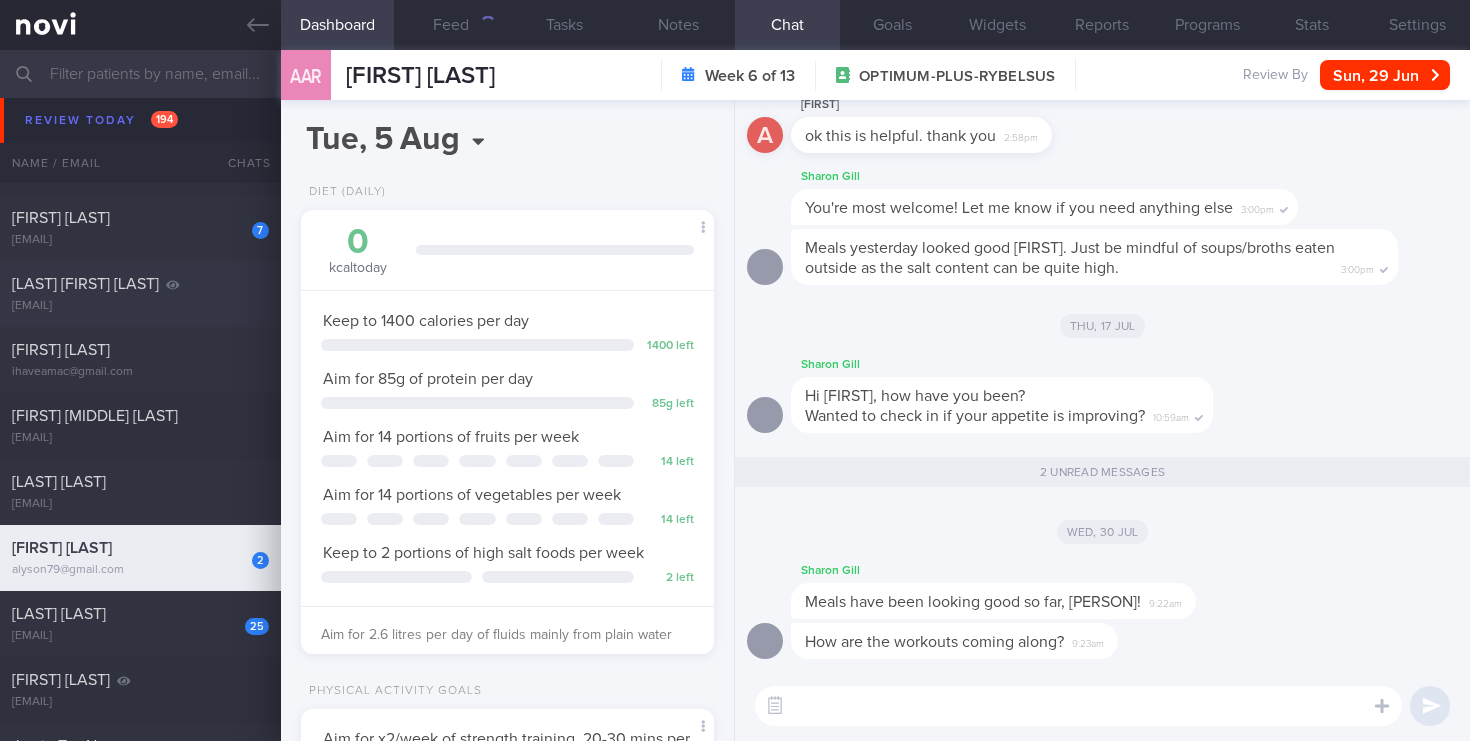 click on "[LAST] [FIRST] [LAST]" at bounding box center [85, 284] 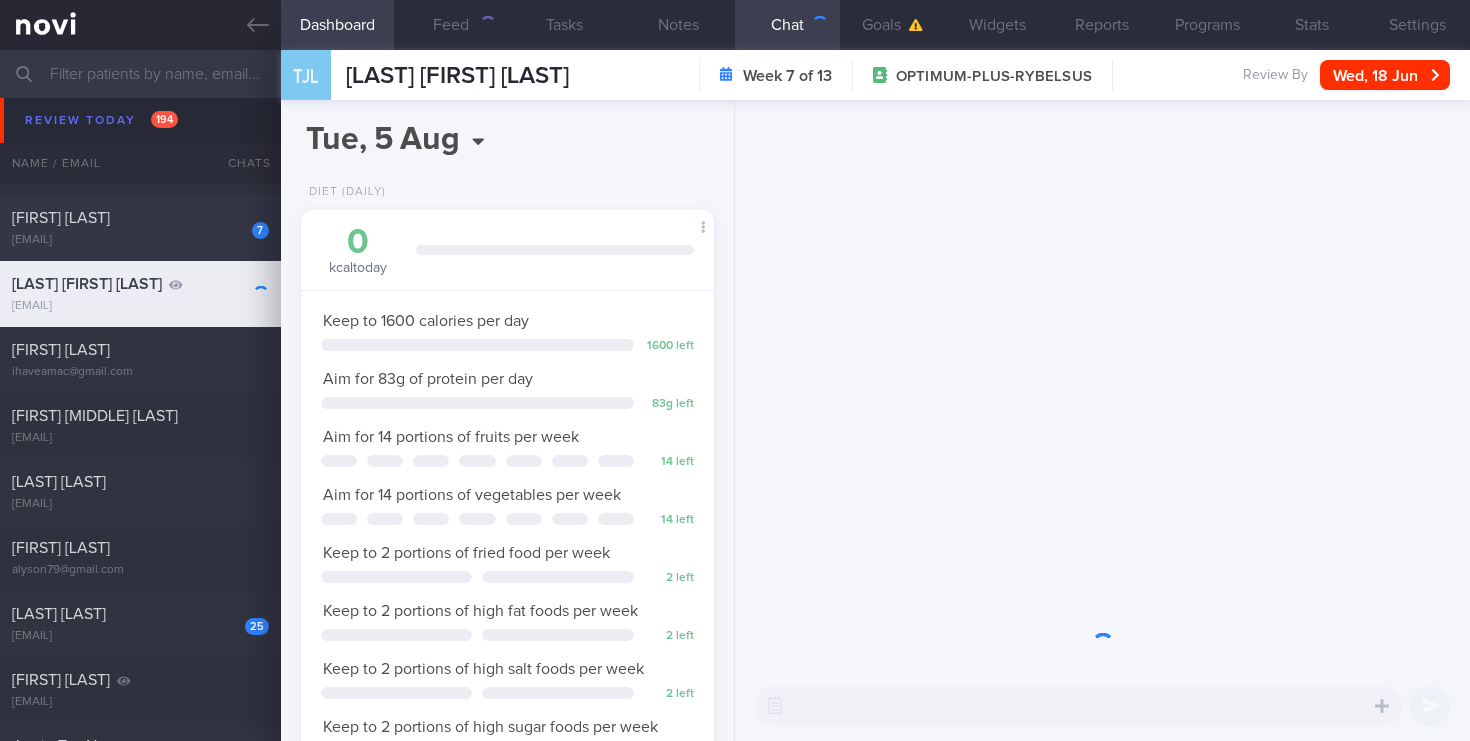 click on "[FIRST] [LAST]" at bounding box center [138, 218] 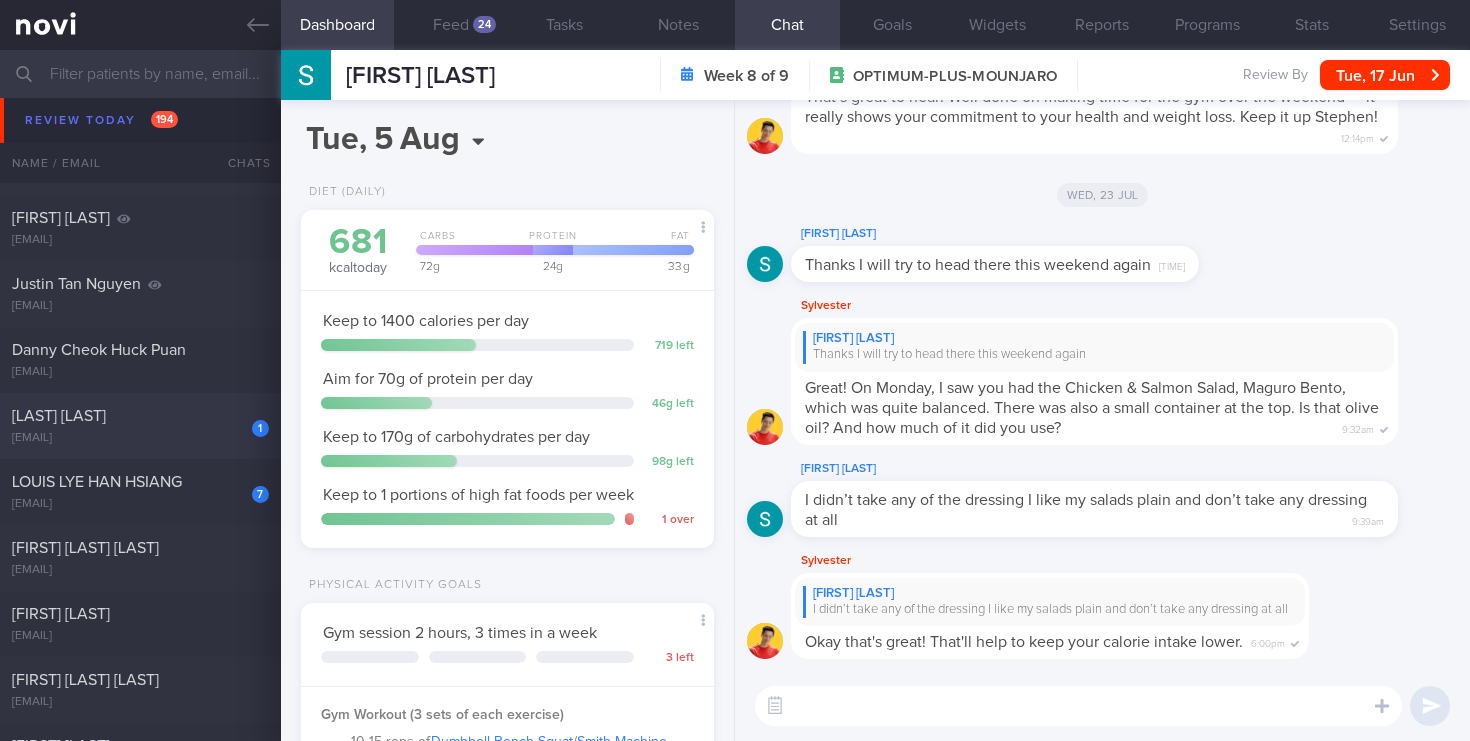 click on "1" at bounding box center [247, 421] 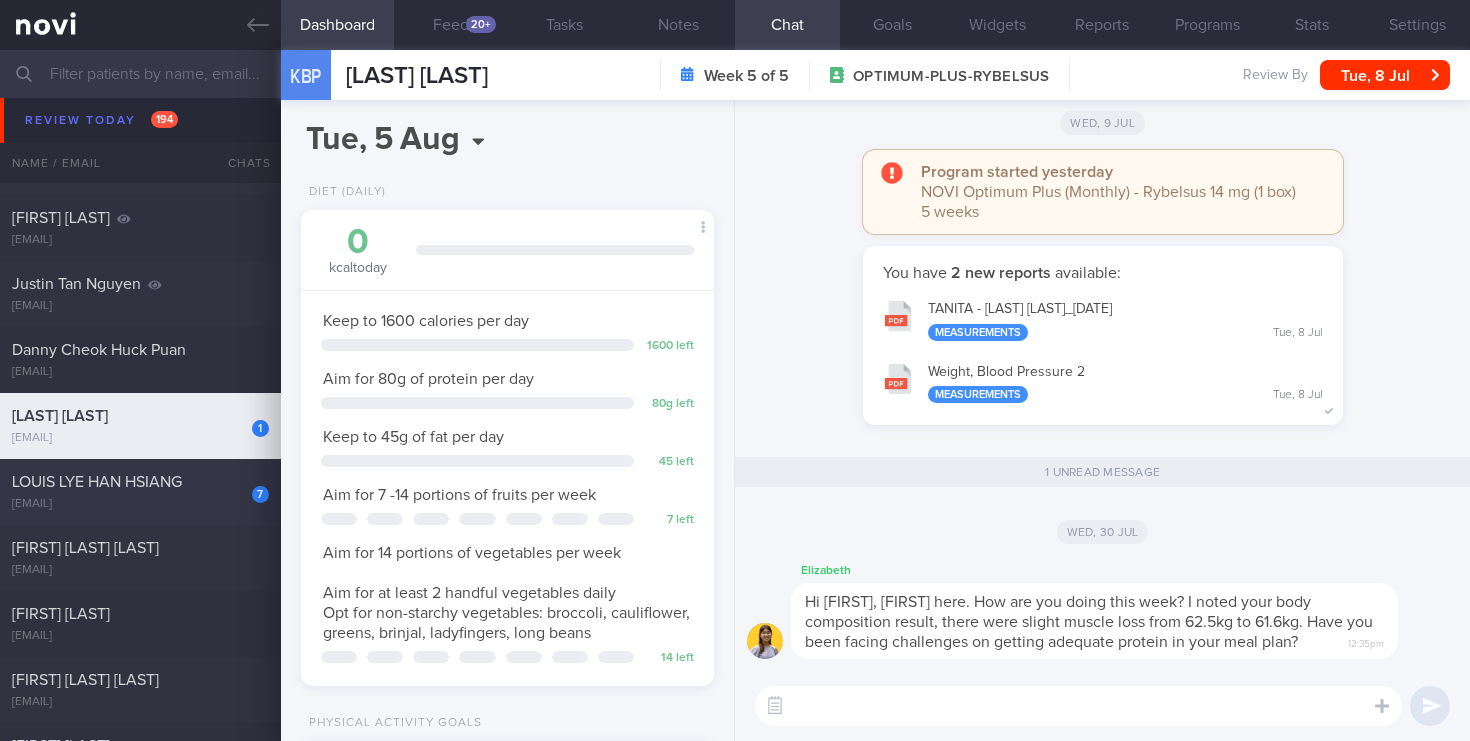 click on "[EMAIL]" at bounding box center (140, 504) 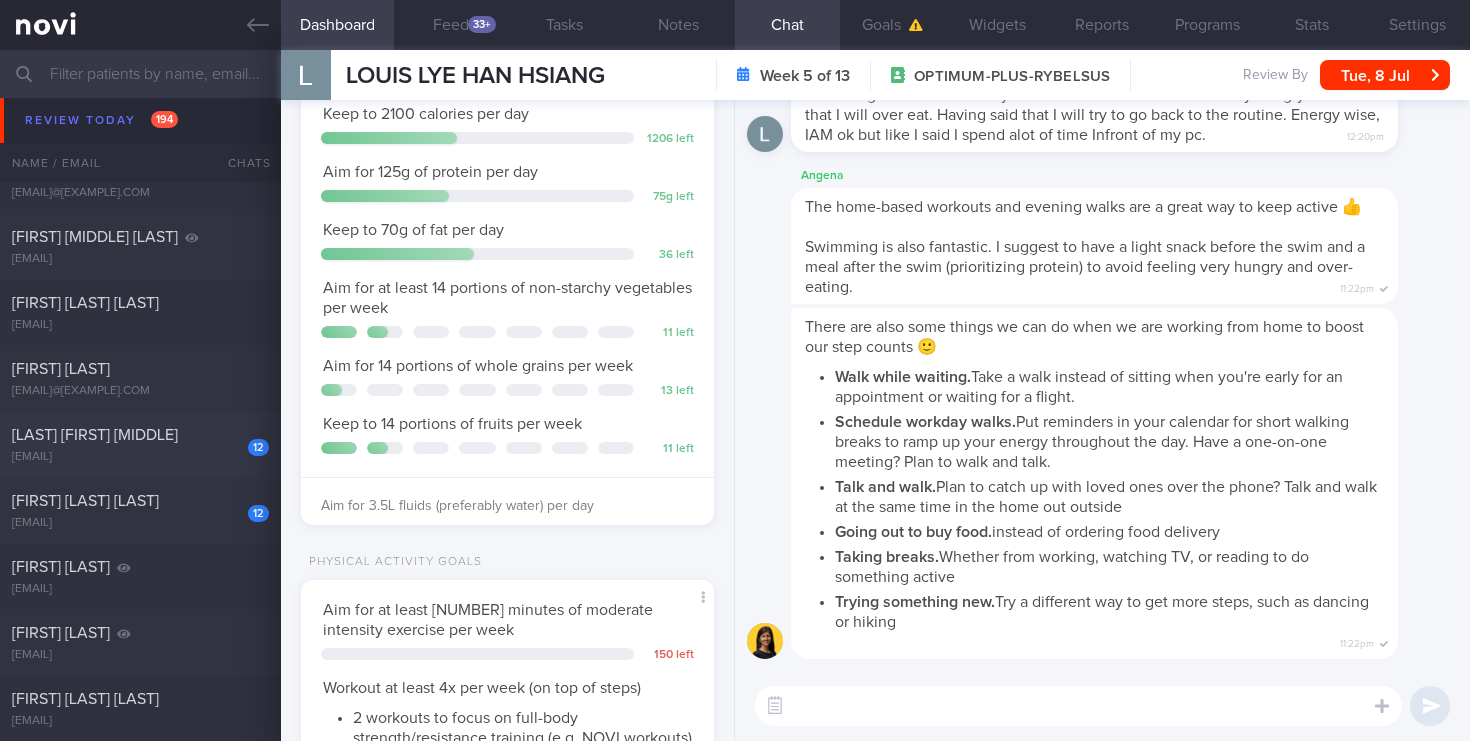 click on "[EMAIL]" at bounding box center (140, 457) 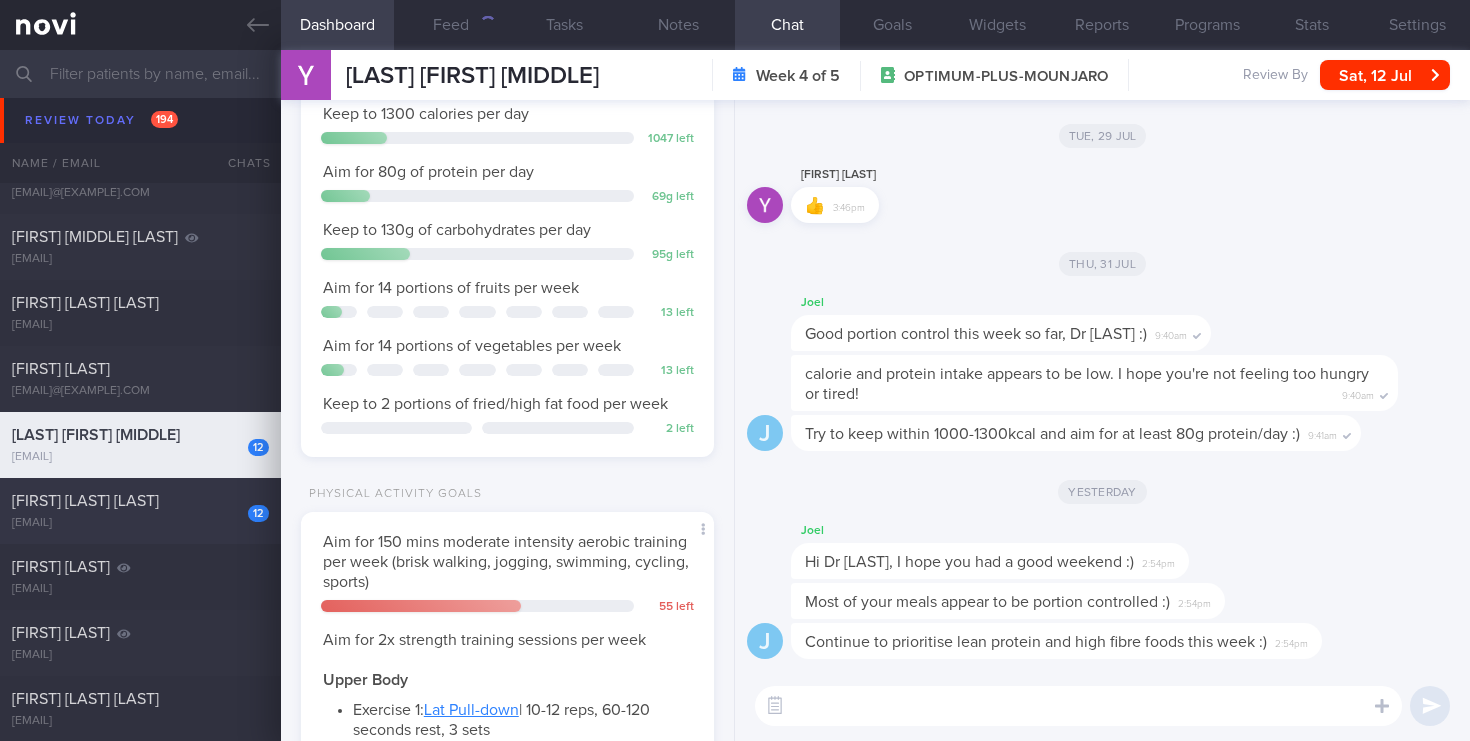 click on "[FIRST] [LAST] [LAST]" at bounding box center [138, 501] 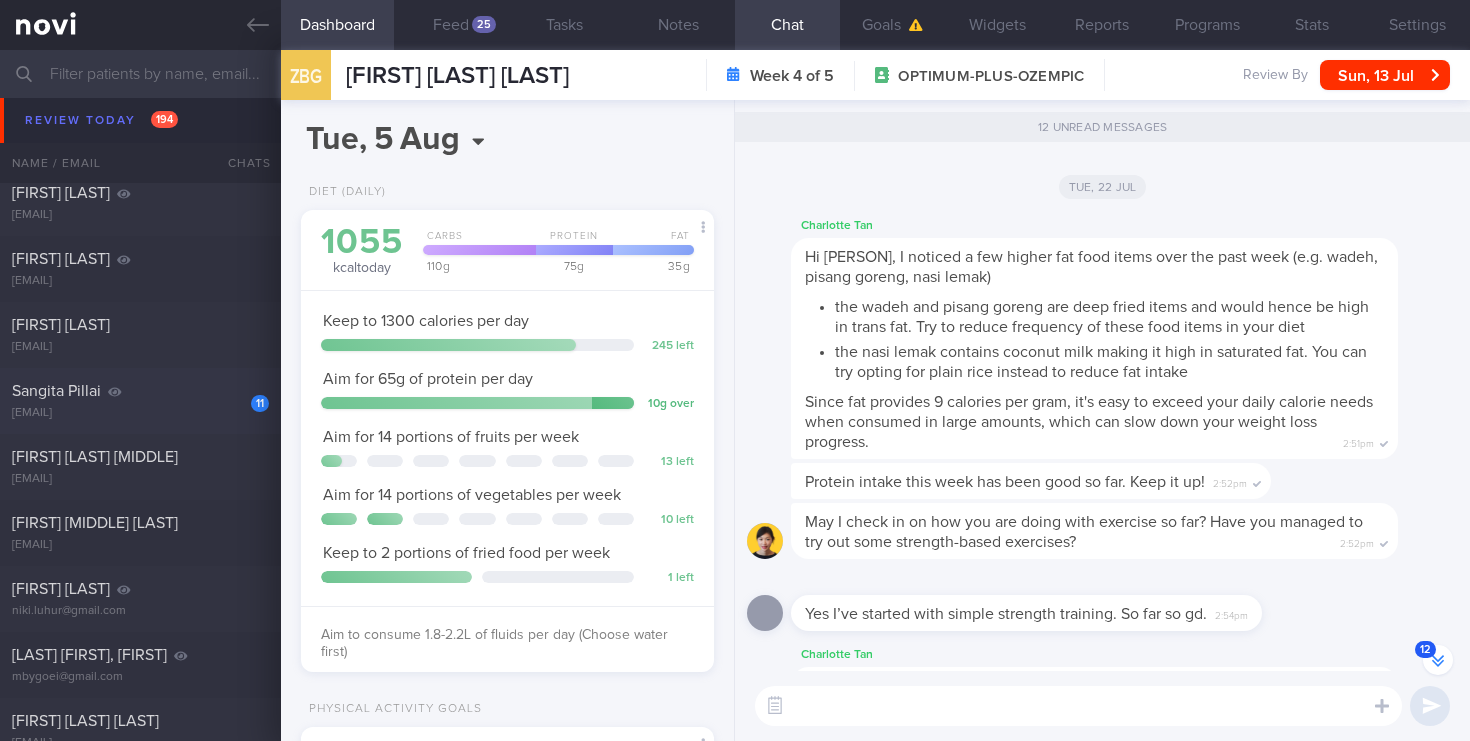 click on "Sangita Pillai" at bounding box center (138, 391) 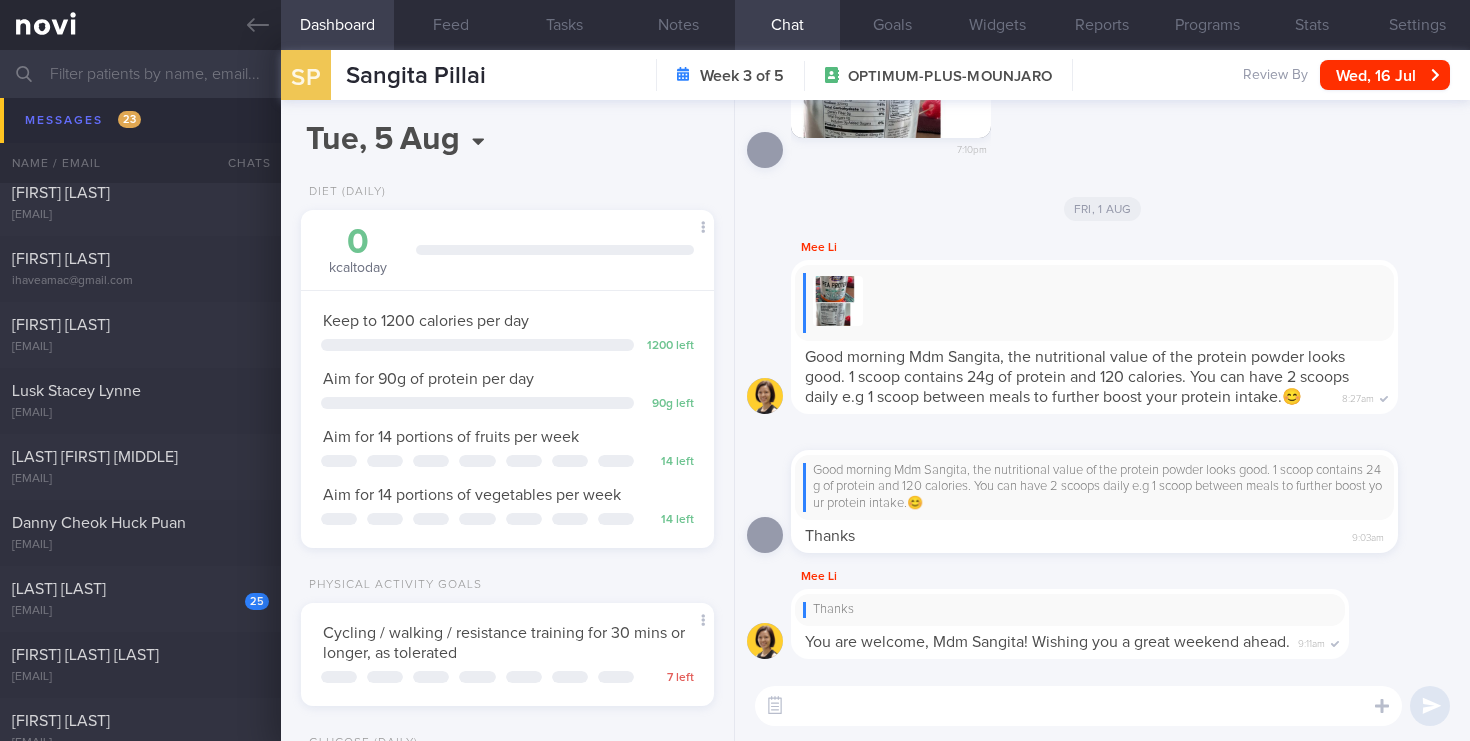 scroll, scrollTop: 13494, scrollLeft: 0, axis: vertical 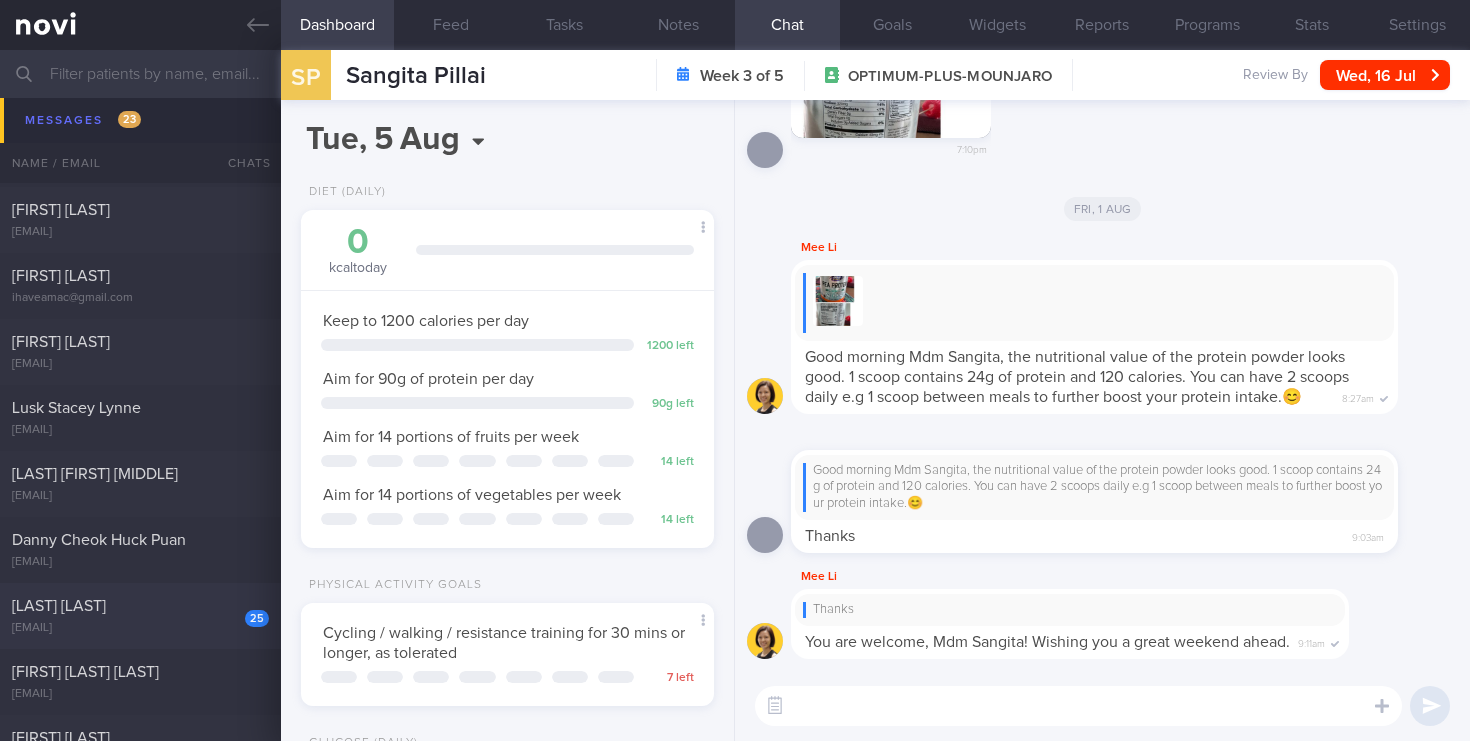 click on "[LAST] [LAST]" at bounding box center [138, 606] 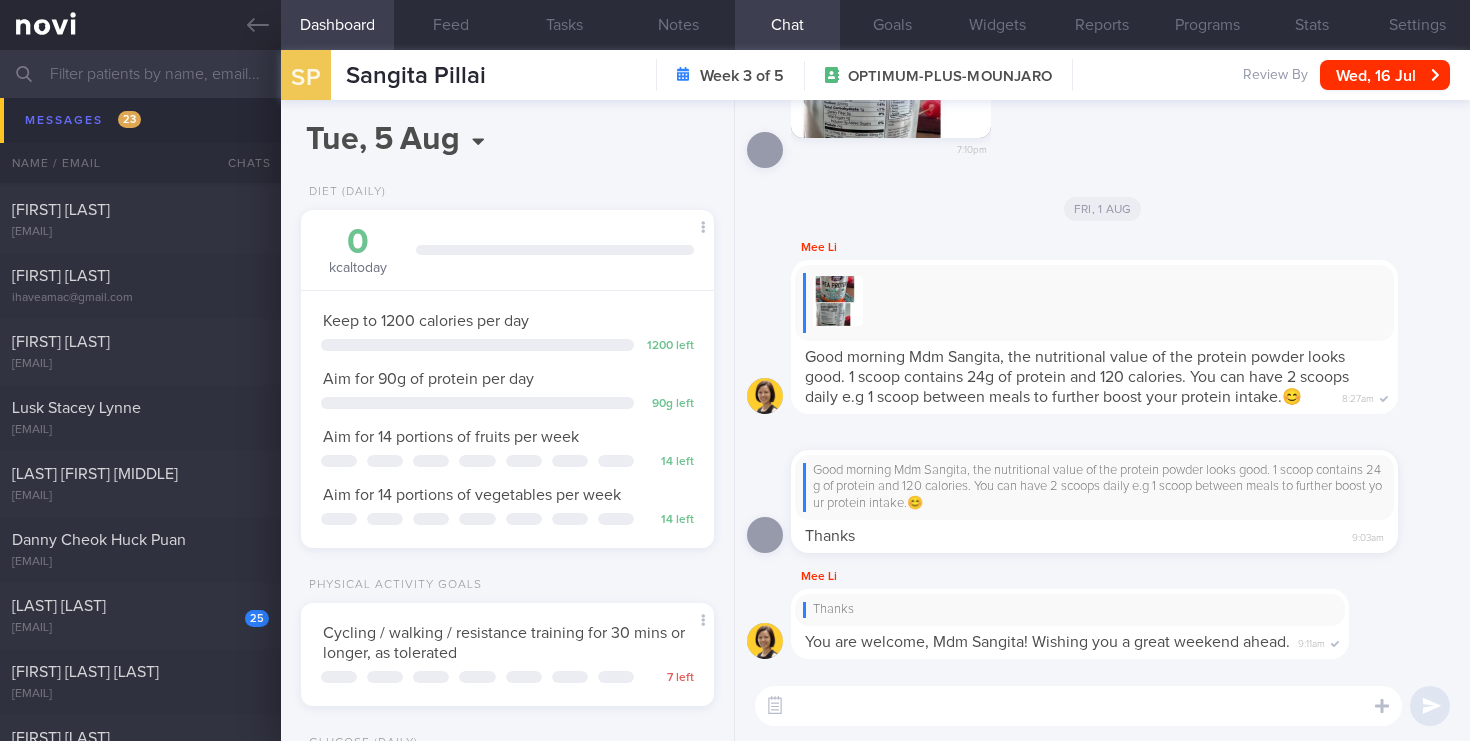select on "5" 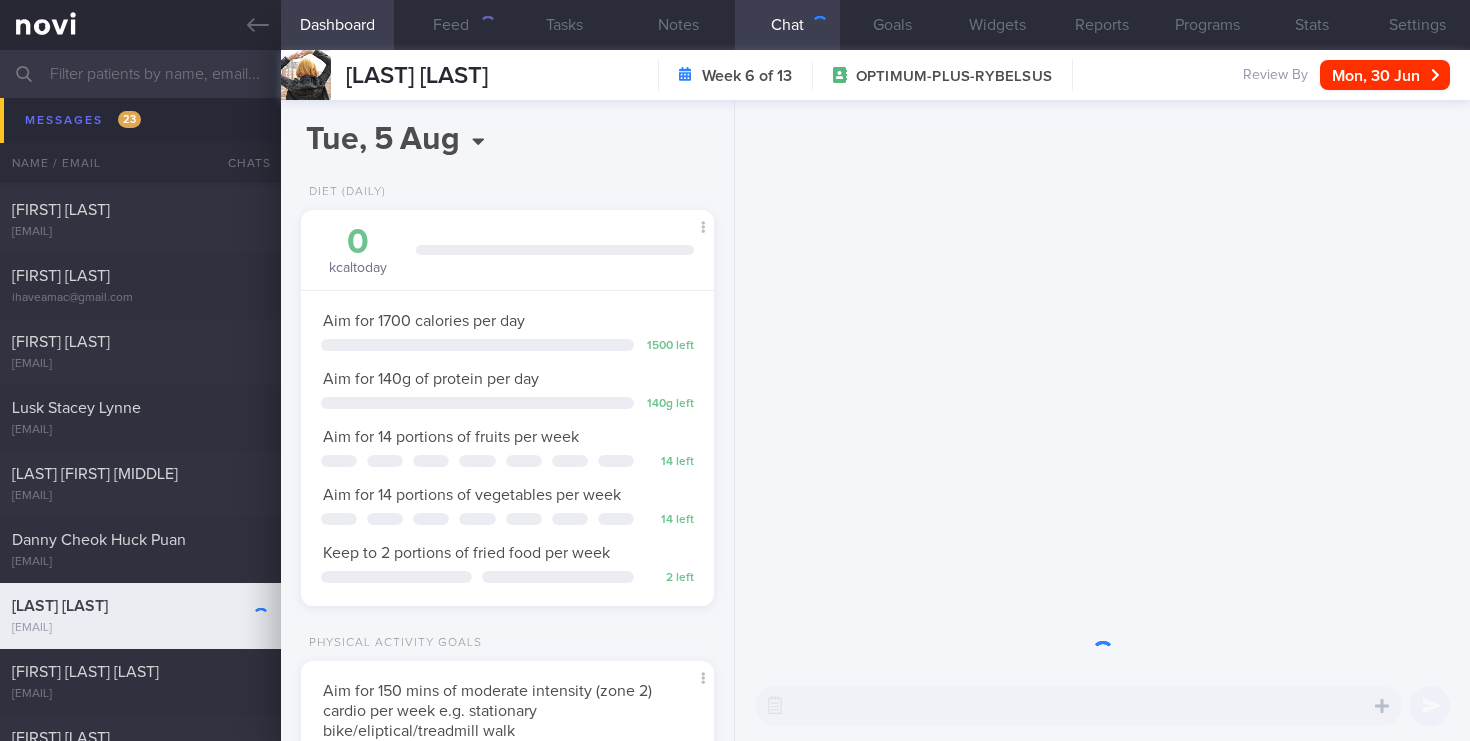 scroll, scrollTop: 0, scrollLeft: 0, axis: both 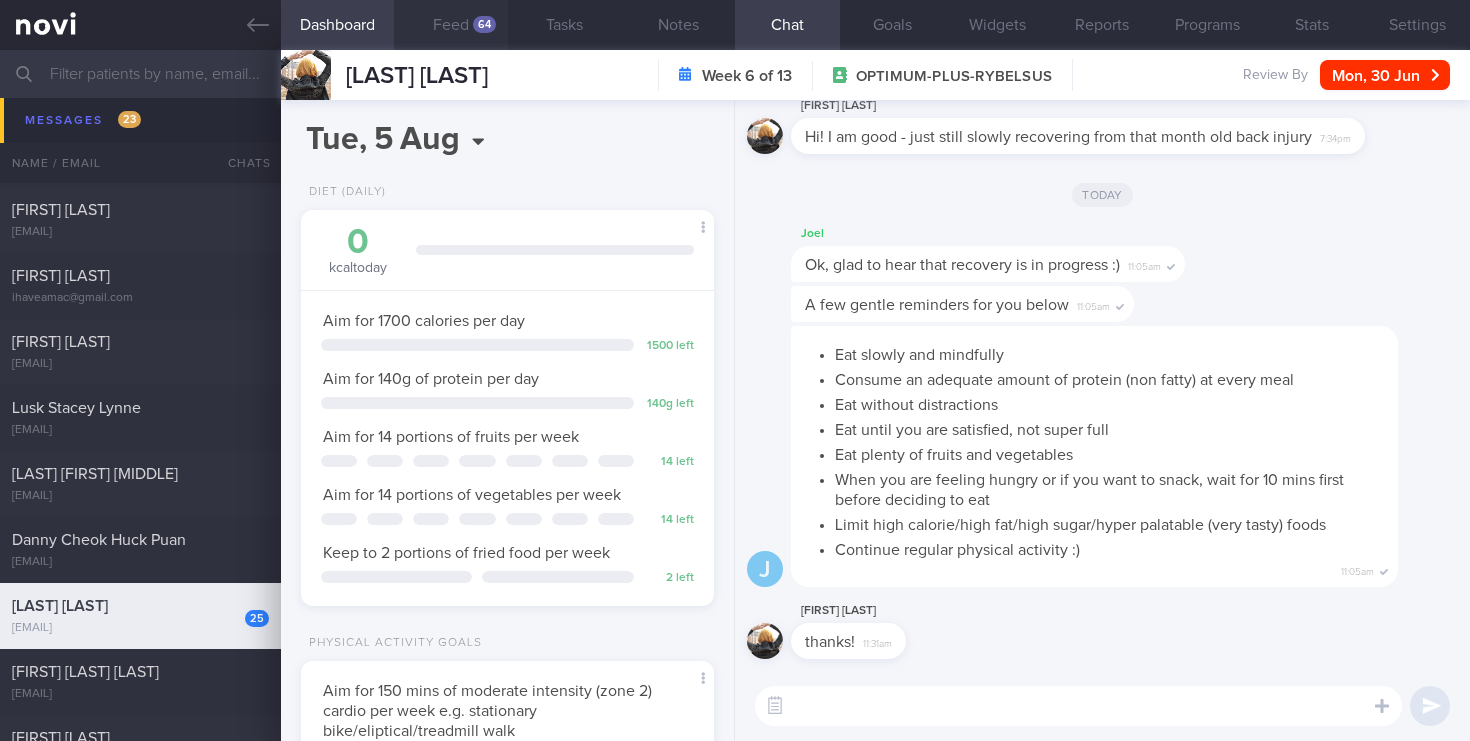 click on "Feed
64" at bounding box center [451, 25] 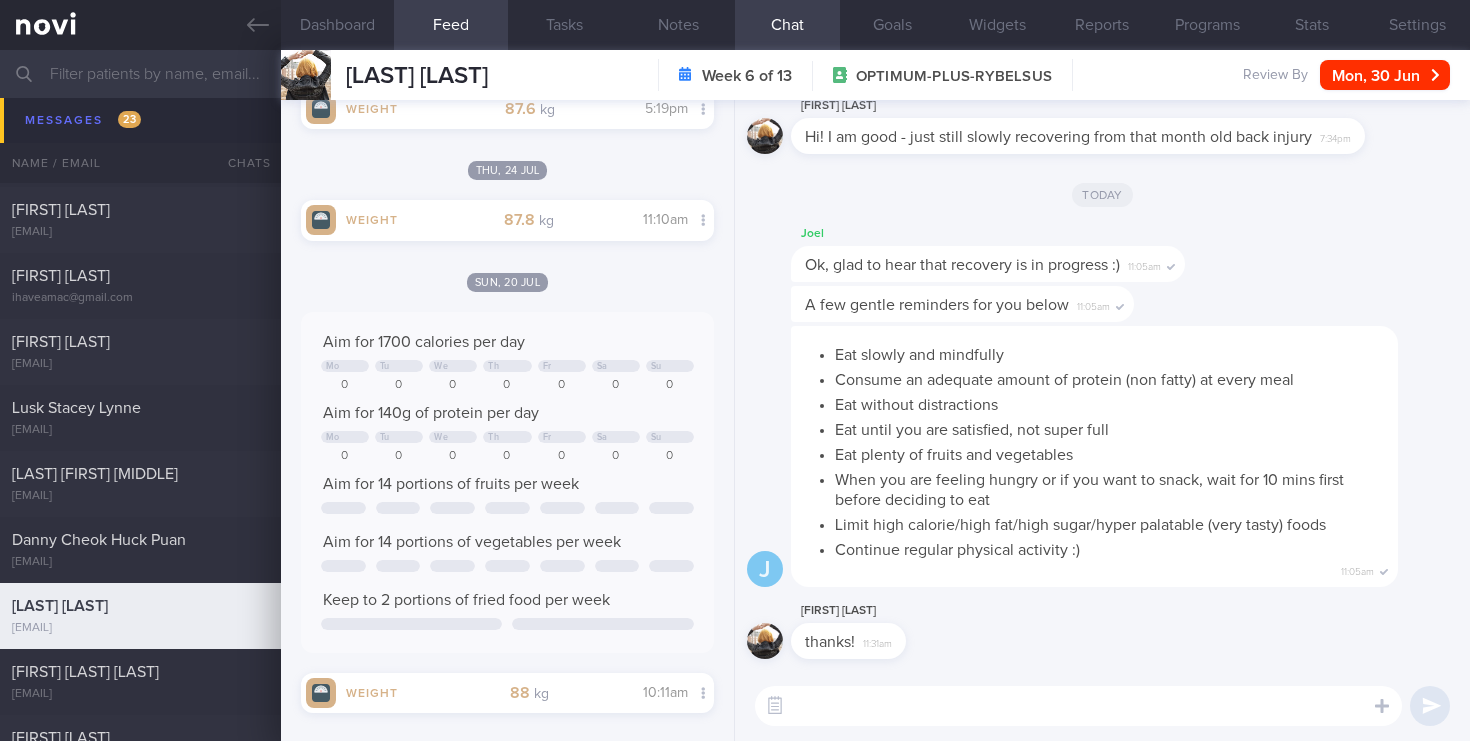 scroll, scrollTop: 980, scrollLeft: 0, axis: vertical 